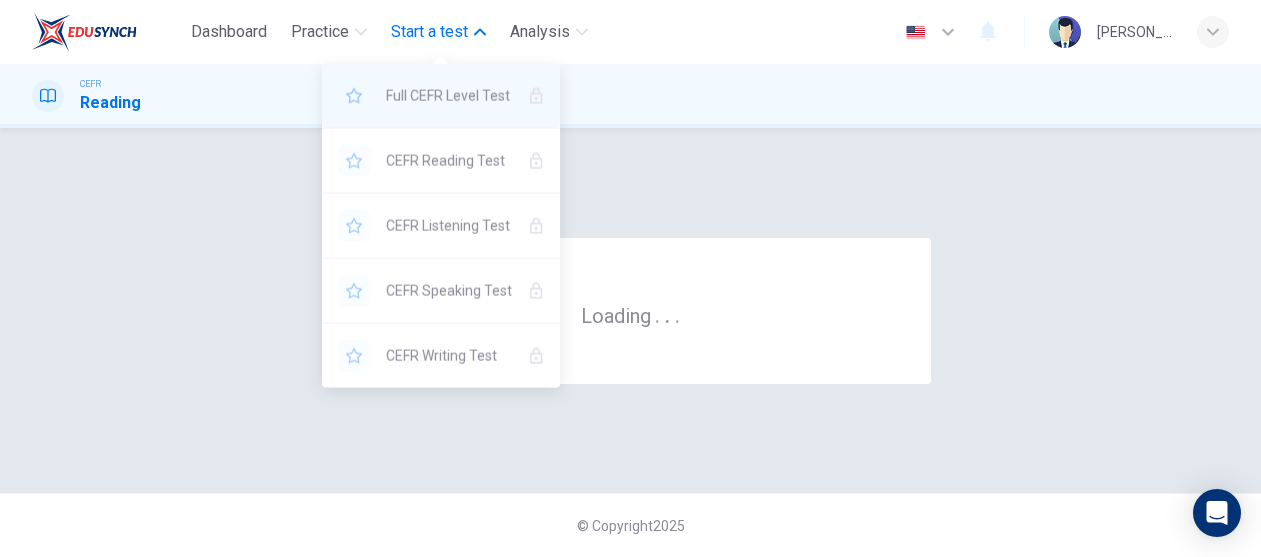scroll, scrollTop: 0, scrollLeft: 0, axis: both 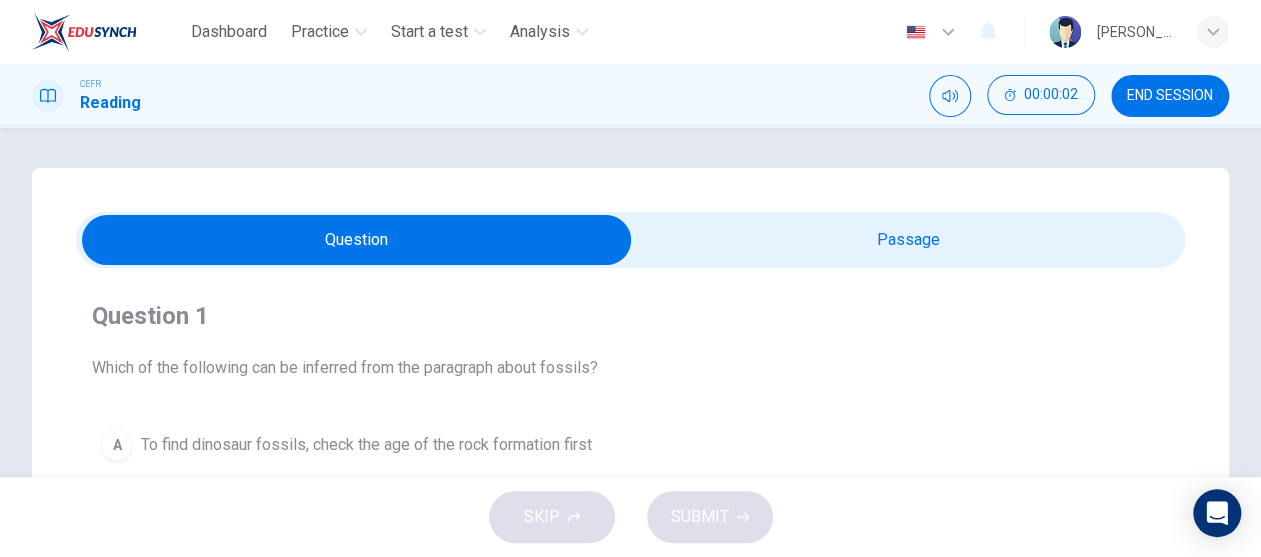 click on "Question 1" at bounding box center (630, 316) 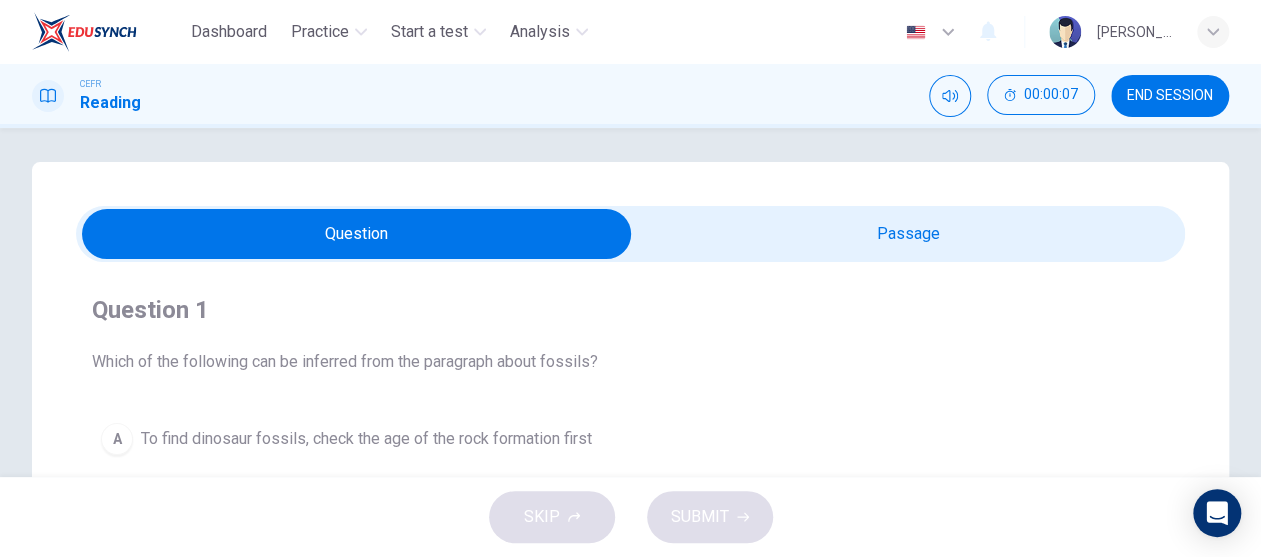 scroll, scrollTop: 0, scrollLeft: 0, axis: both 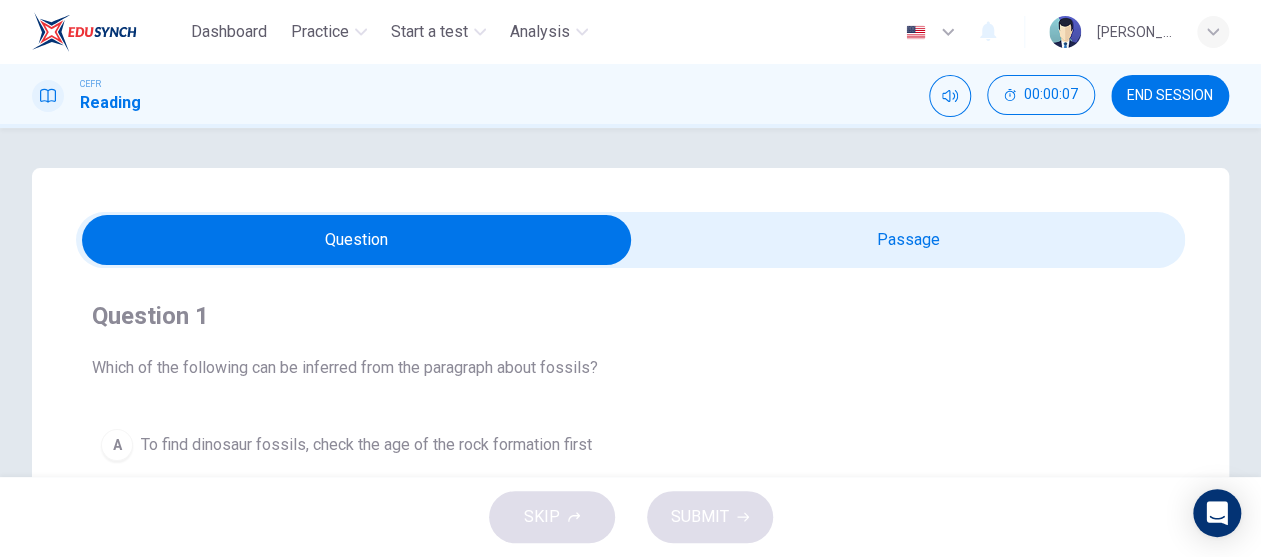click at bounding box center [357, 240] 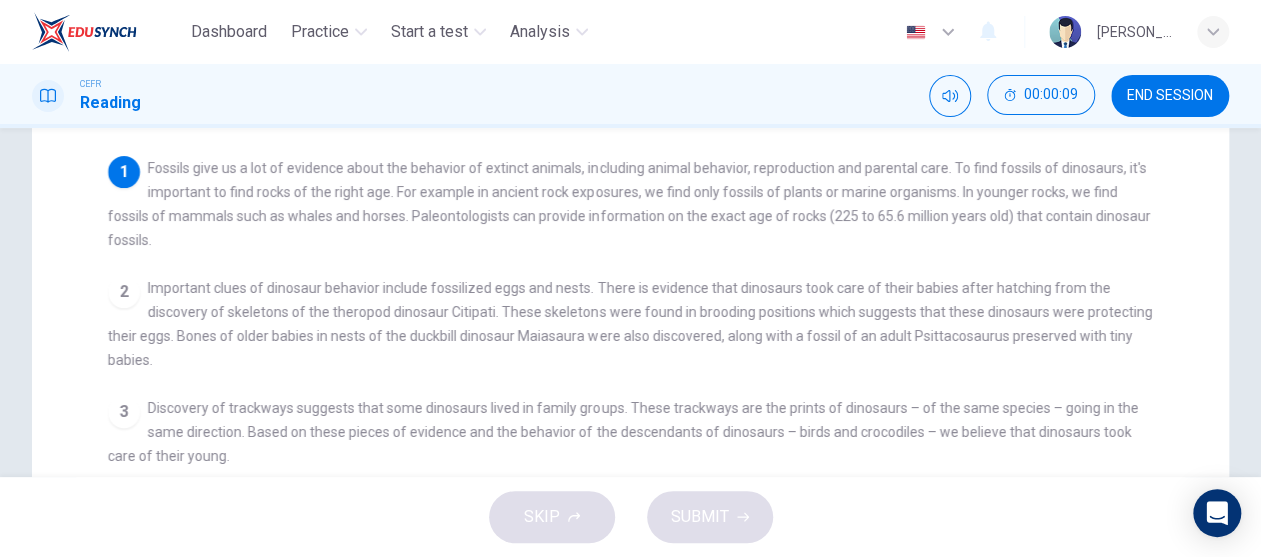 scroll, scrollTop: 100, scrollLeft: 0, axis: vertical 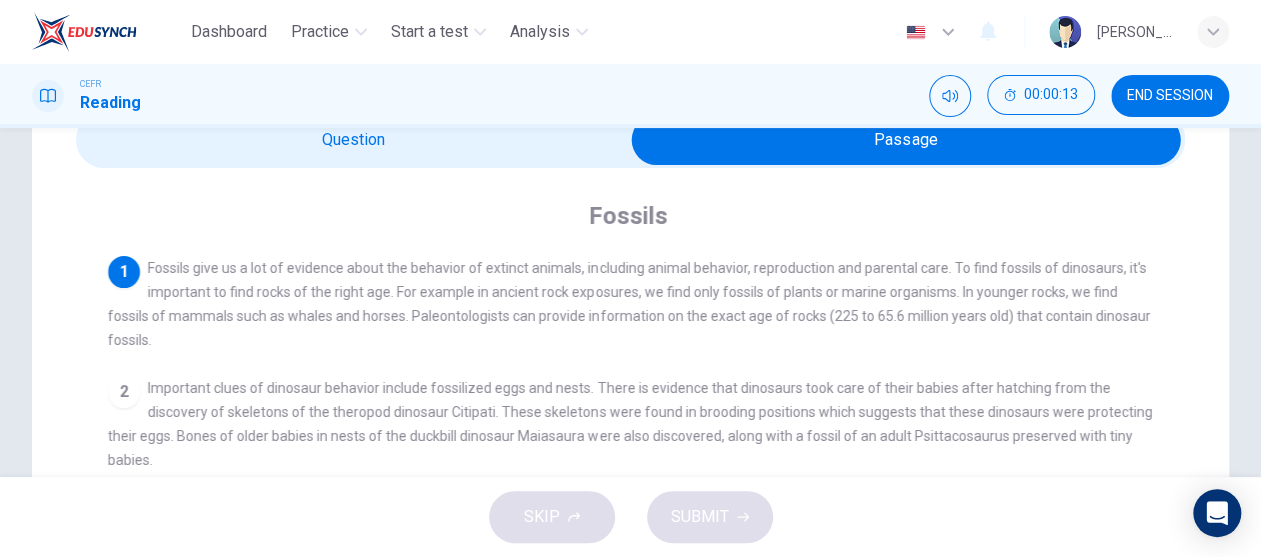 click at bounding box center (906, 140) 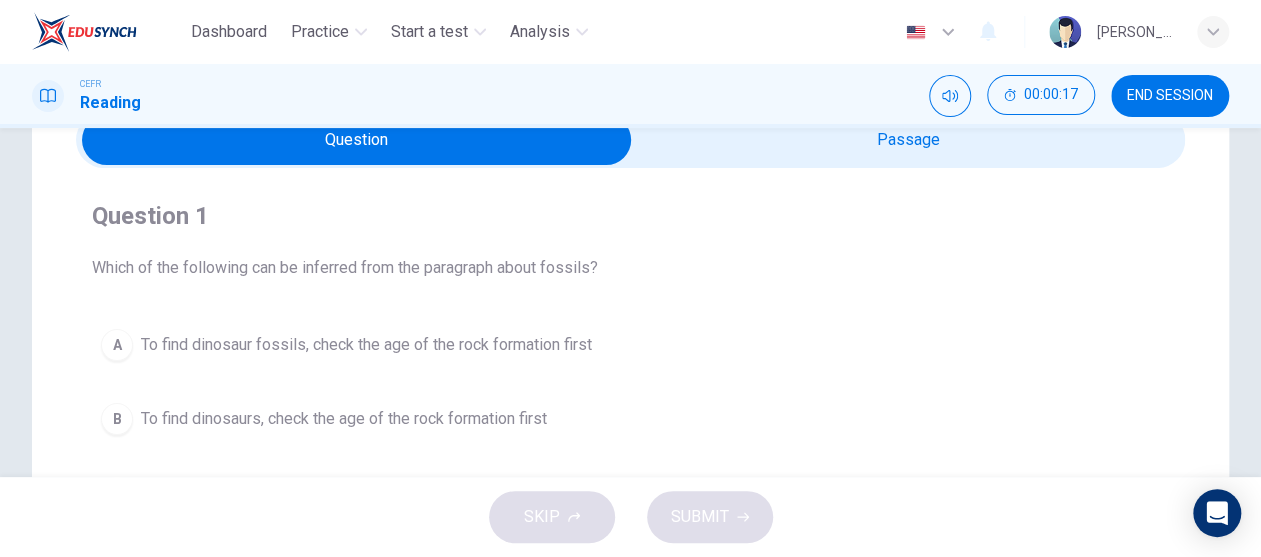 click at bounding box center (357, 140) 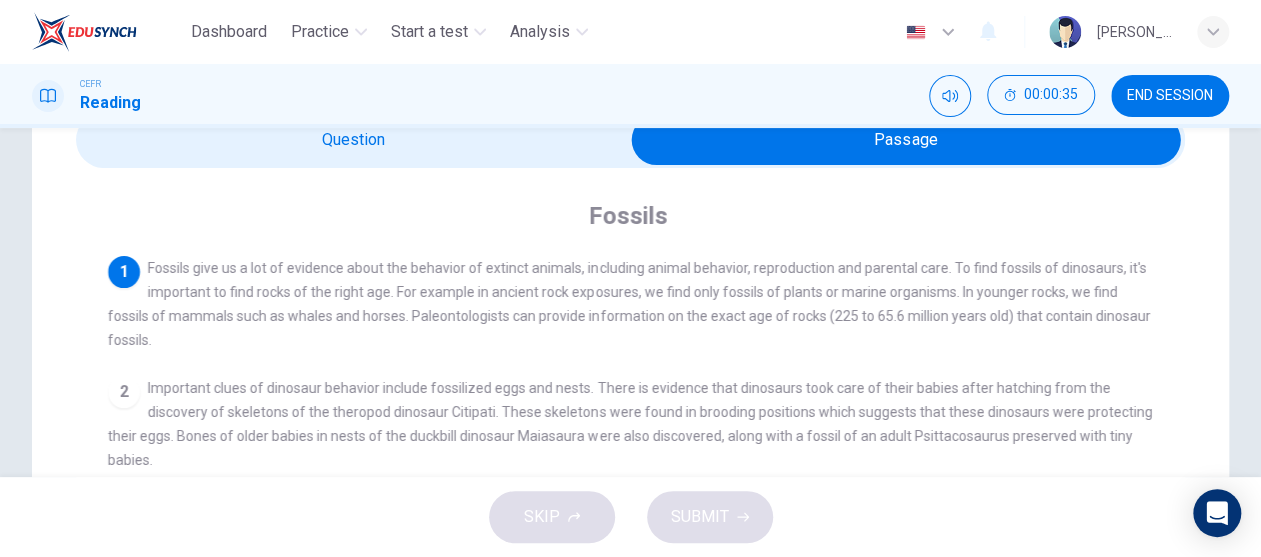 click at bounding box center [906, 140] 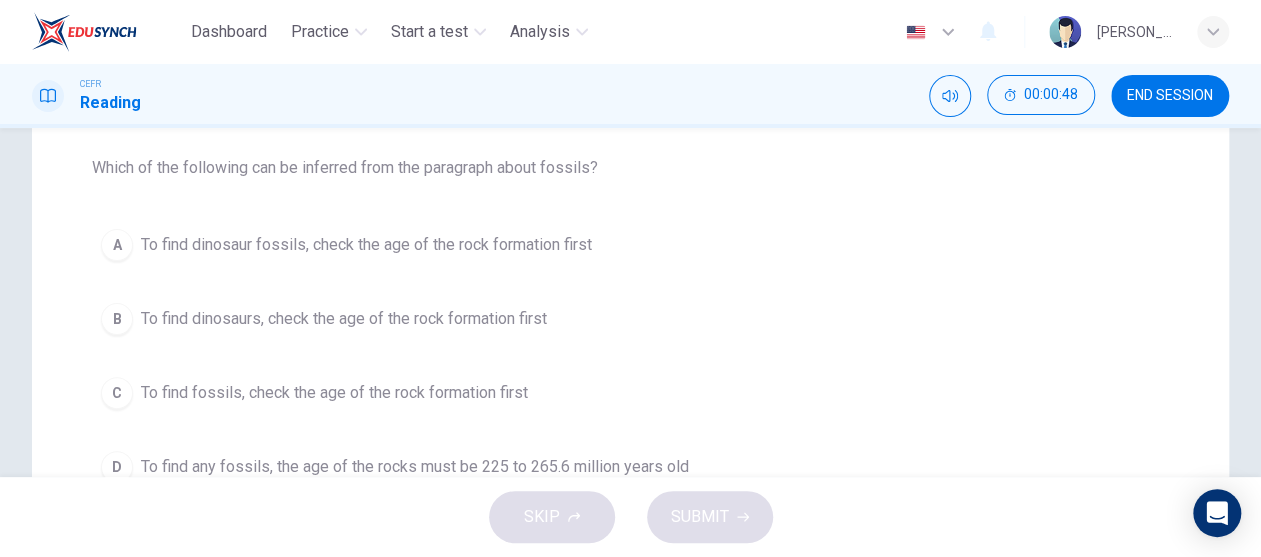 scroll, scrollTop: 0, scrollLeft: 0, axis: both 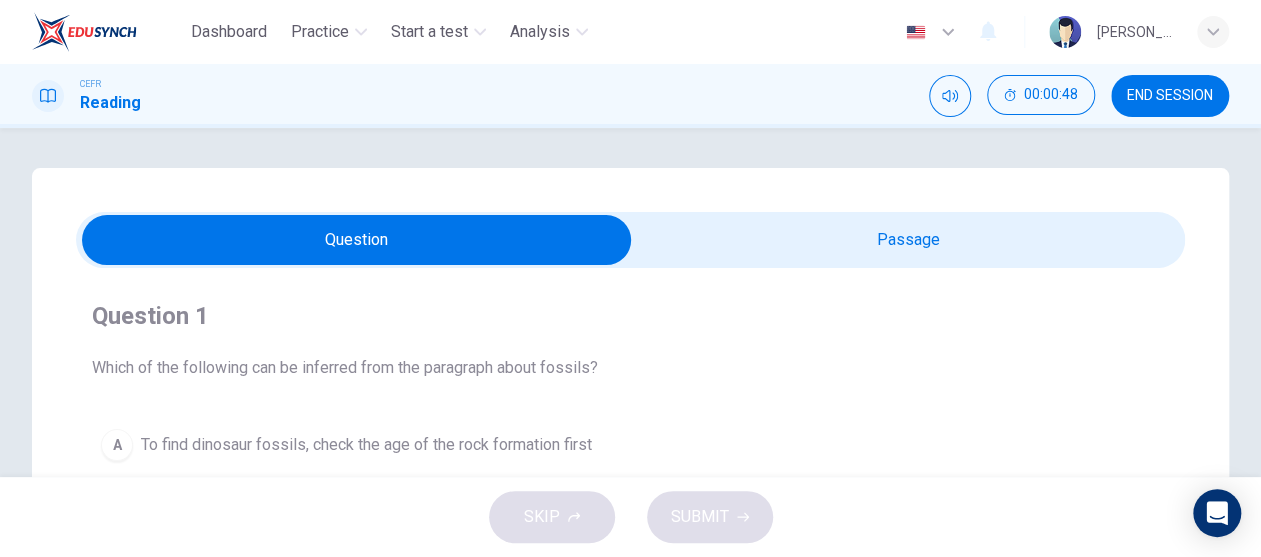click at bounding box center [357, 240] 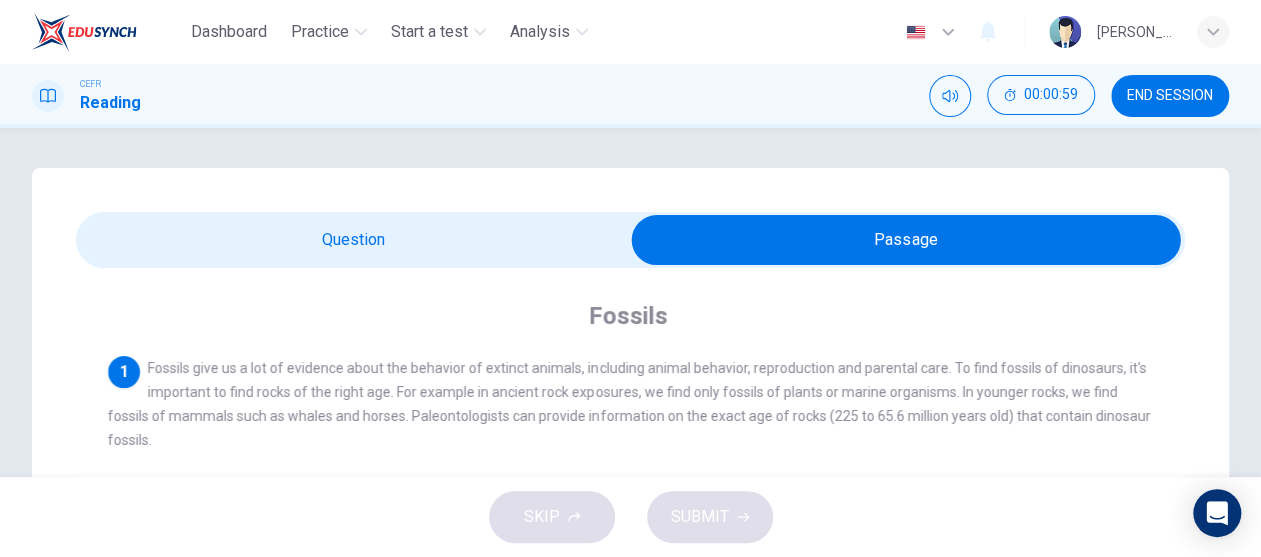 click at bounding box center (906, 240) 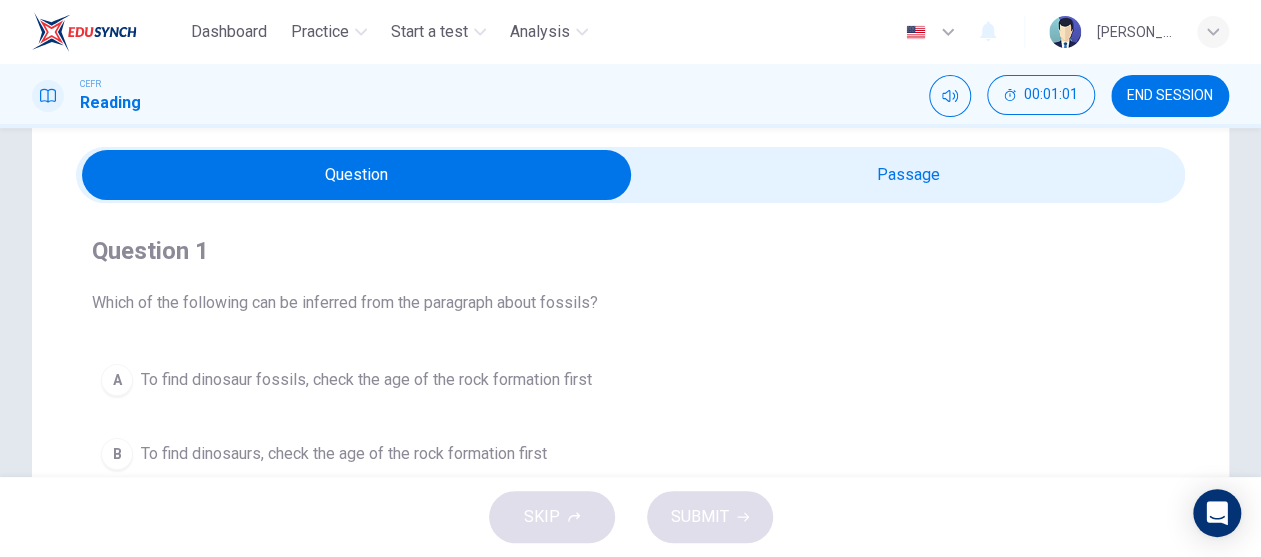 scroll, scrollTop: 100, scrollLeft: 0, axis: vertical 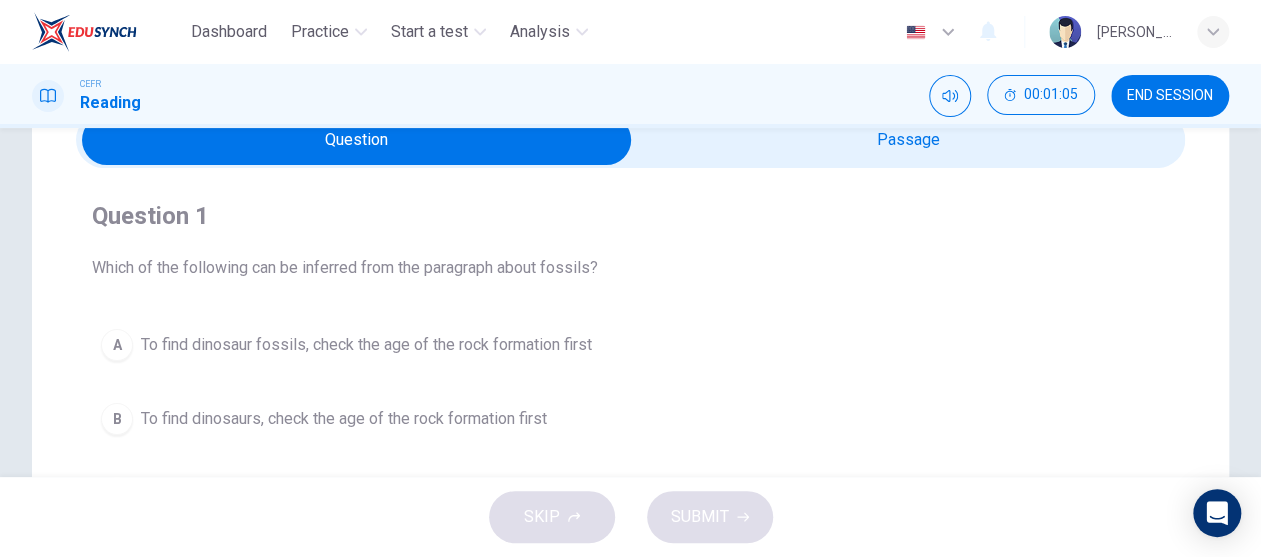 click at bounding box center (357, 140) 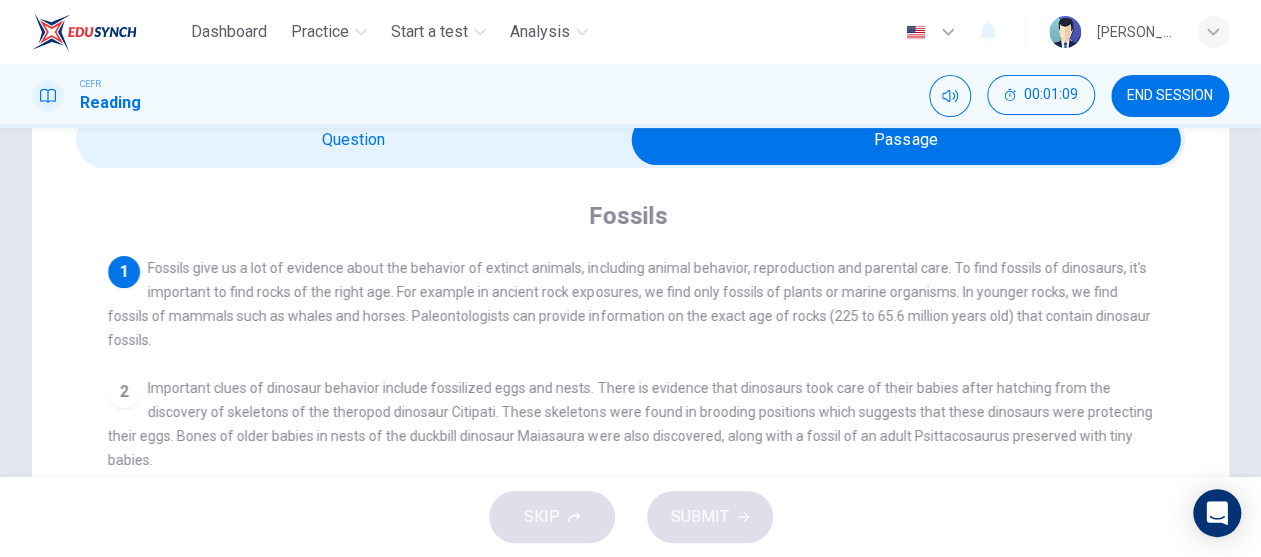 click at bounding box center [906, 140] 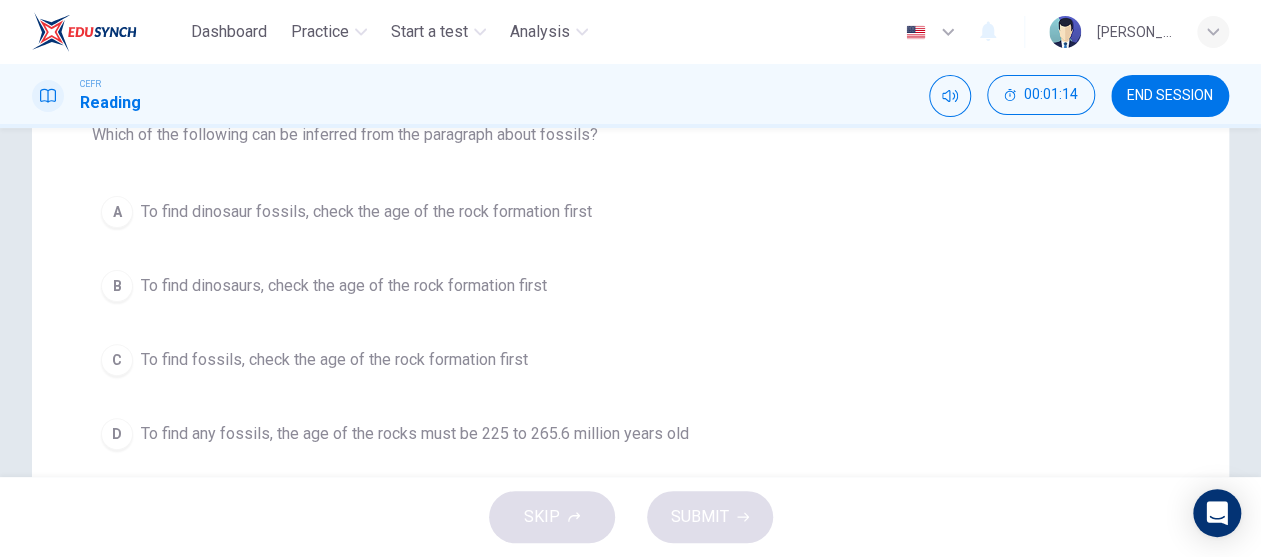 scroll, scrollTop: 200, scrollLeft: 0, axis: vertical 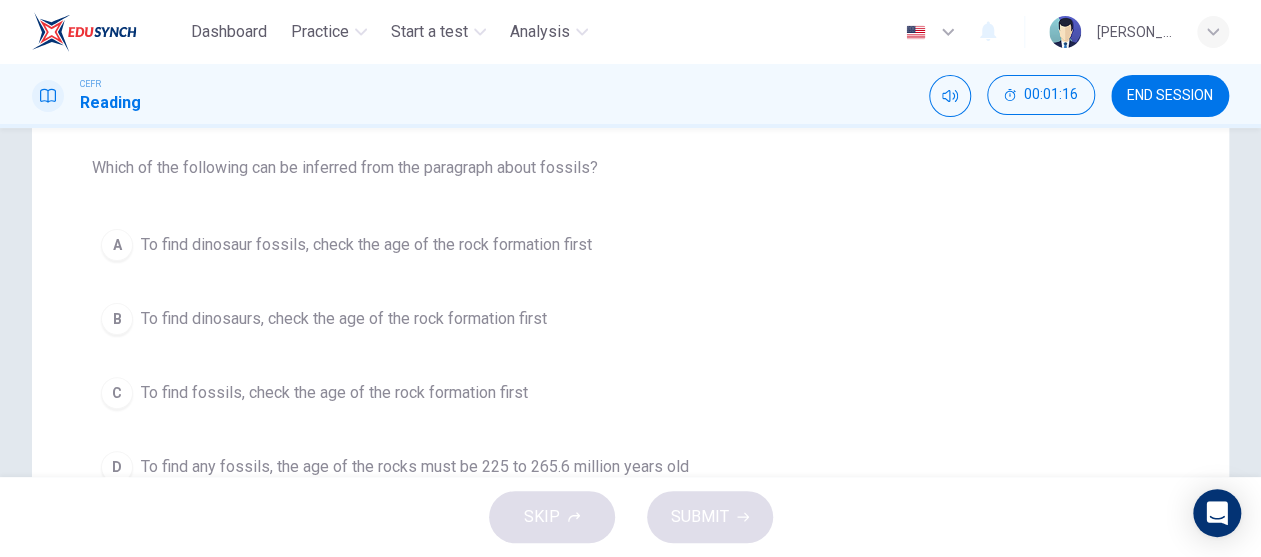 click on "To find dinosaur fossils, check the age of the rock formation first" at bounding box center [366, 245] 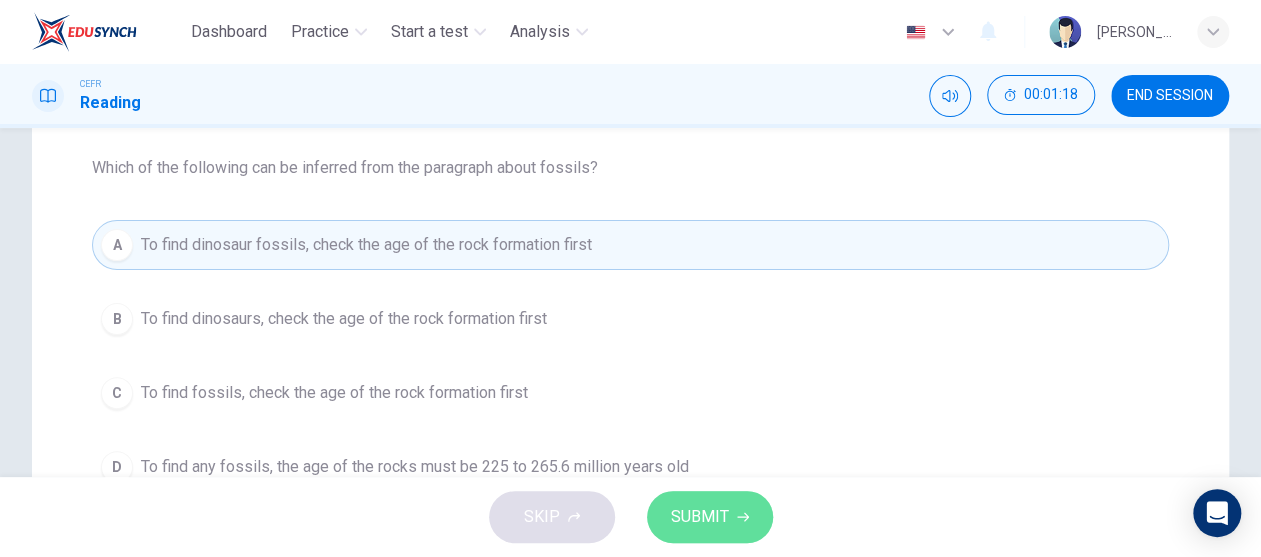 click on "SUBMIT" at bounding box center [710, 517] 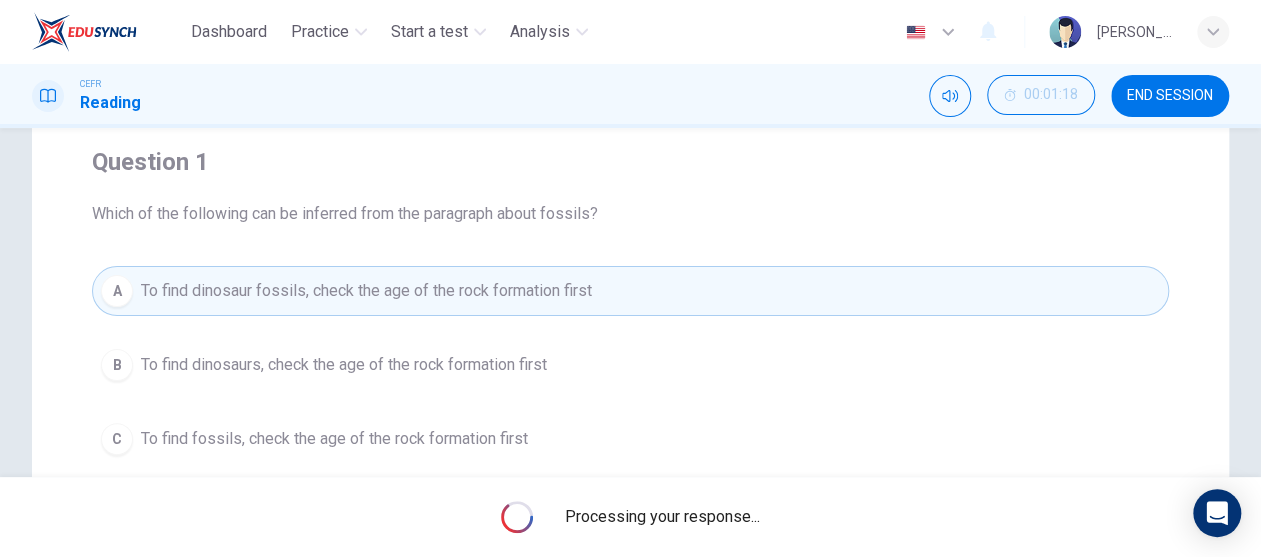 scroll, scrollTop: 200, scrollLeft: 0, axis: vertical 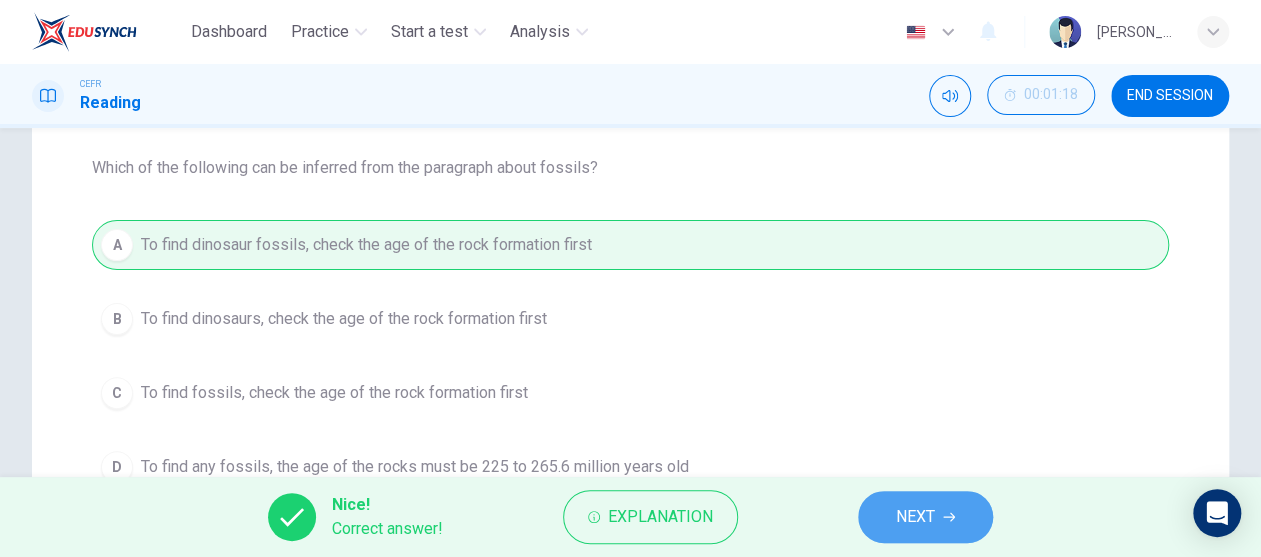 click on "NEXT" at bounding box center (925, 517) 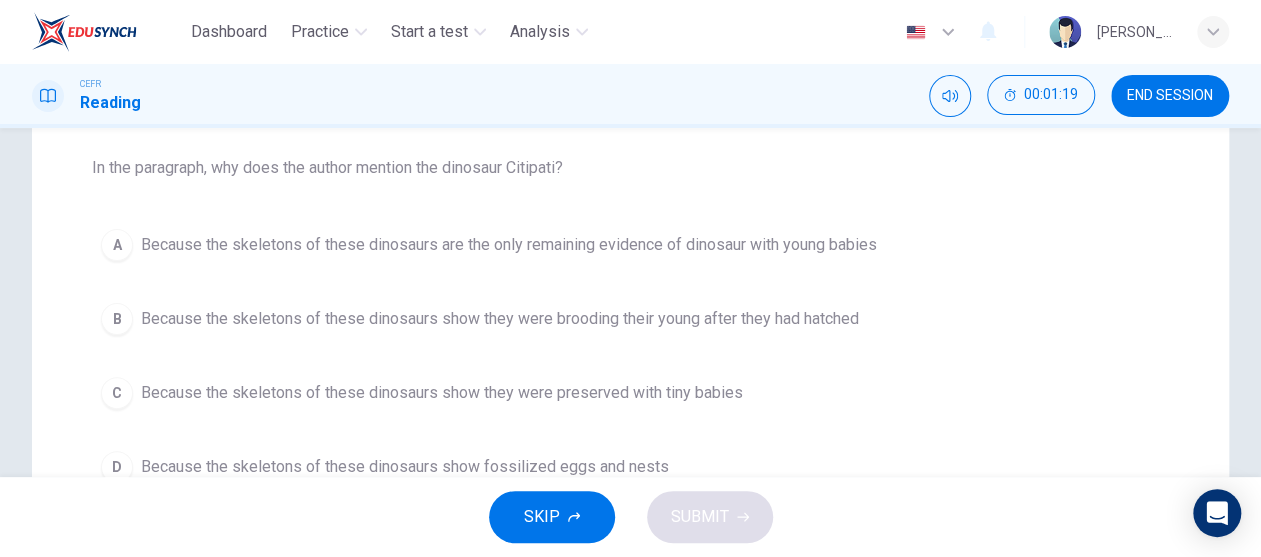 scroll, scrollTop: 100, scrollLeft: 0, axis: vertical 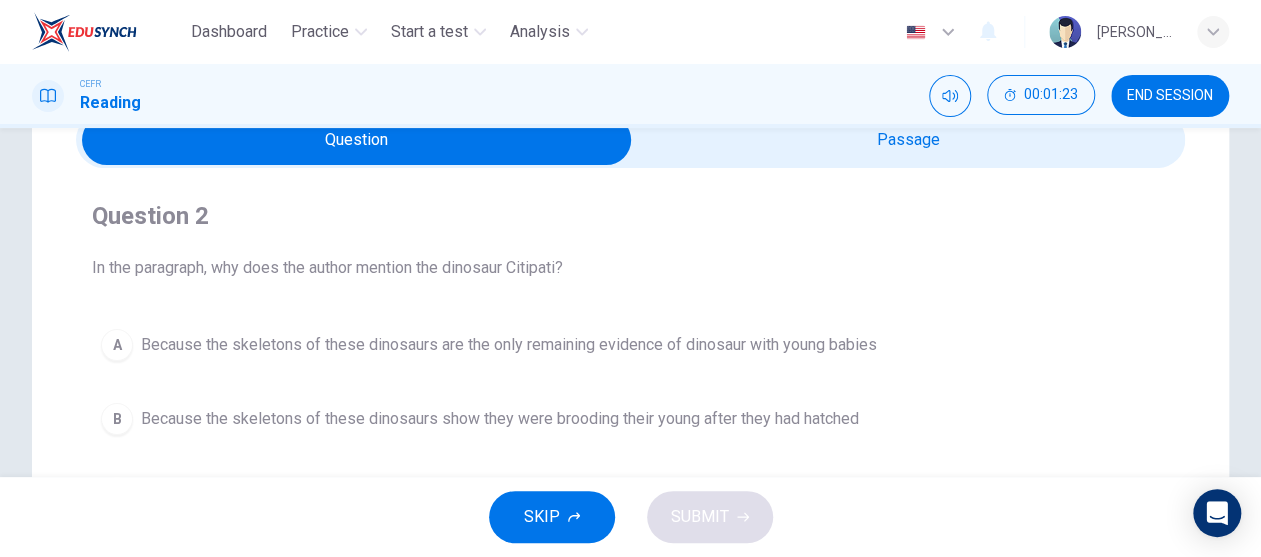 click at bounding box center [357, 140] 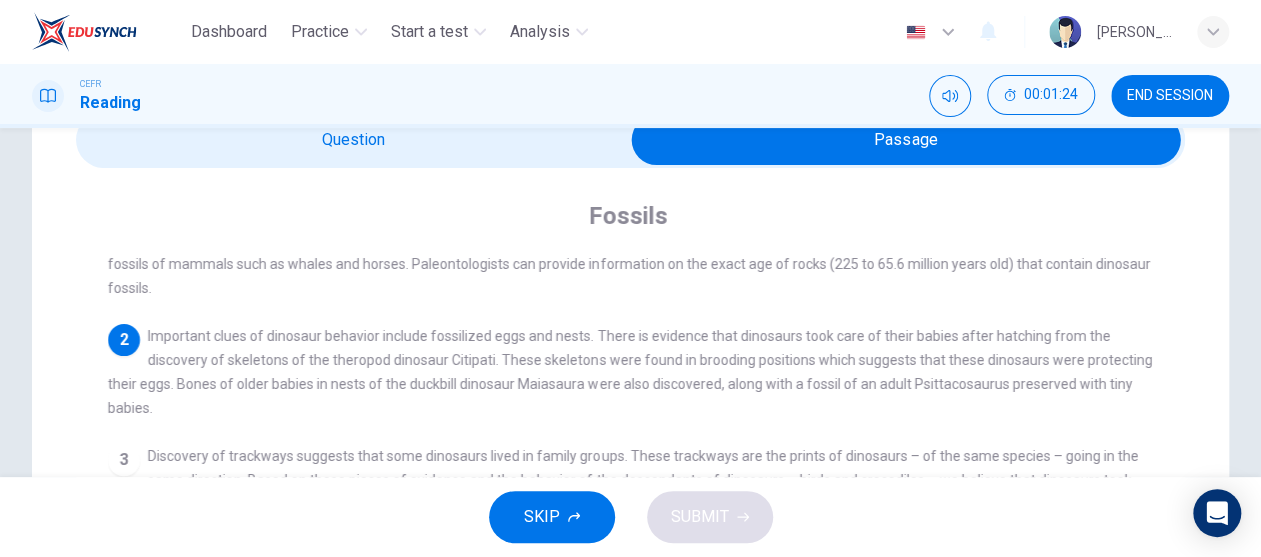 scroll, scrollTop: 100, scrollLeft: 0, axis: vertical 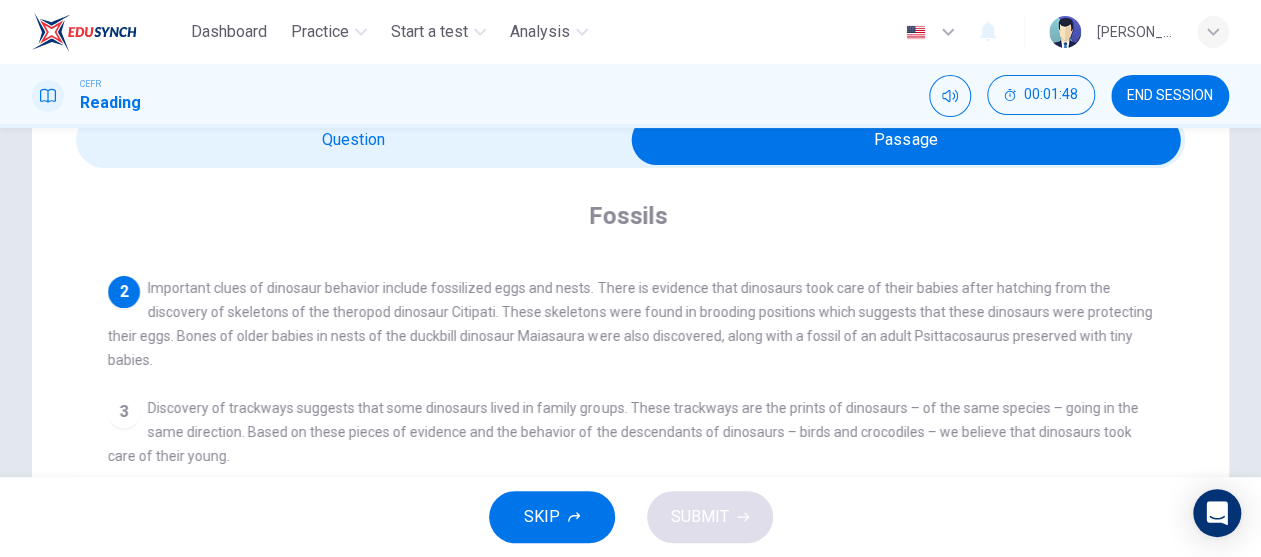 click at bounding box center [906, 140] 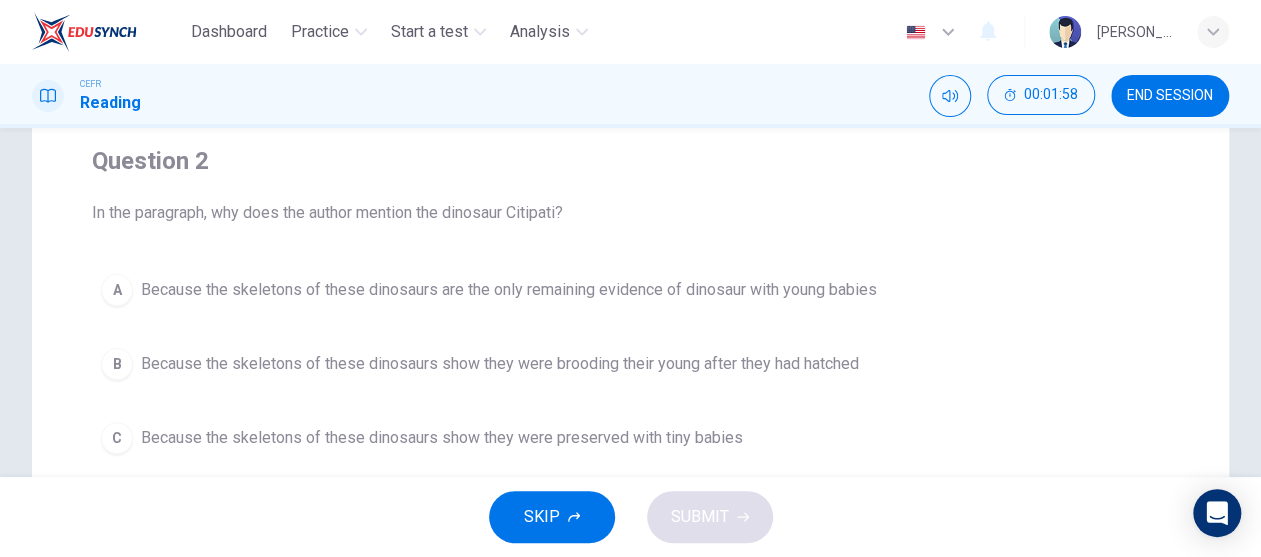 scroll, scrollTop: 0, scrollLeft: 0, axis: both 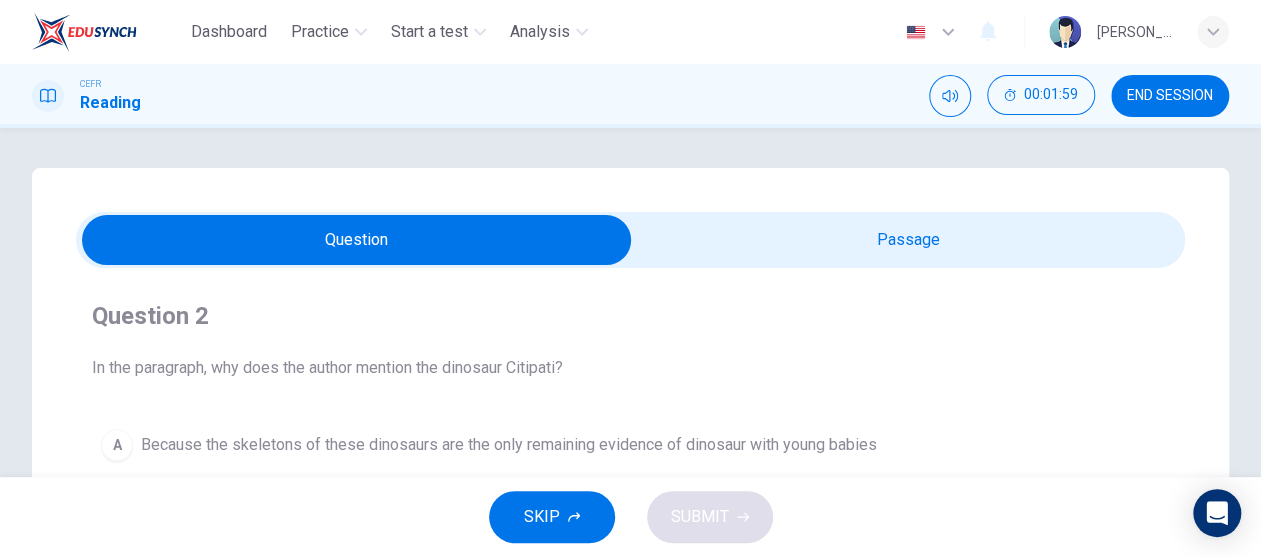 click at bounding box center [357, 240] 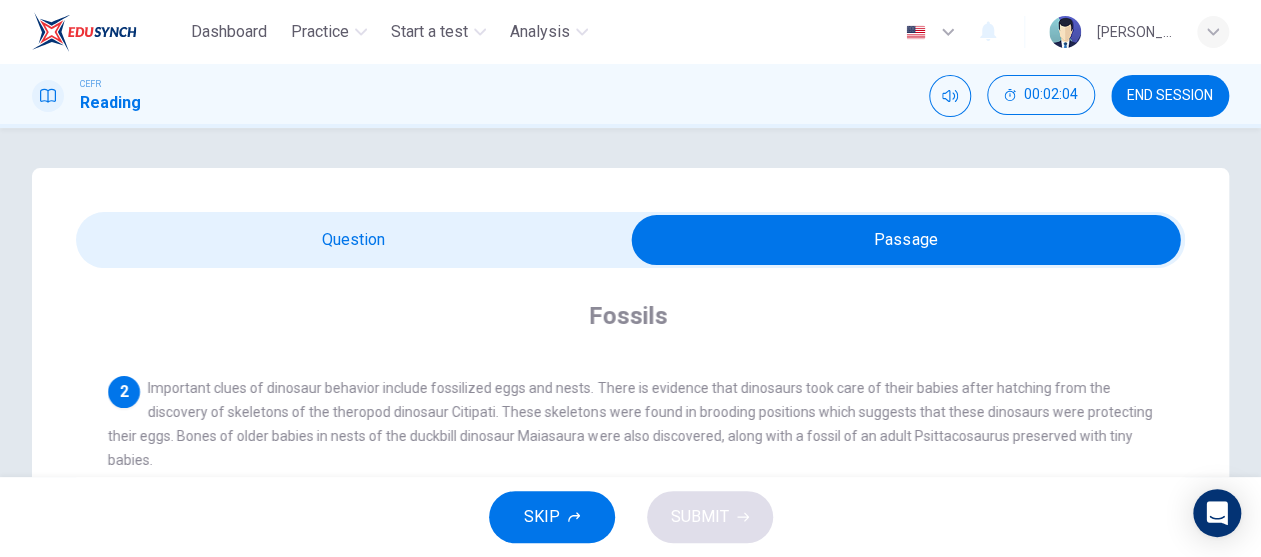 scroll, scrollTop: 121, scrollLeft: 0, axis: vertical 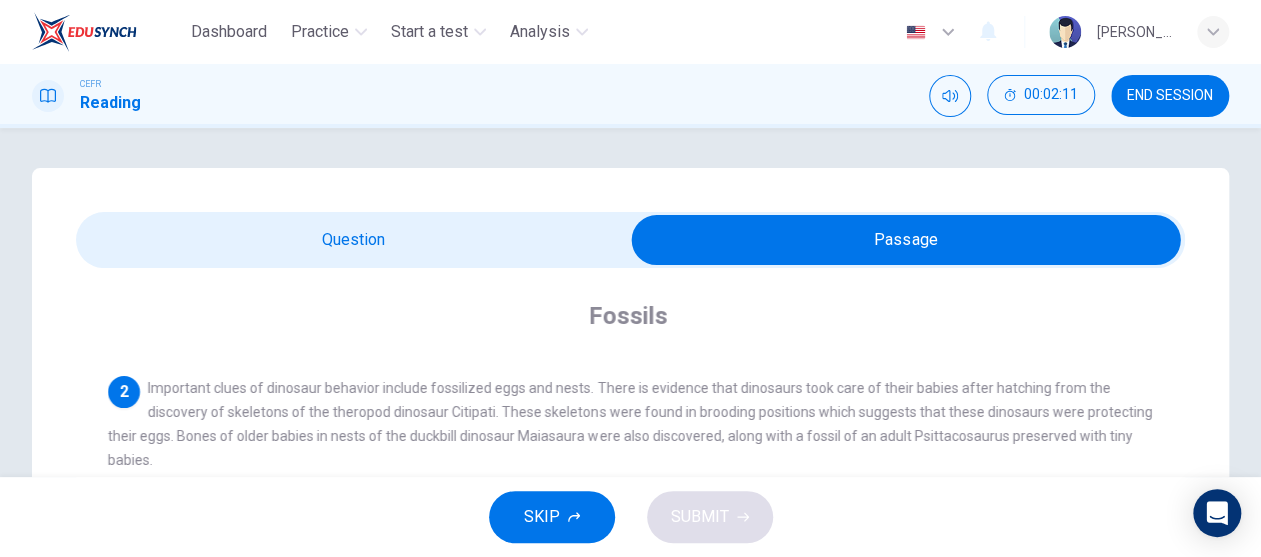 click at bounding box center (906, 240) 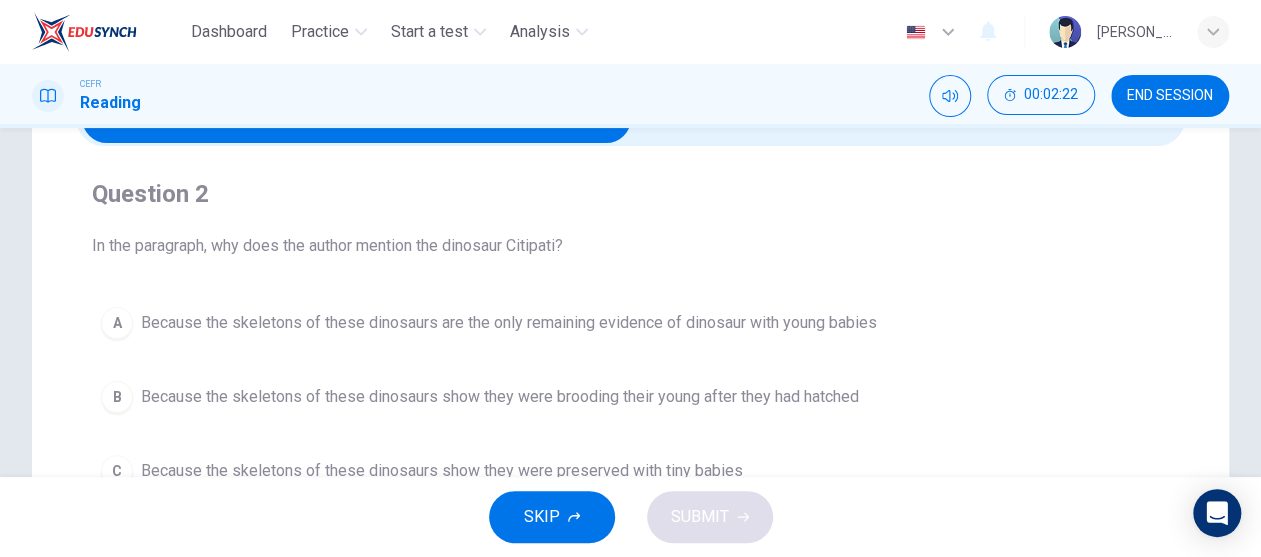 scroll, scrollTop: 0, scrollLeft: 0, axis: both 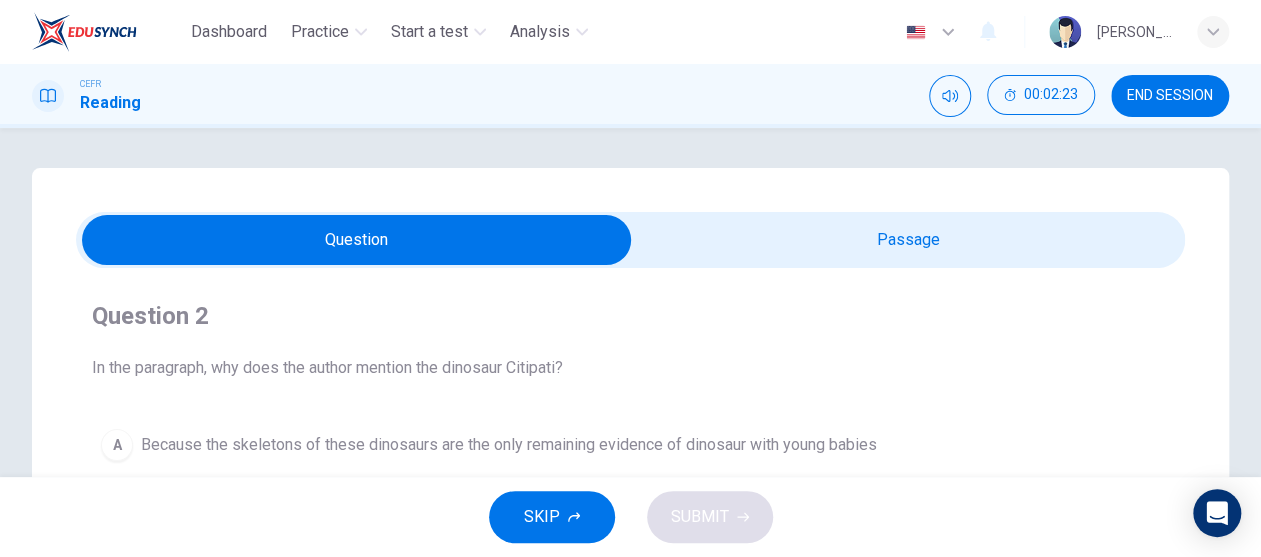 click at bounding box center [357, 240] 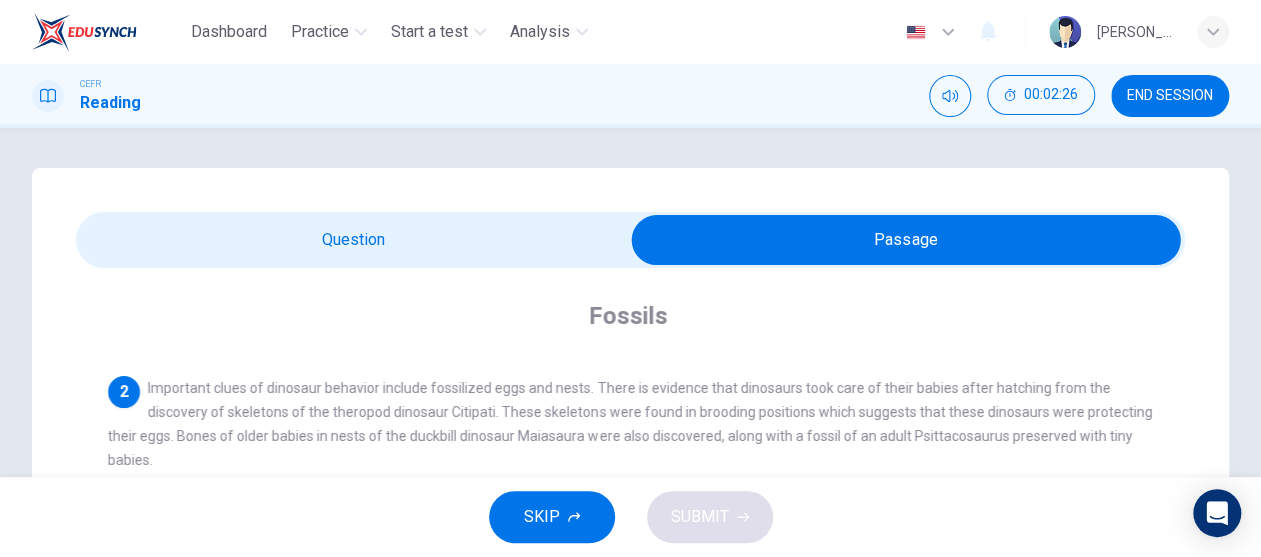 scroll, scrollTop: 100, scrollLeft: 0, axis: vertical 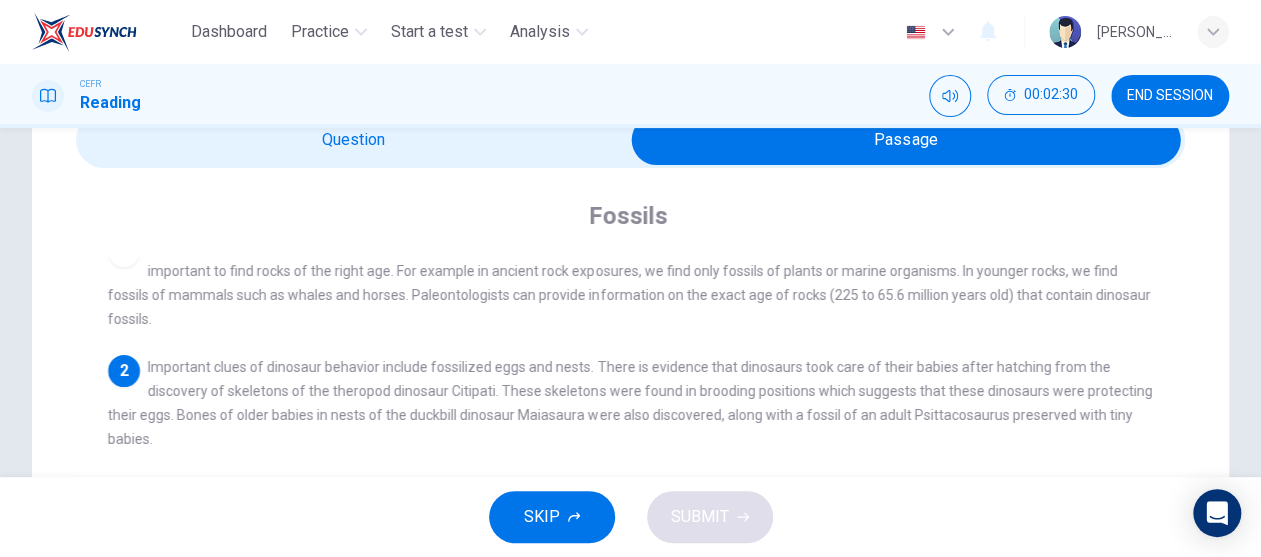 click at bounding box center (906, 140) 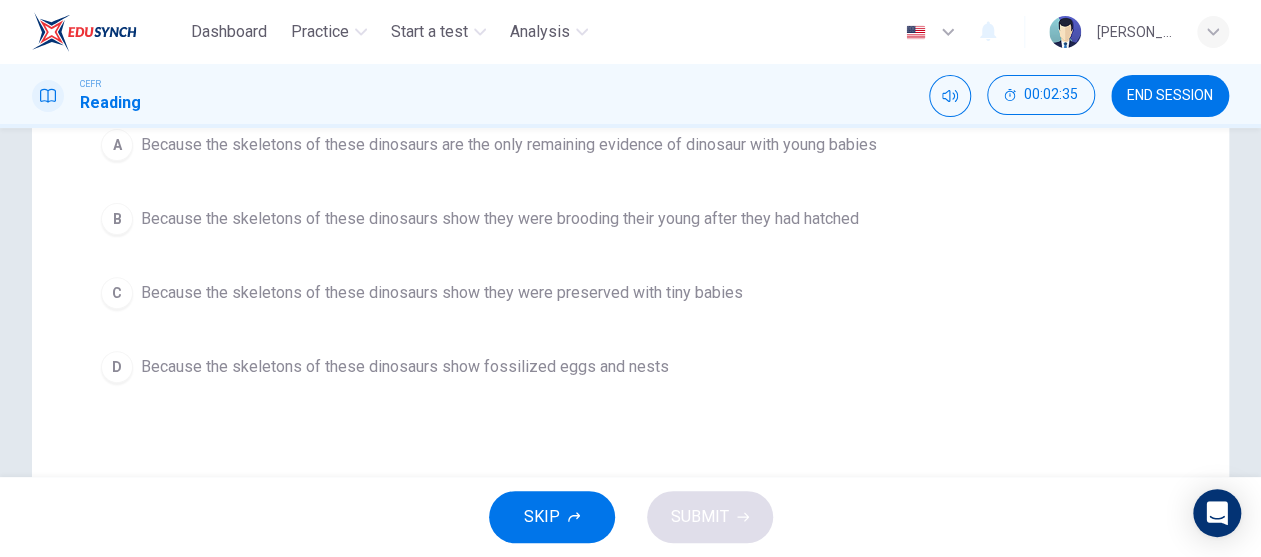 scroll, scrollTop: 200, scrollLeft: 0, axis: vertical 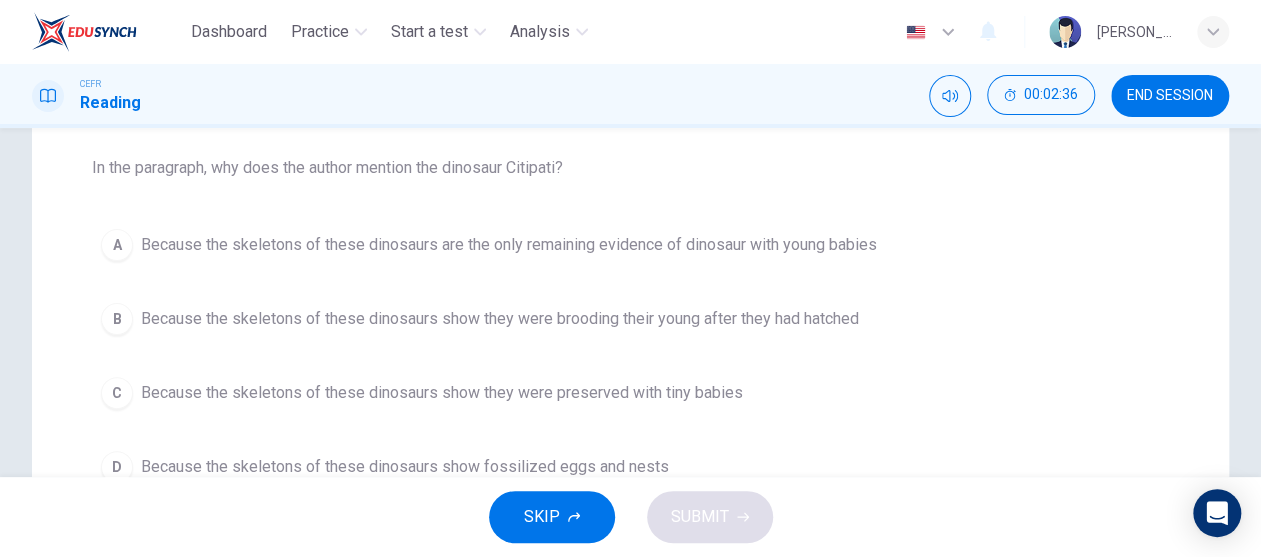 click on "Because the skeletons of these dinosaurs show they were brooding their young after they had hatched" at bounding box center [500, 319] 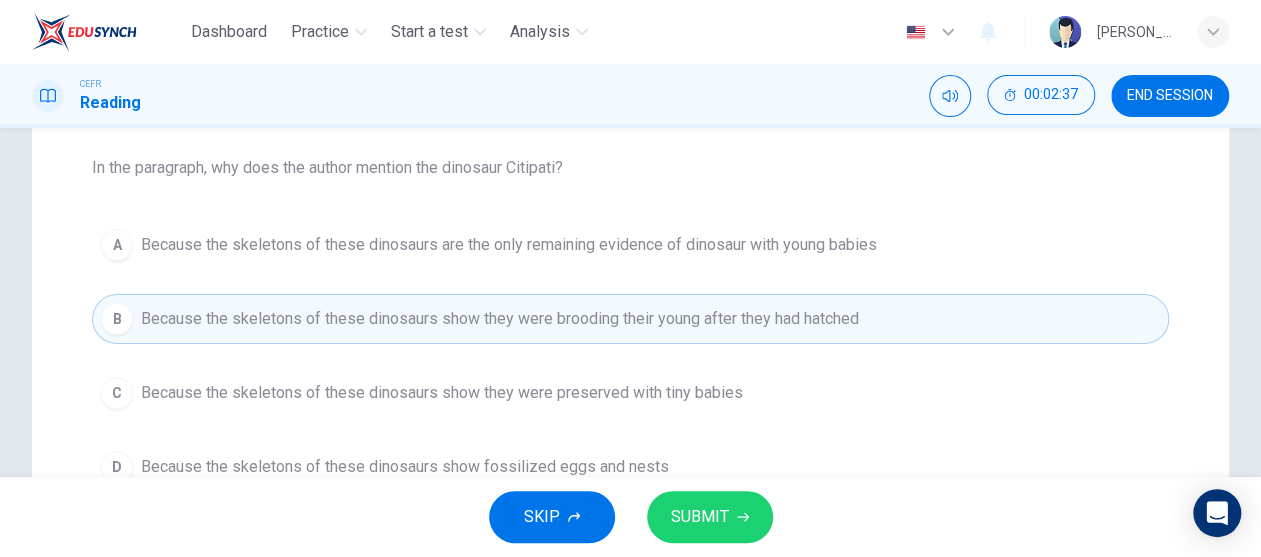 click on "SUBMIT" at bounding box center [700, 517] 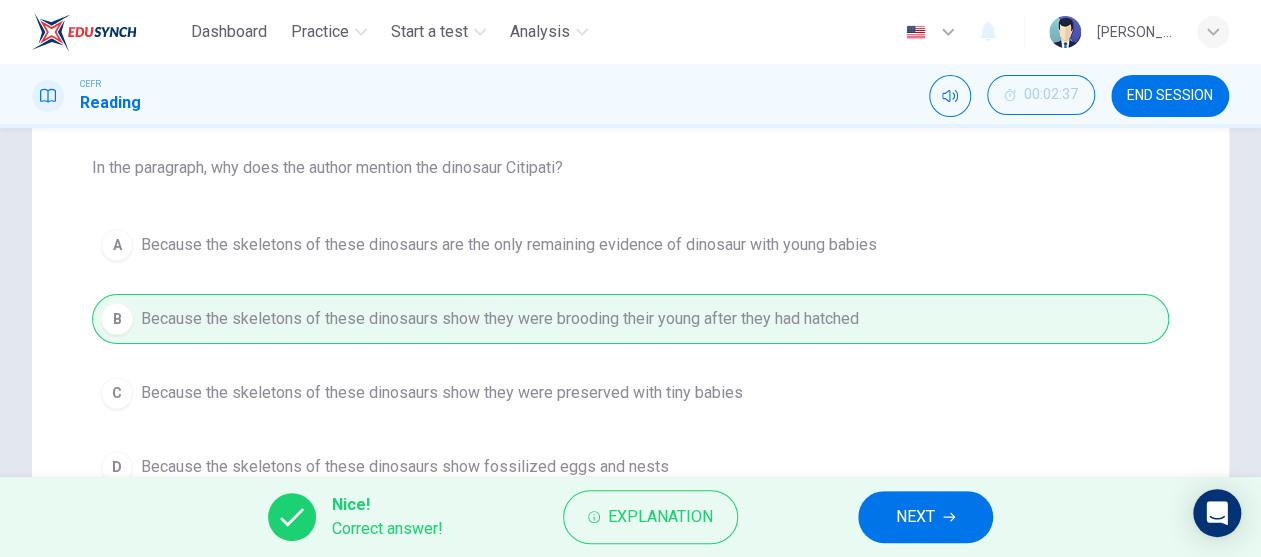 click on "NEXT" at bounding box center (915, 517) 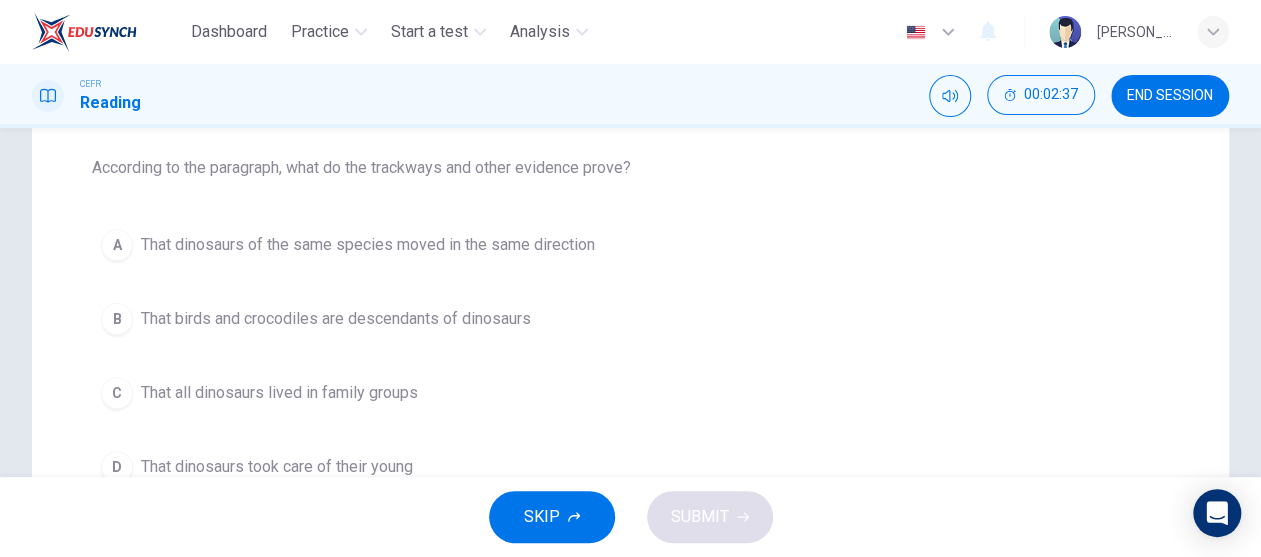 scroll, scrollTop: 100, scrollLeft: 0, axis: vertical 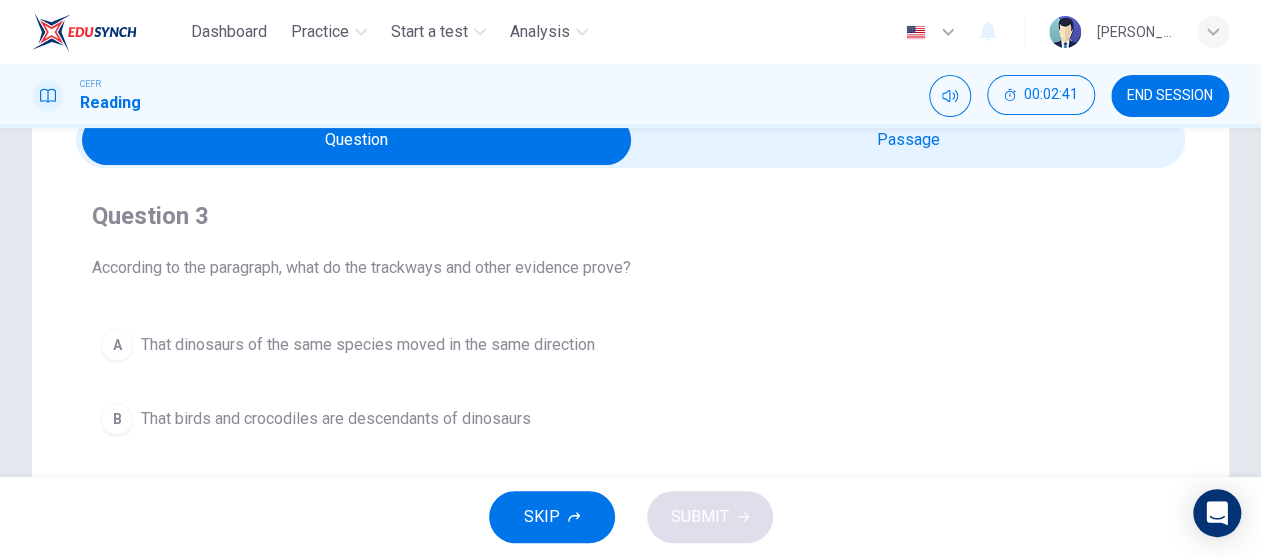 click at bounding box center (357, 140) 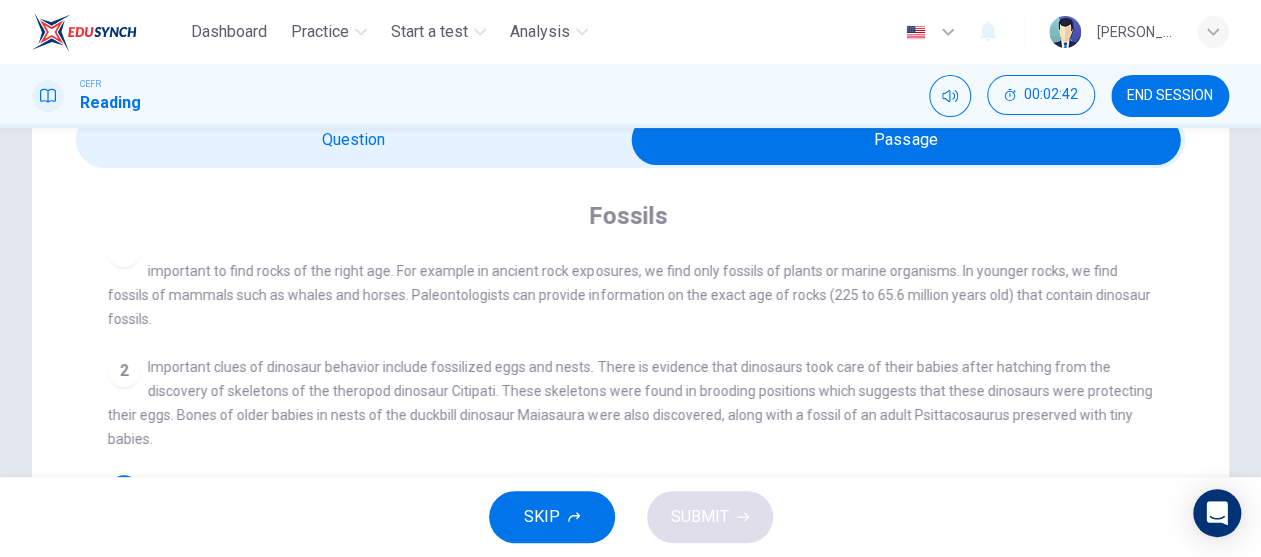 scroll, scrollTop: 121, scrollLeft: 0, axis: vertical 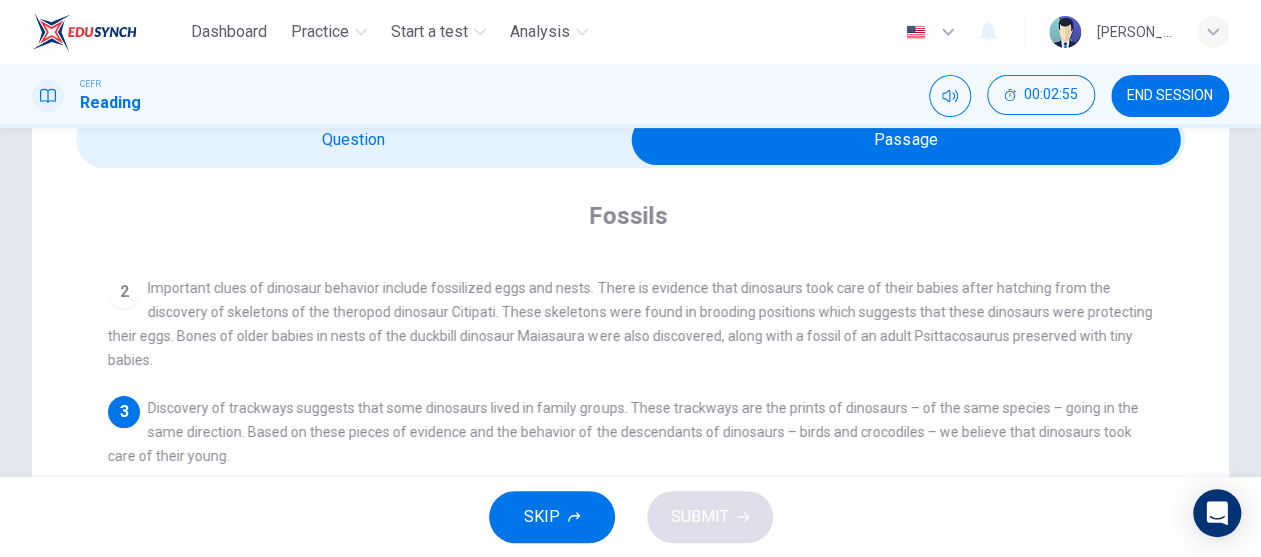 click at bounding box center [906, 140] 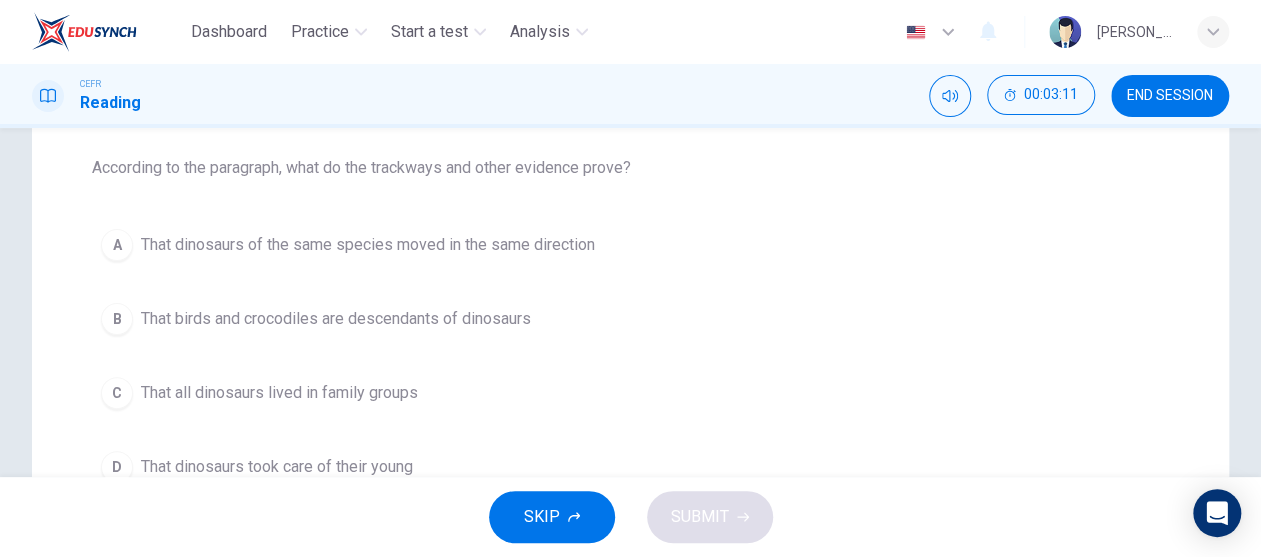 scroll, scrollTop: 100, scrollLeft: 0, axis: vertical 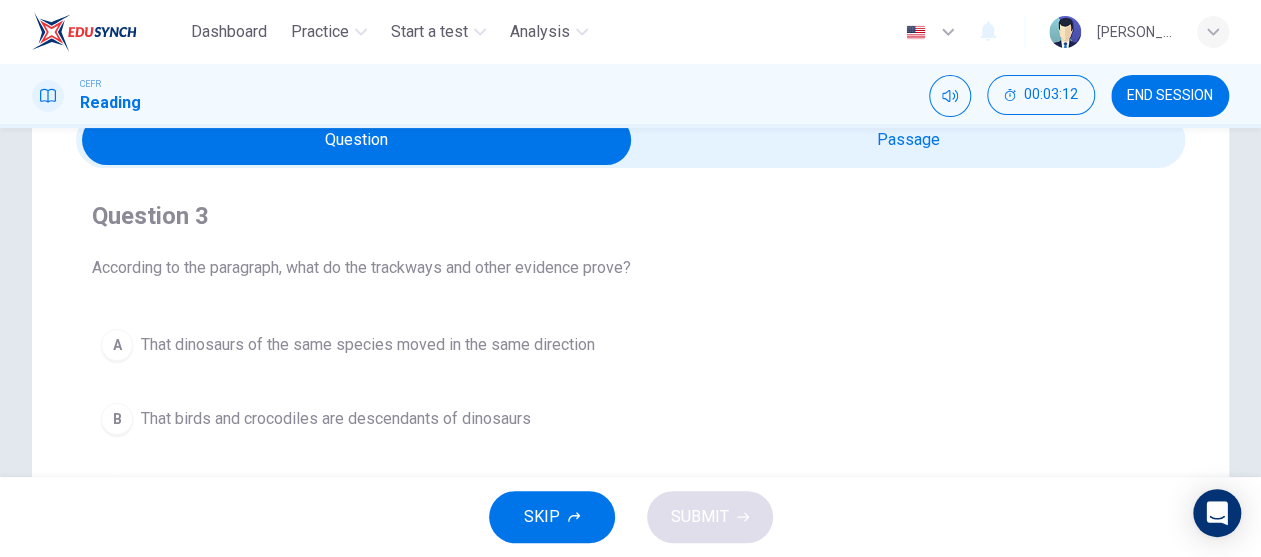 click at bounding box center [357, 140] 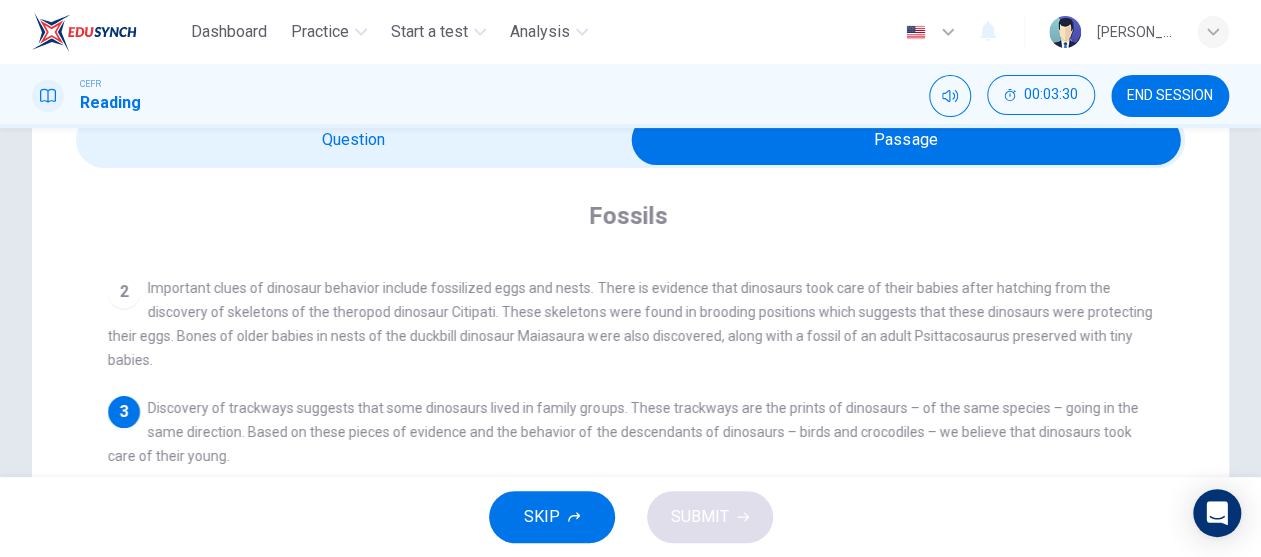 click at bounding box center (906, 140) 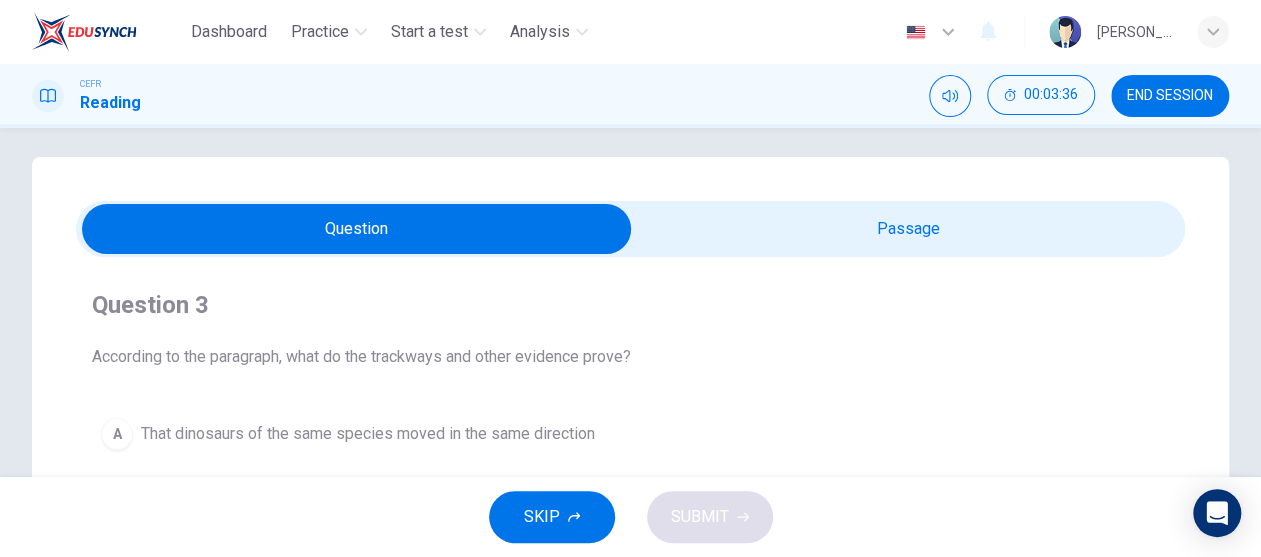 scroll, scrollTop: 0, scrollLeft: 0, axis: both 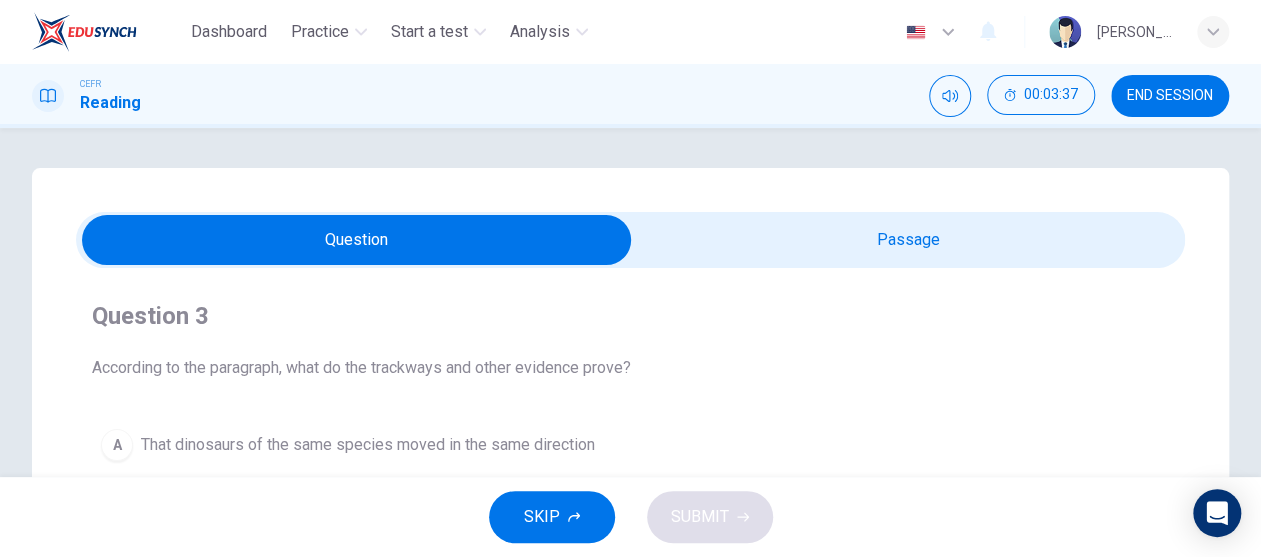 click at bounding box center [357, 240] 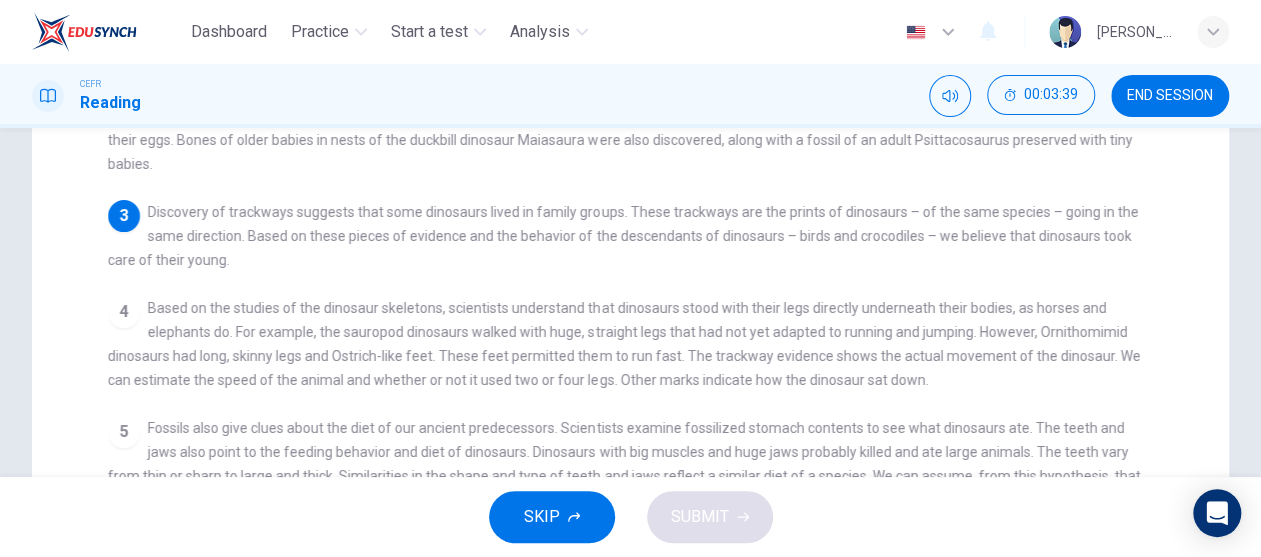 scroll, scrollTop: 300, scrollLeft: 0, axis: vertical 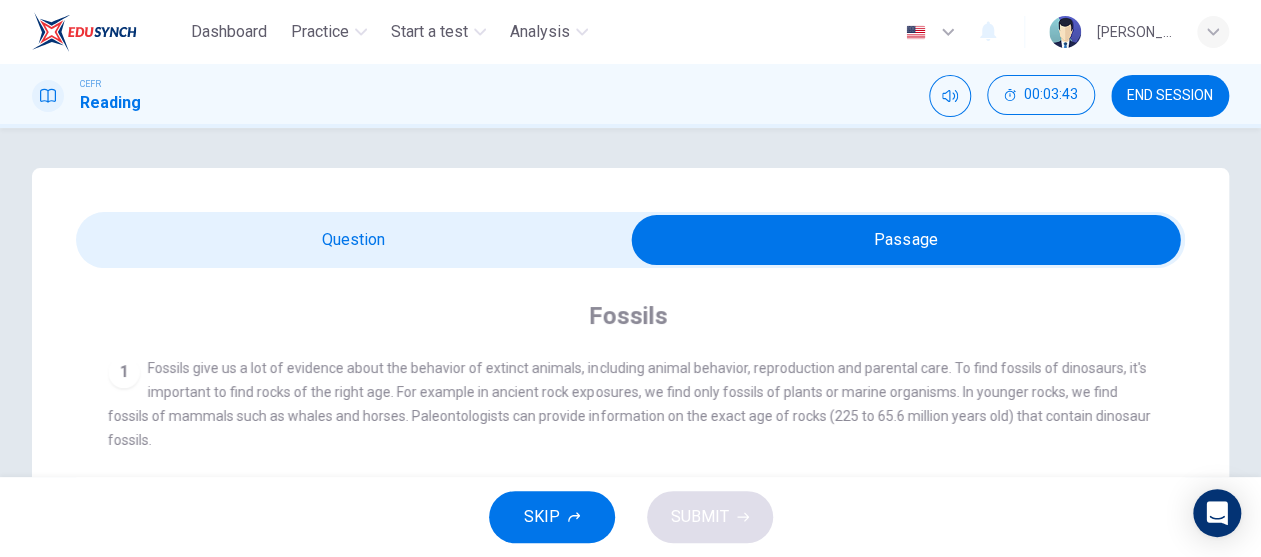click at bounding box center (906, 240) 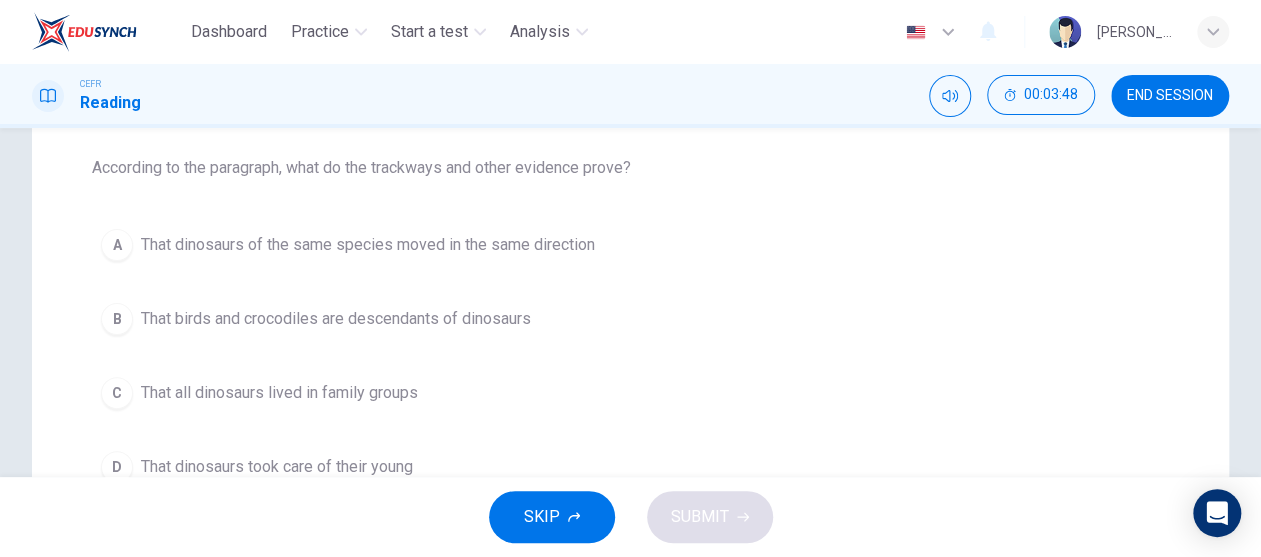 scroll, scrollTop: 200, scrollLeft: 0, axis: vertical 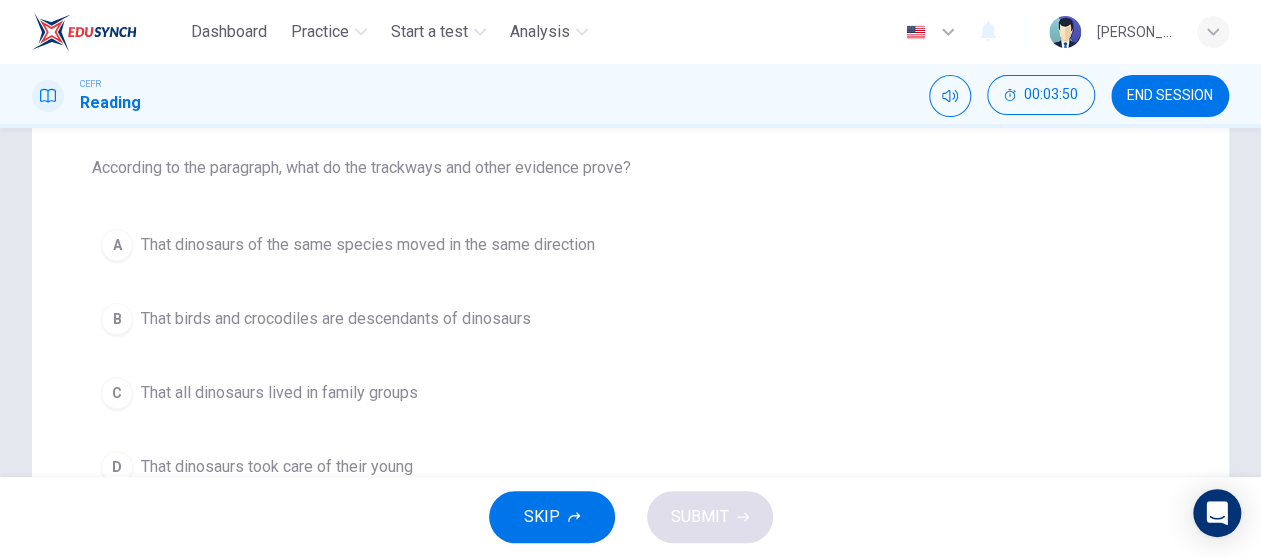 click on "That dinosaurs of the same species moved in the same direction" at bounding box center (368, 245) 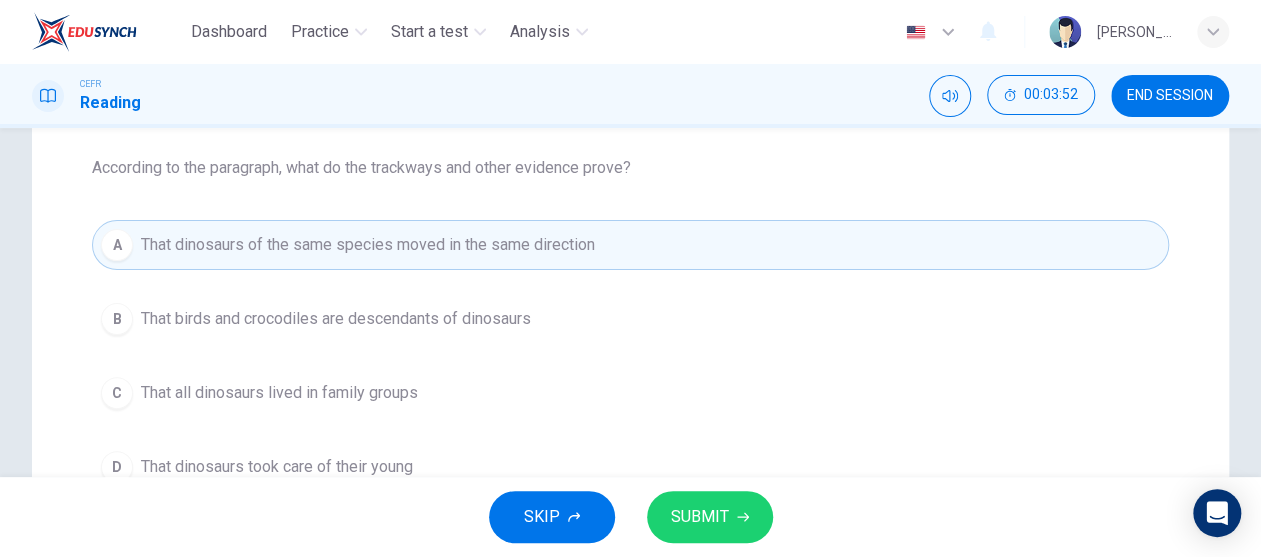 click on "SUBMIT" at bounding box center [710, 517] 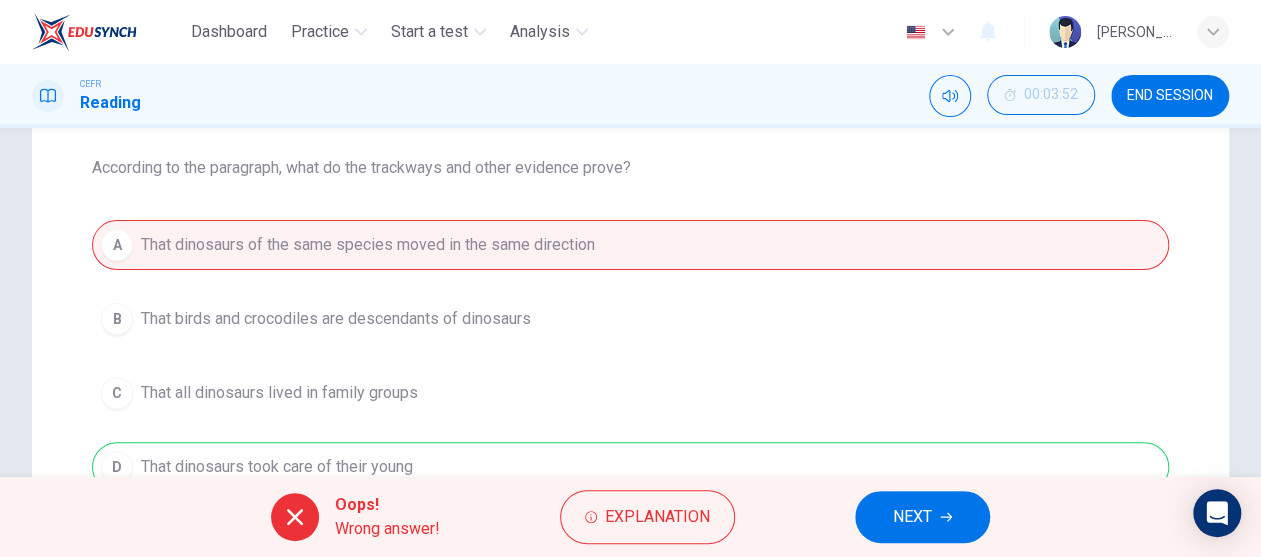 scroll, scrollTop: 300, scrollLeft: 0, axis: vertical 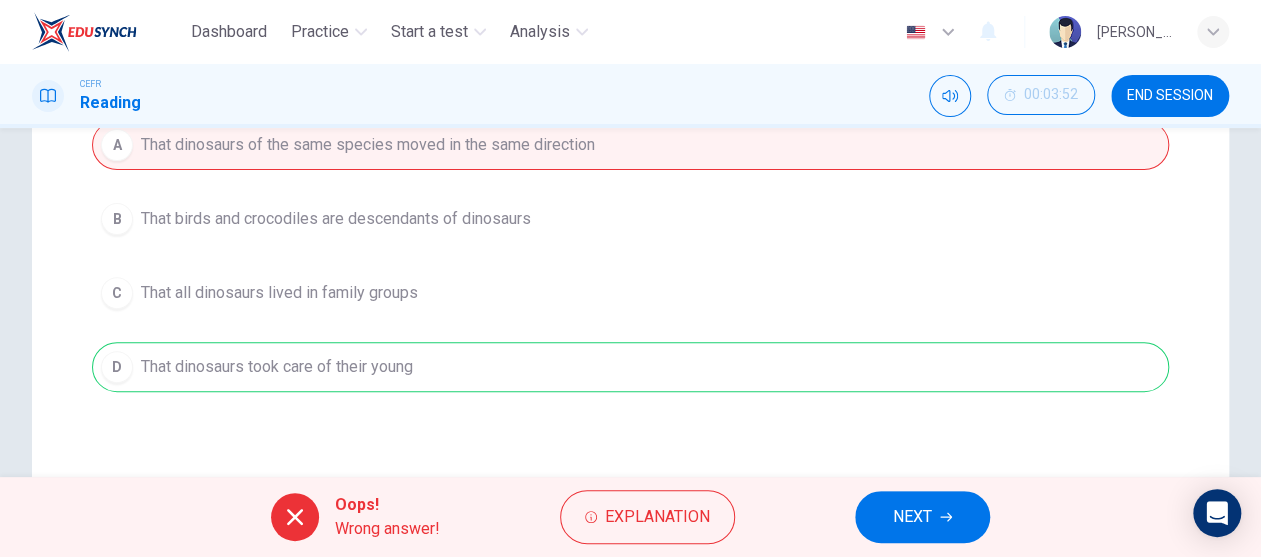 click on "NEXT" at bounding box center (922, 517) 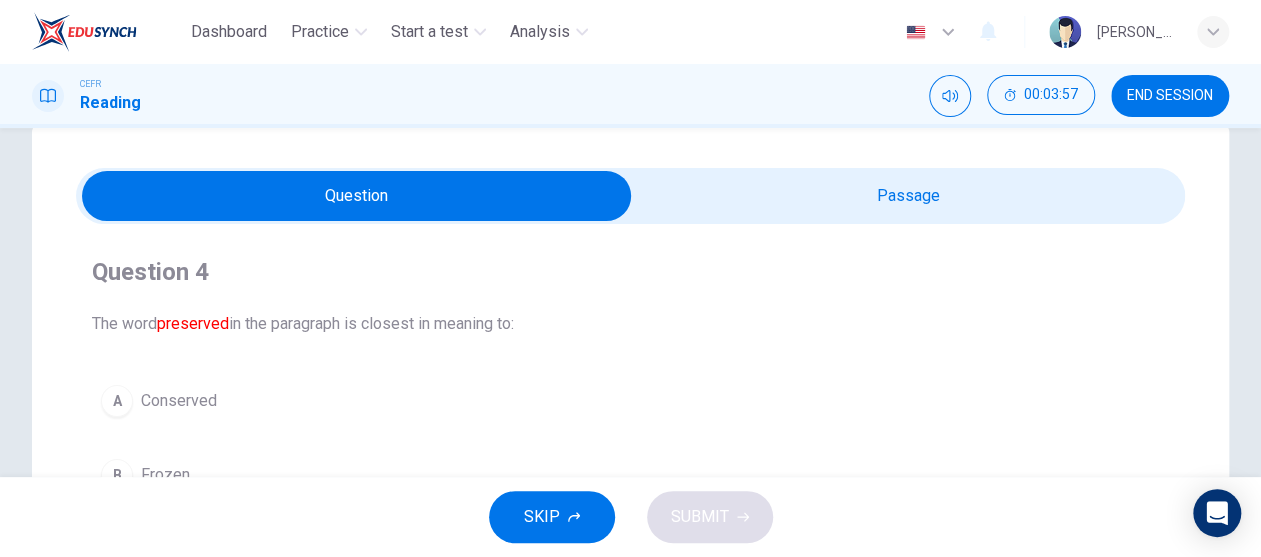 scroll, scrollTop: 0, scrollLeft: 0, axis: both 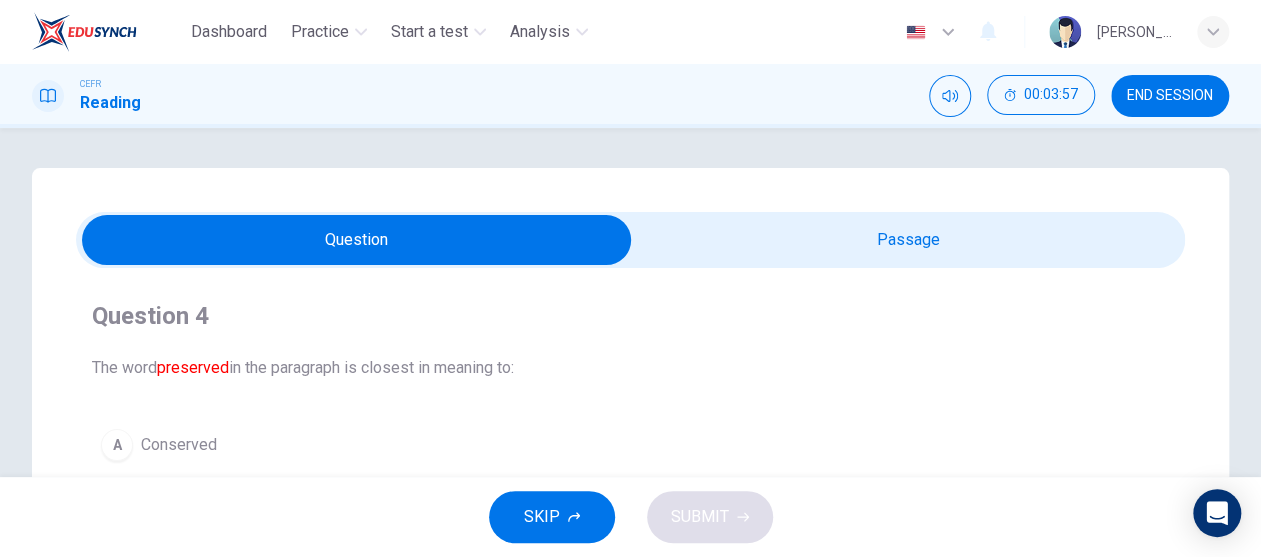 click at bounding box center (357, 240) 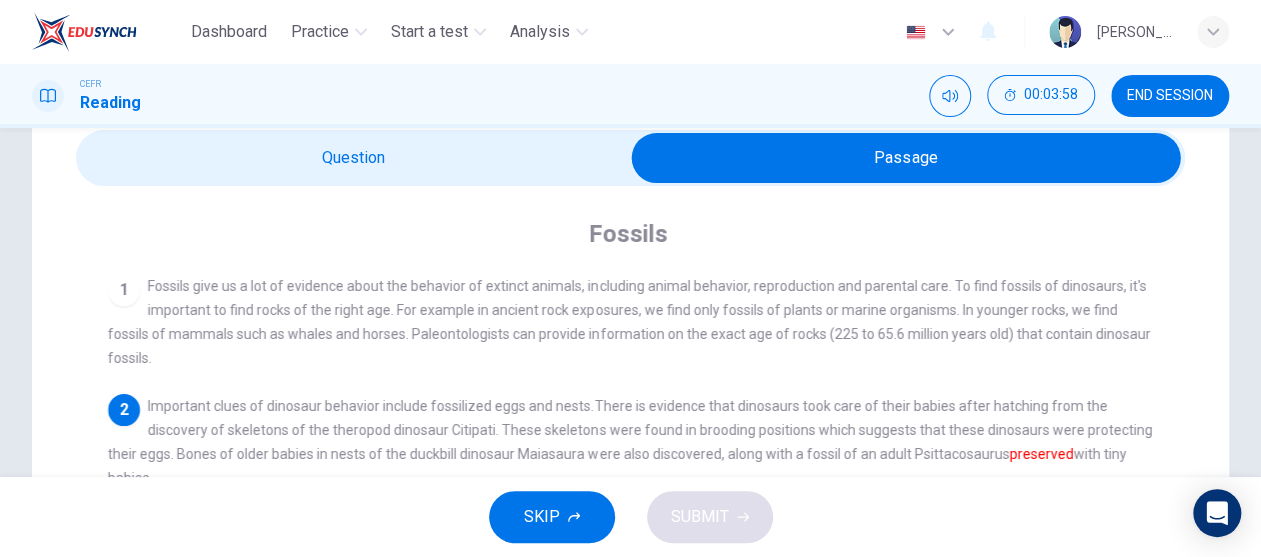 scroll, scrollTop: 200, scrollLeft: 0, axis: vertical 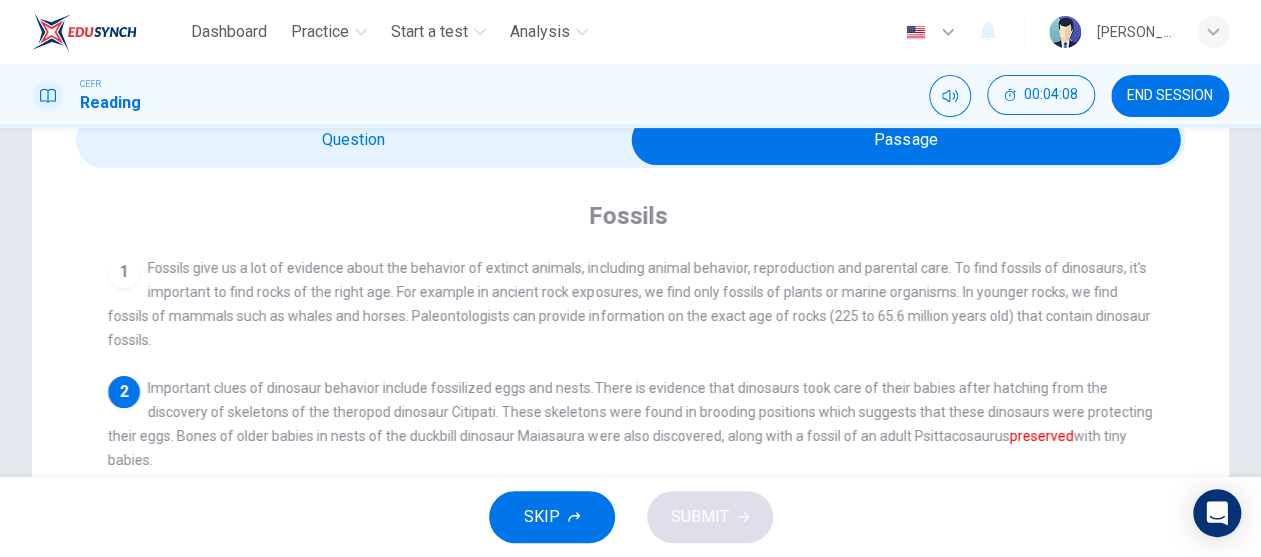 click at bounding box center [906, 140] 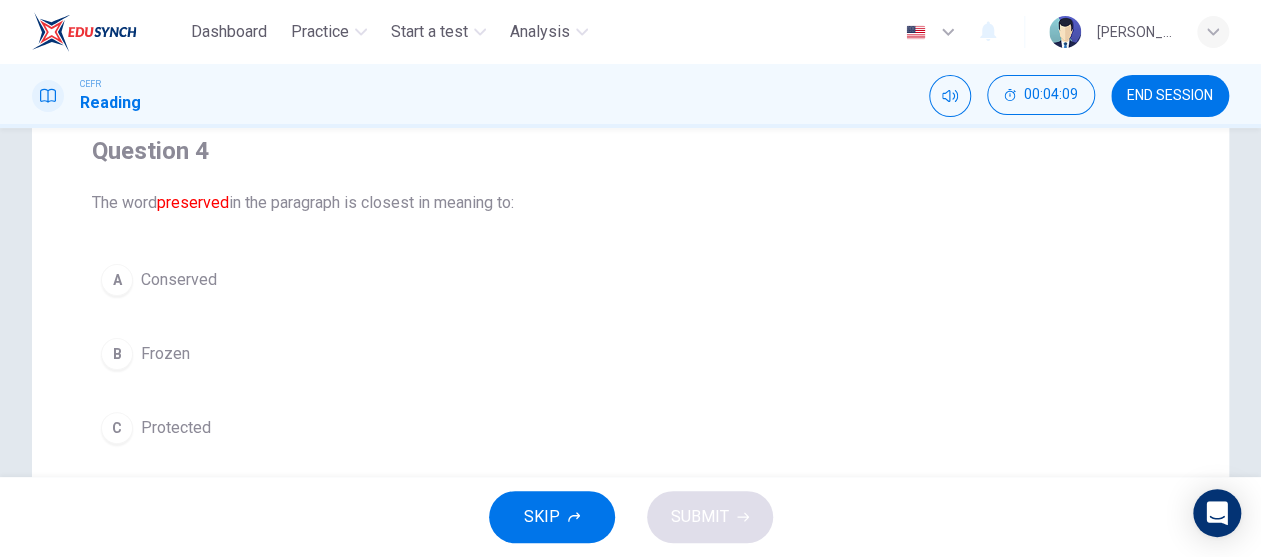 scroll, scrollTop: 200, scrollLeft: 0, axis: vertical 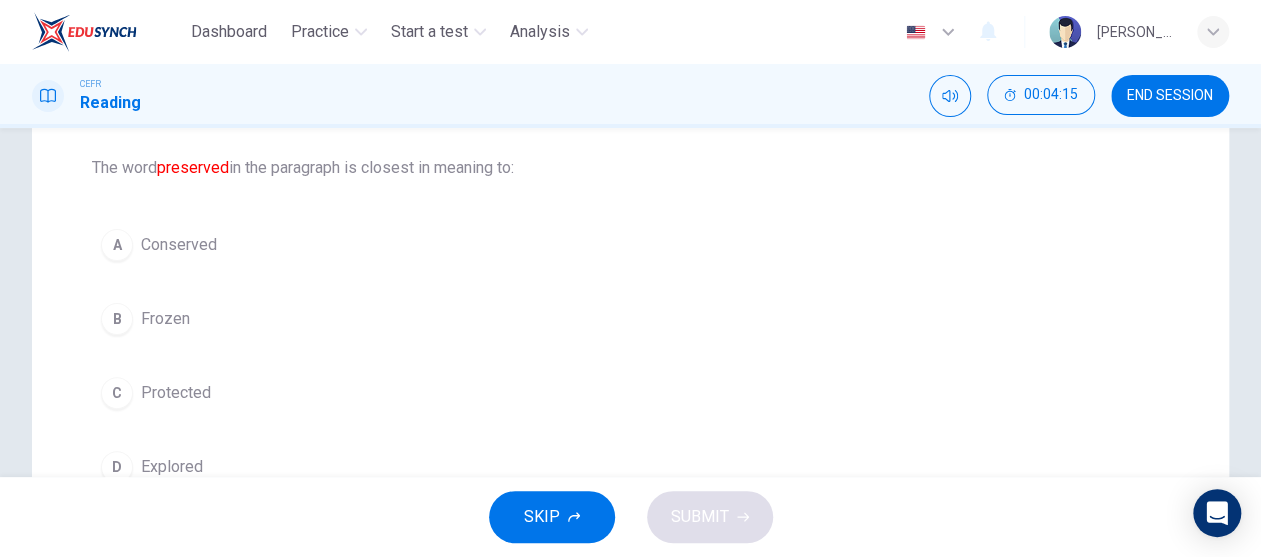click on "Conserved" at bounding box center (179, 245) 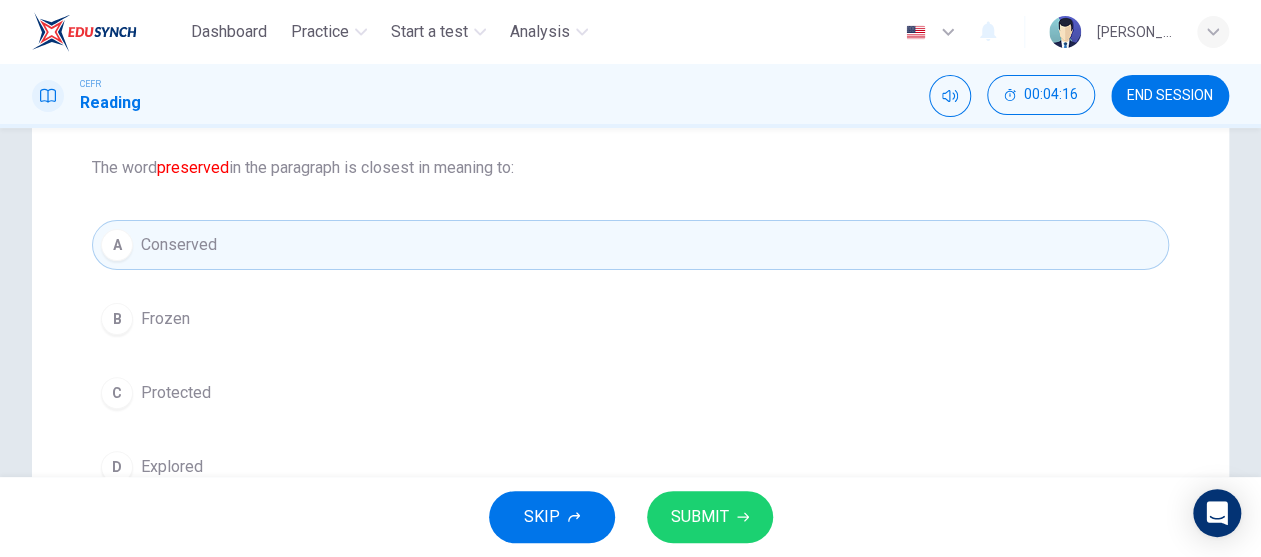 click on "SUBMIT" at bounding box center (700, 517) 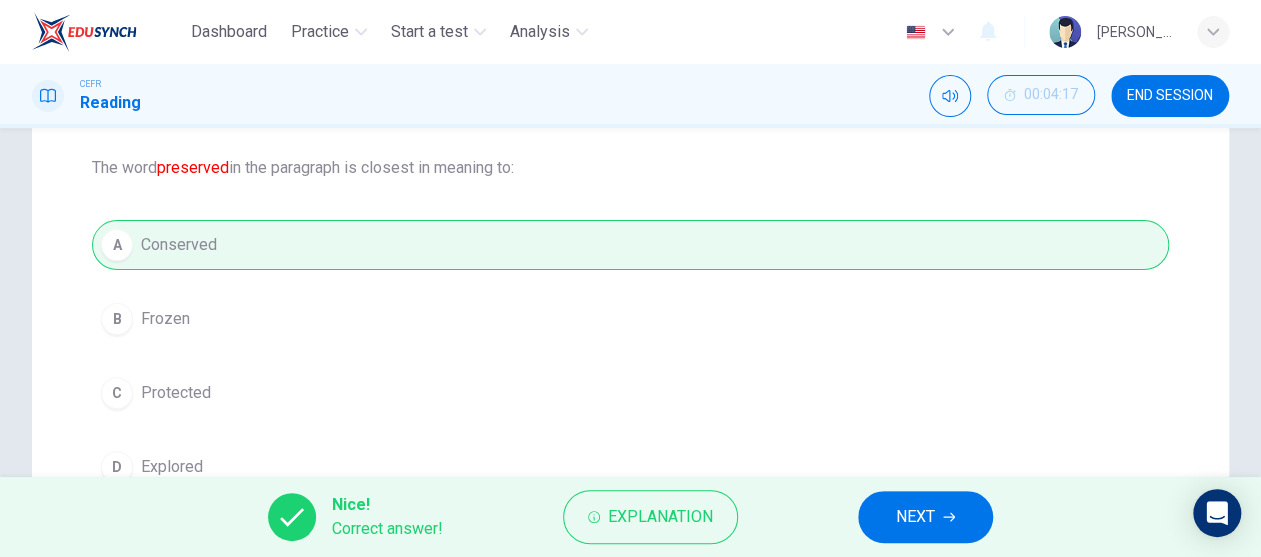 click on "NEXT" at bounding box center (925, 517) 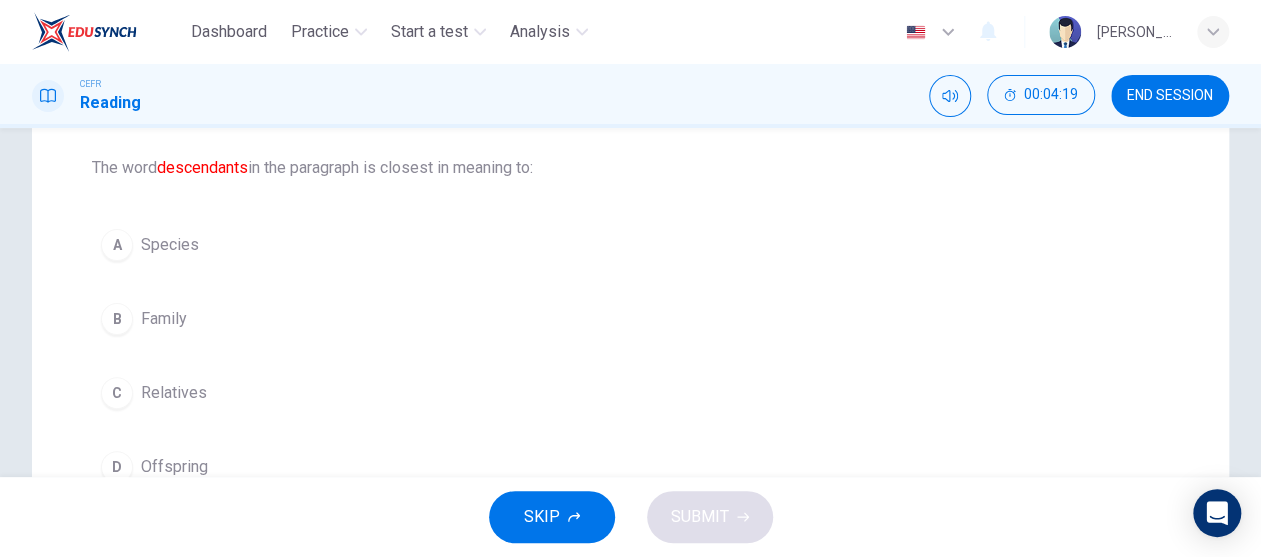 scroll, scrollTop: 100, scrollLeft: 0, axis: vertical 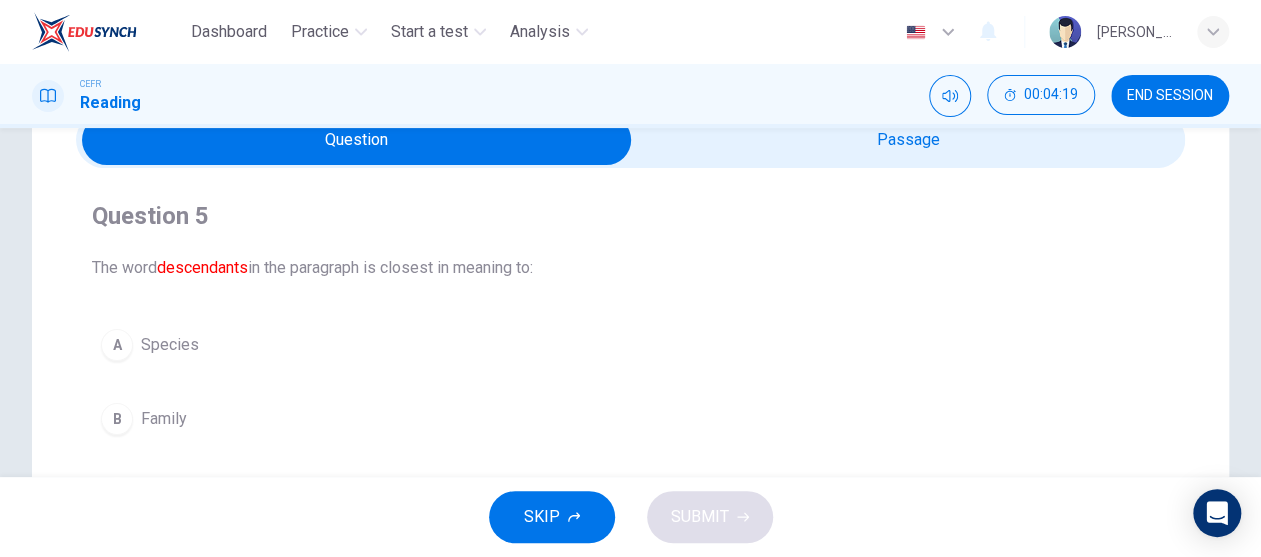 click at bounding box center [357, 140] 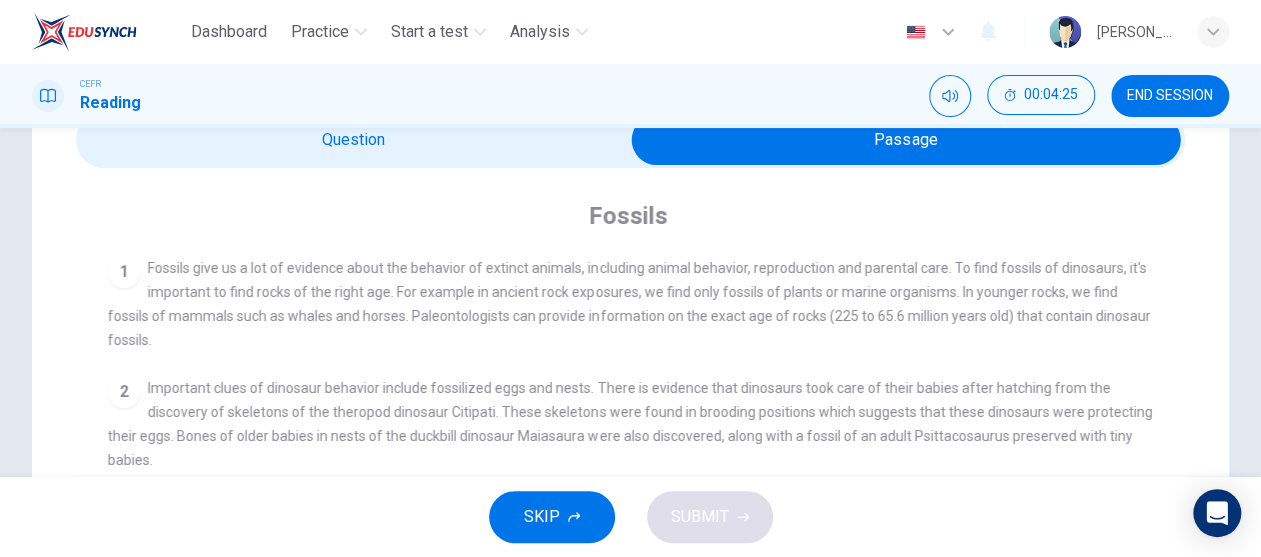 scroll, scrollTop: 0, scrollLeft: 0, axis: both 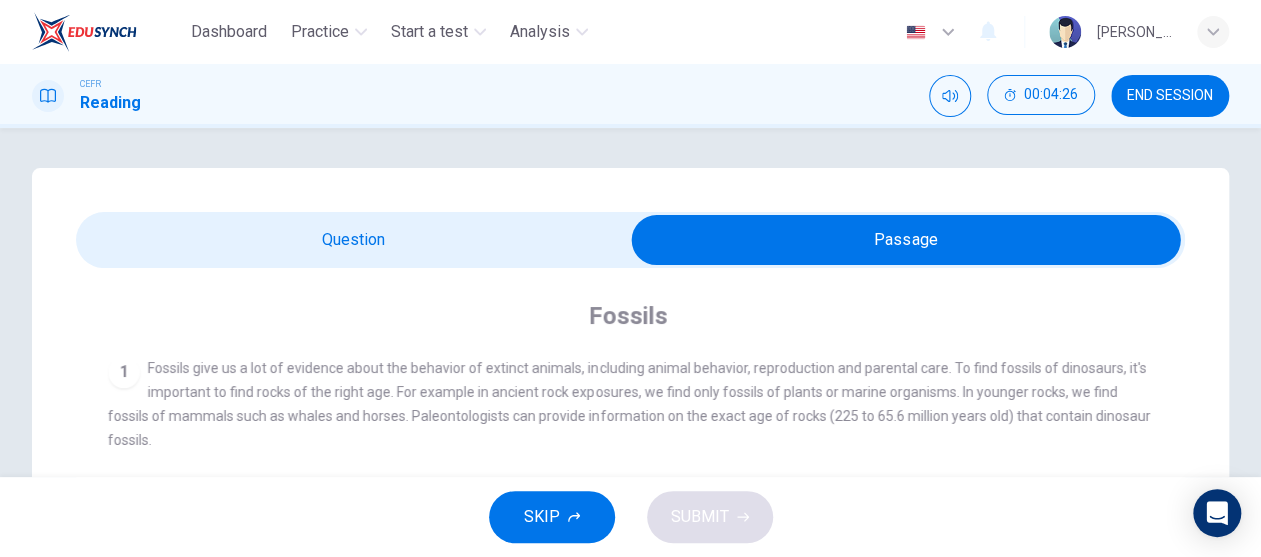 click at bounding box center (906, 240) 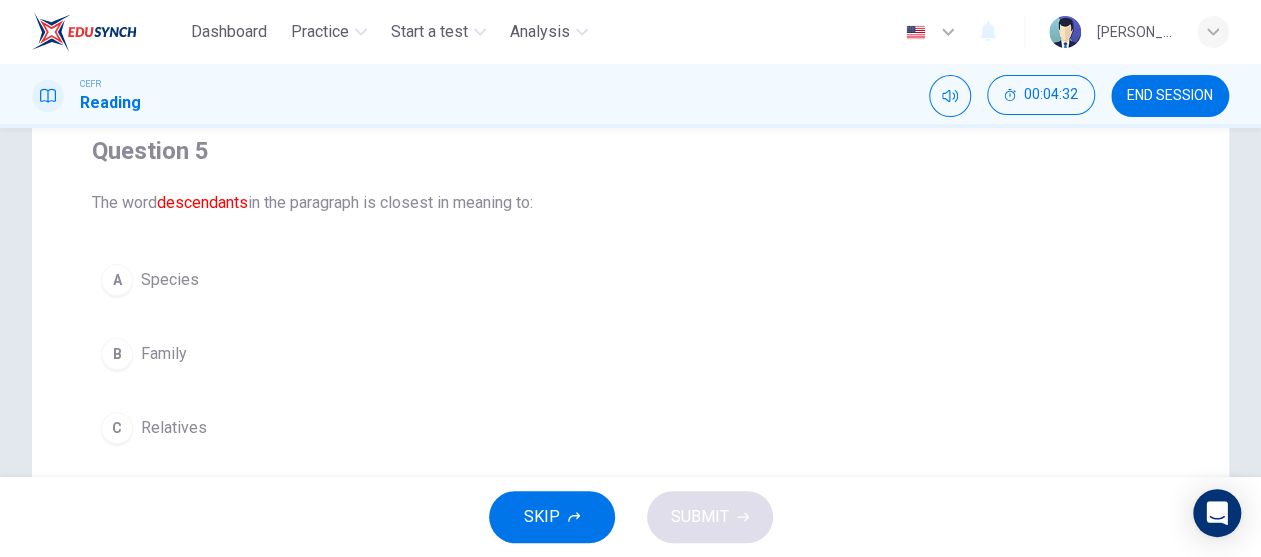 scroll, scrollTop: 200, scrollLeft: 0, axis: vertical 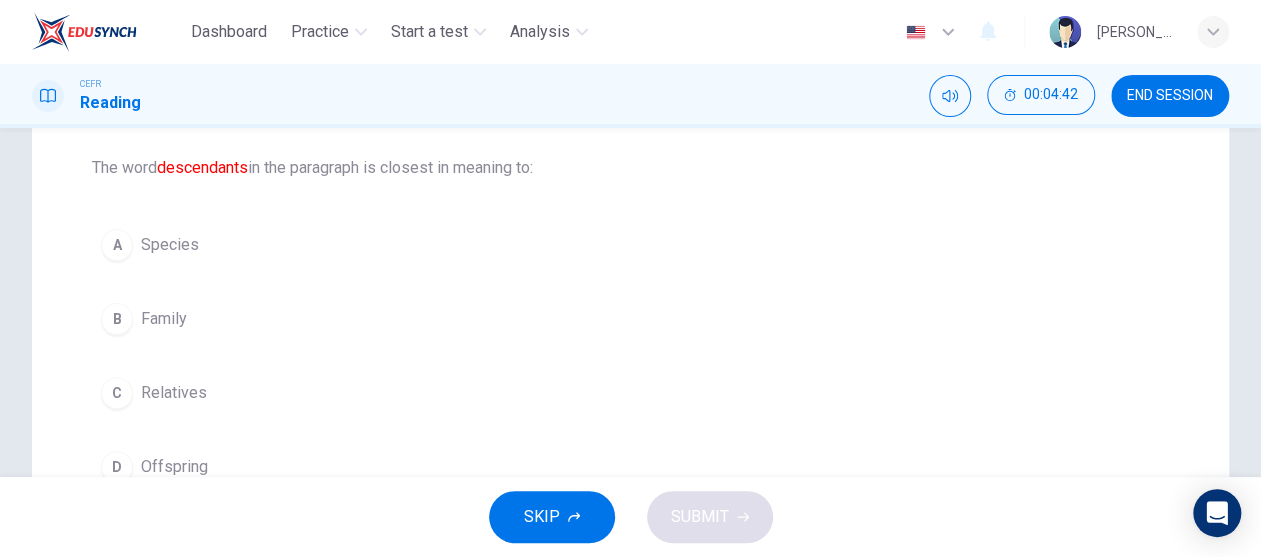 click on "Relatives" at bounding box center [174, 393] 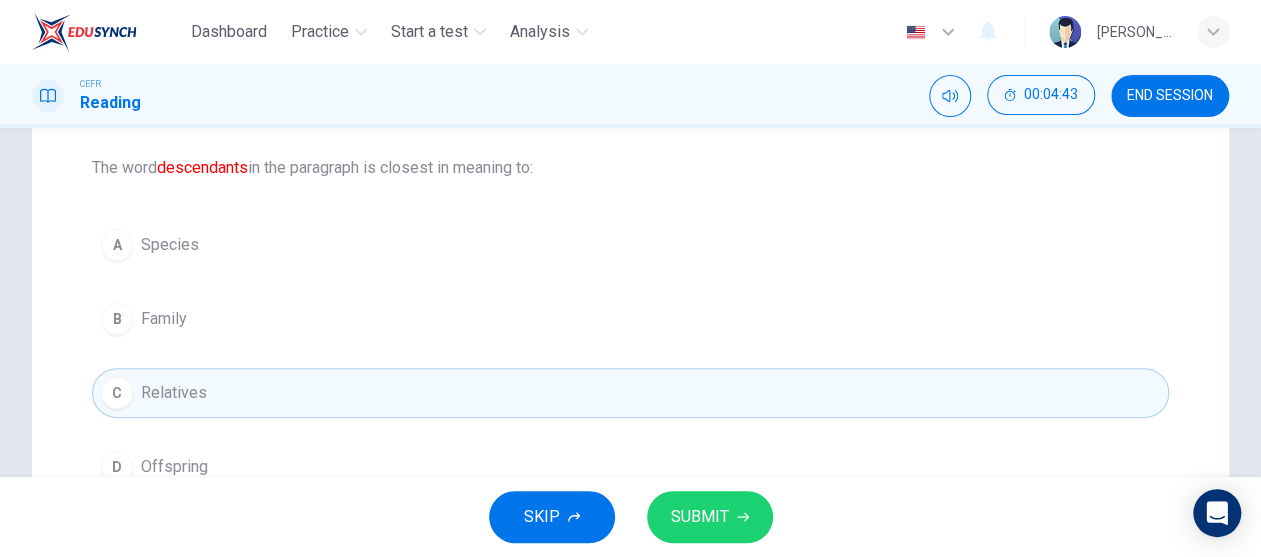 click on "SUBMIT" at bounding box center (700, 517) 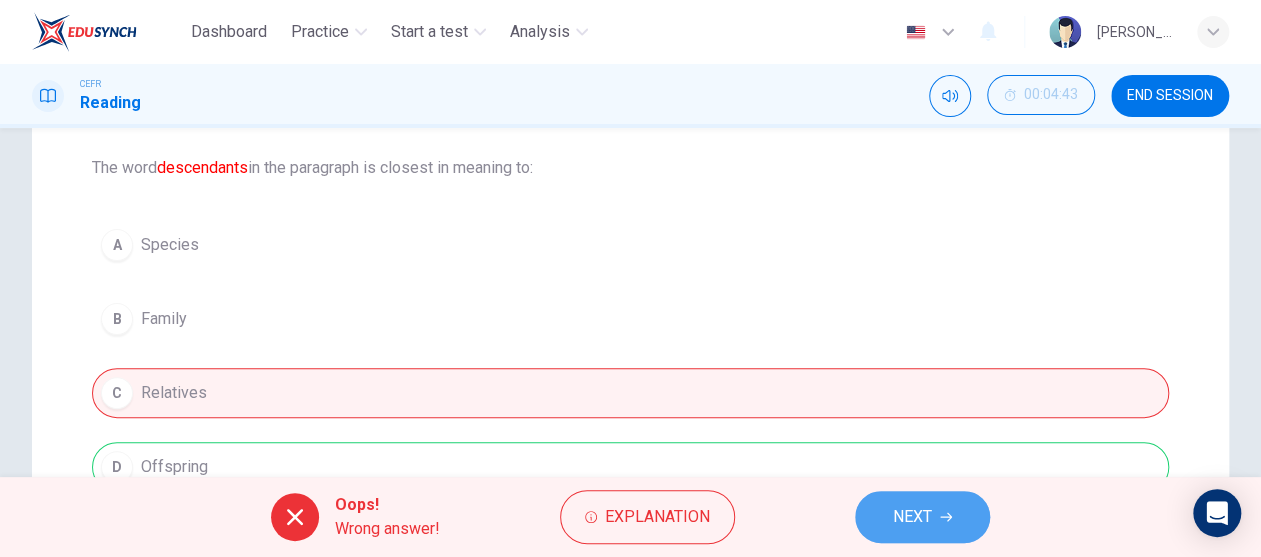 click on "NEXT" at bounding box center [922, 517] 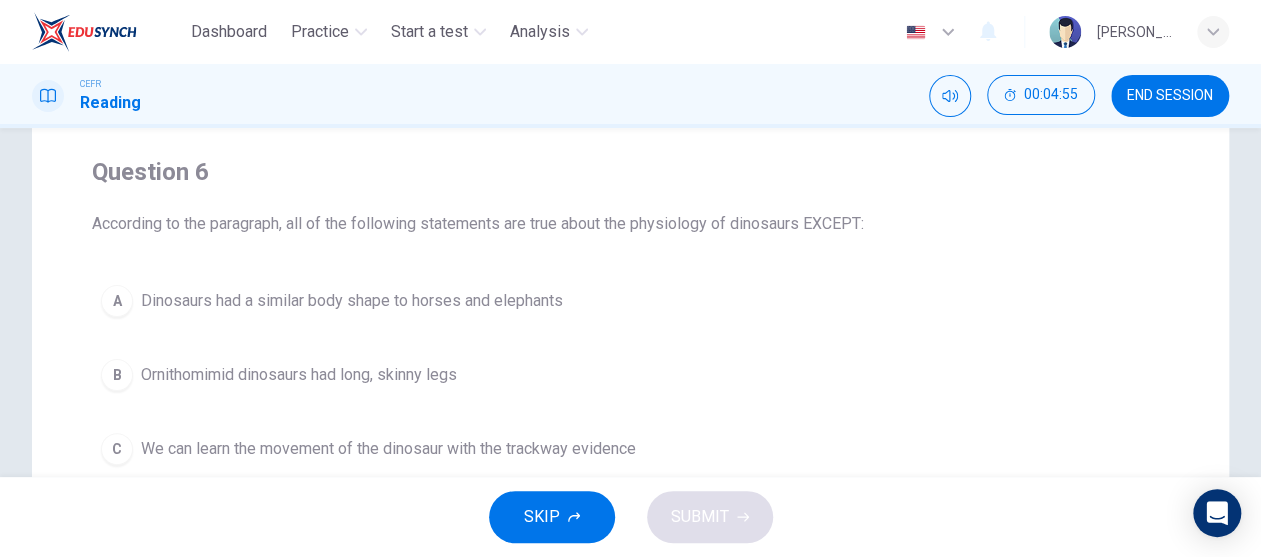 scroll, scrollTop: 100, scrollLeft: 0, axis: vertical 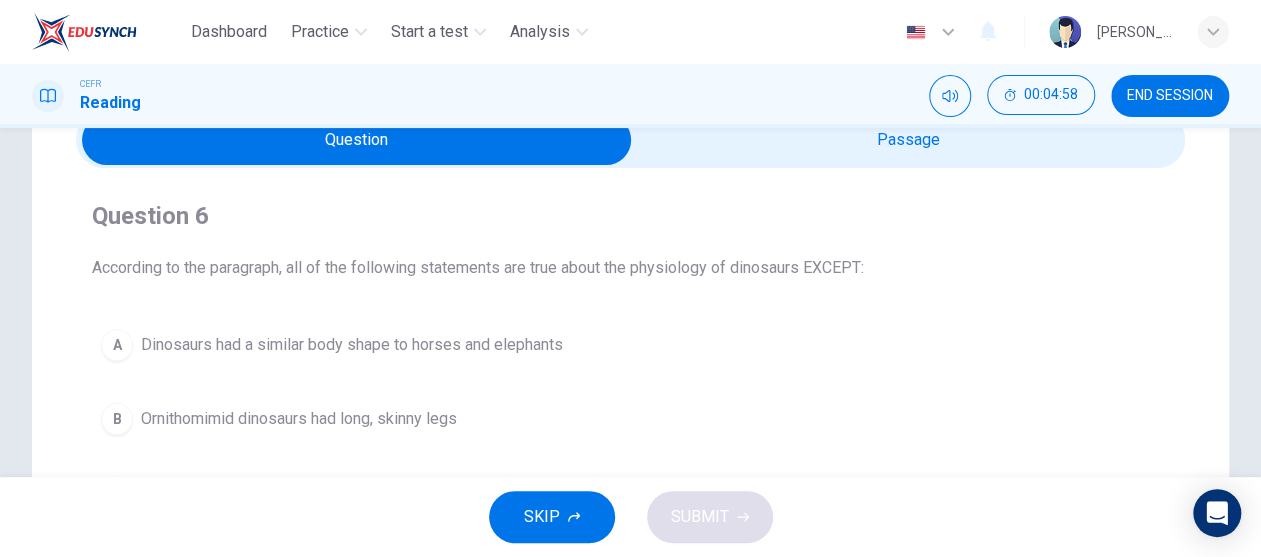 click at bounding box center (357, 140) 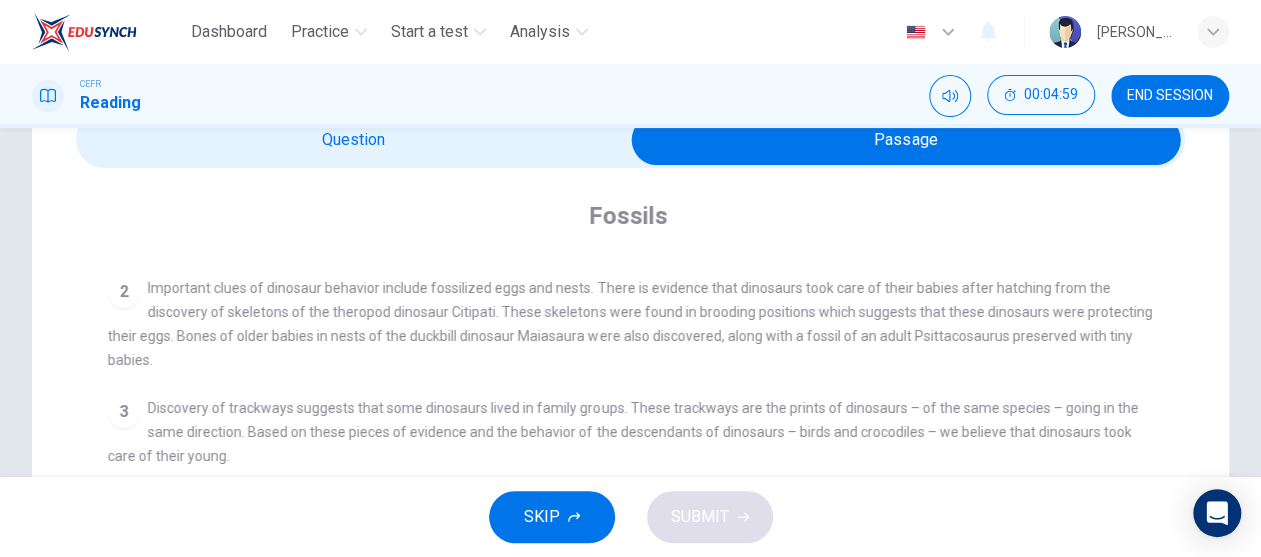 scroll, scrollTop: 121, scrollLeft: 0, axis: vertical 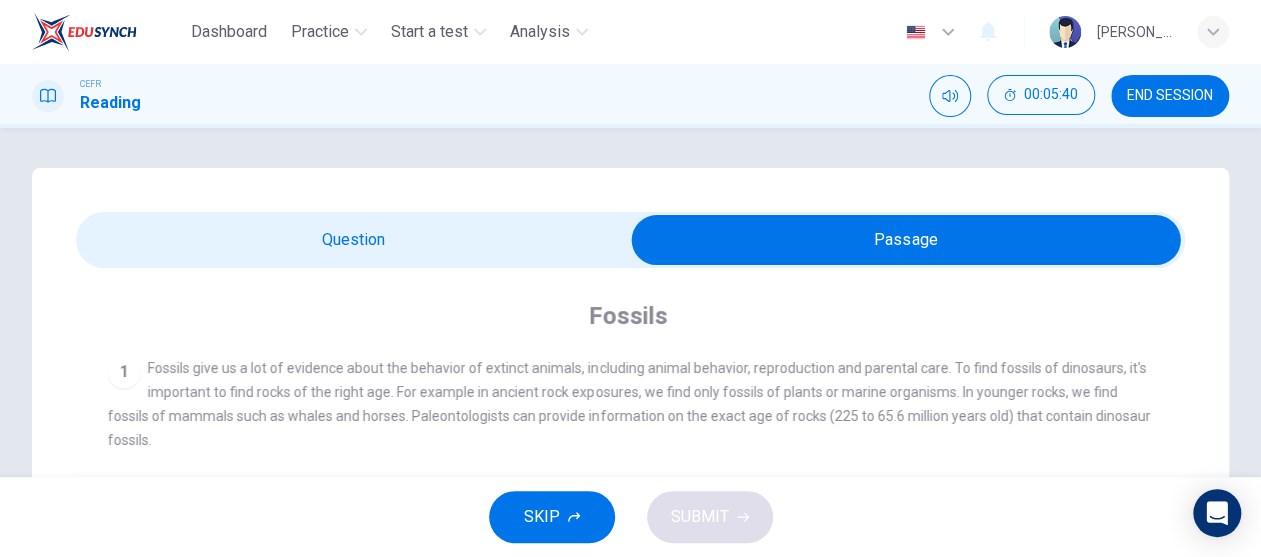 click at bounding box center [906, 240] 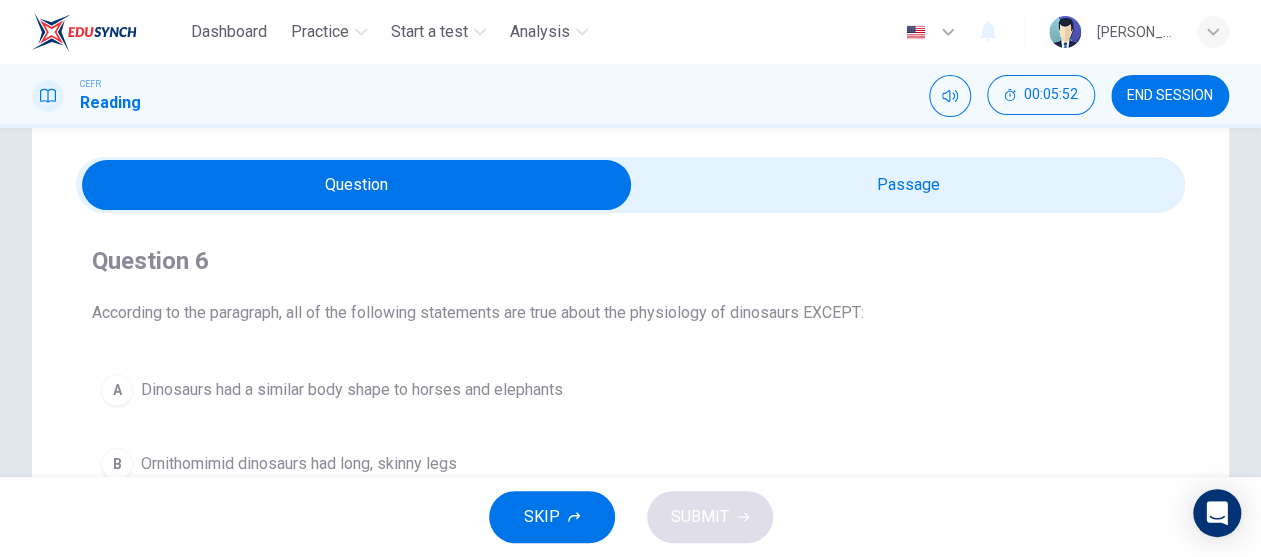 scroll, scrollTop: 0, scrollLeft: 0, axis: both 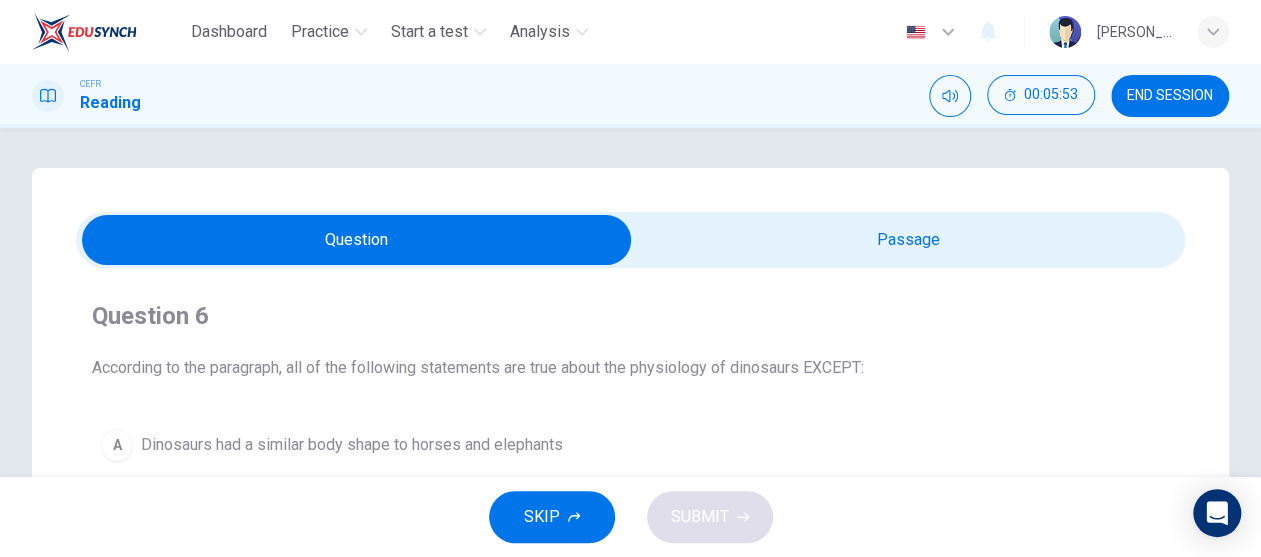 click at bounding box center (357, 240) 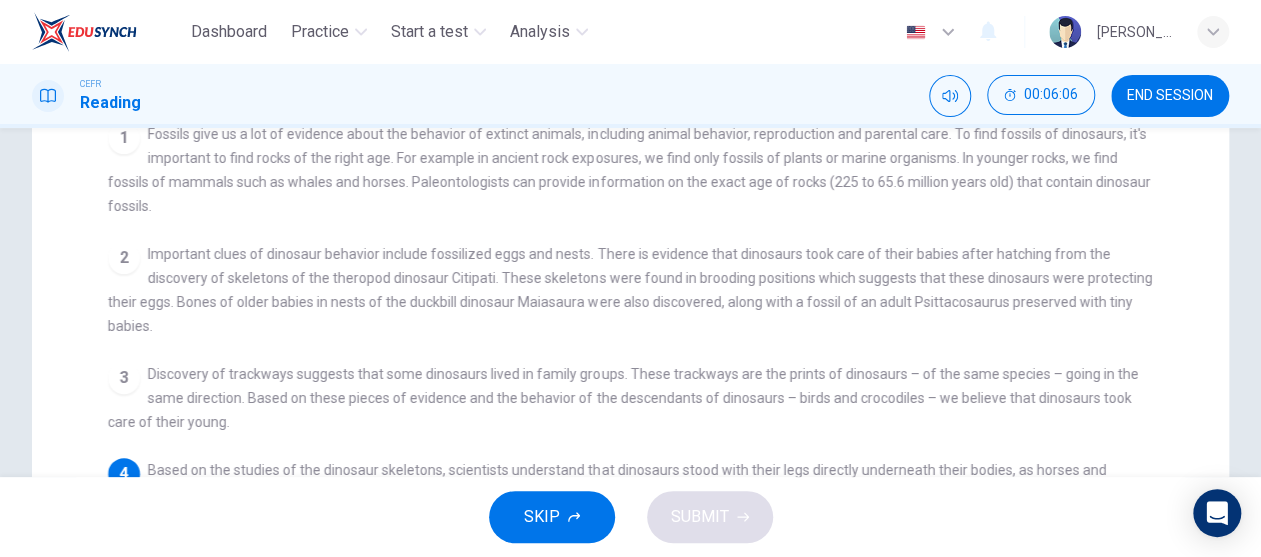 scroll, scrollTop: 200, scrollLeft: 0, axis: vertical 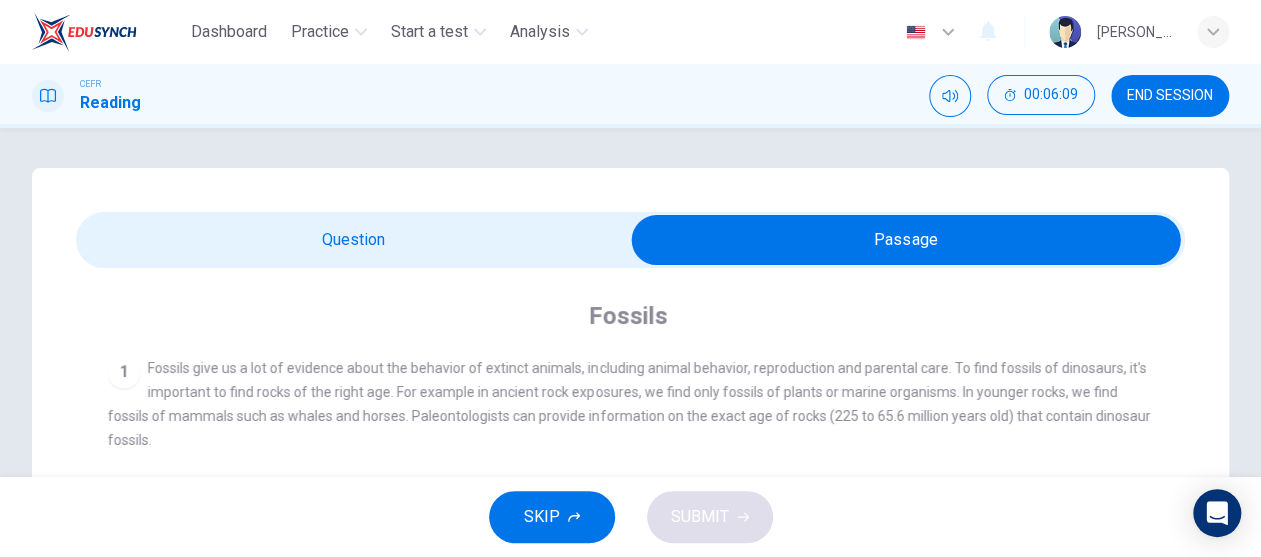 click at bounding box center [906, 240] 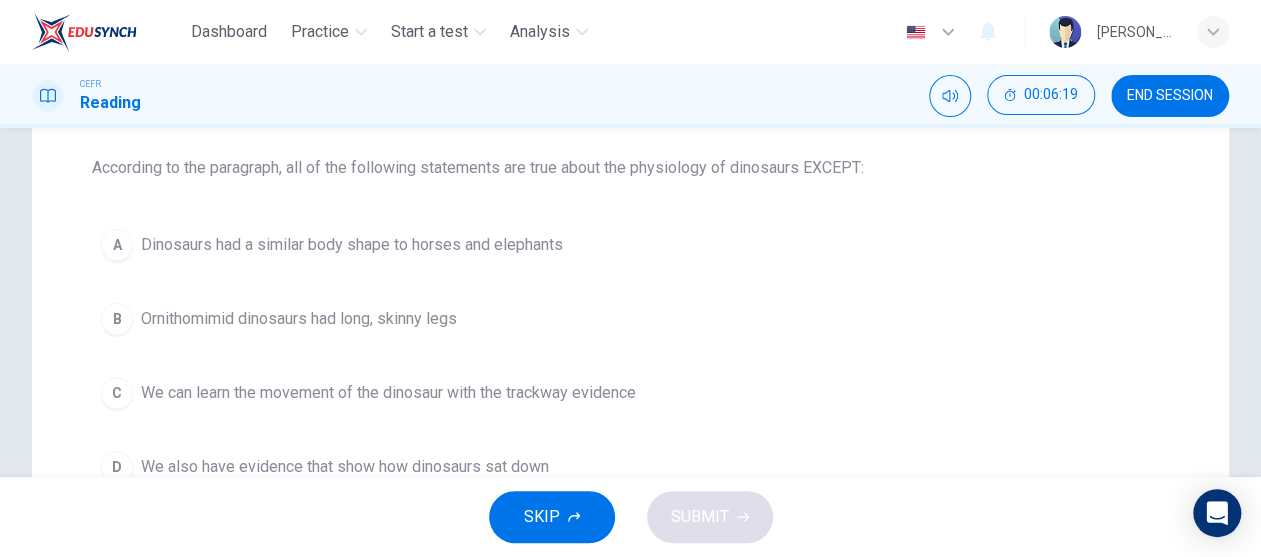 scroll, scrollTop: 100, scrollLeft: 0, axis: vertical 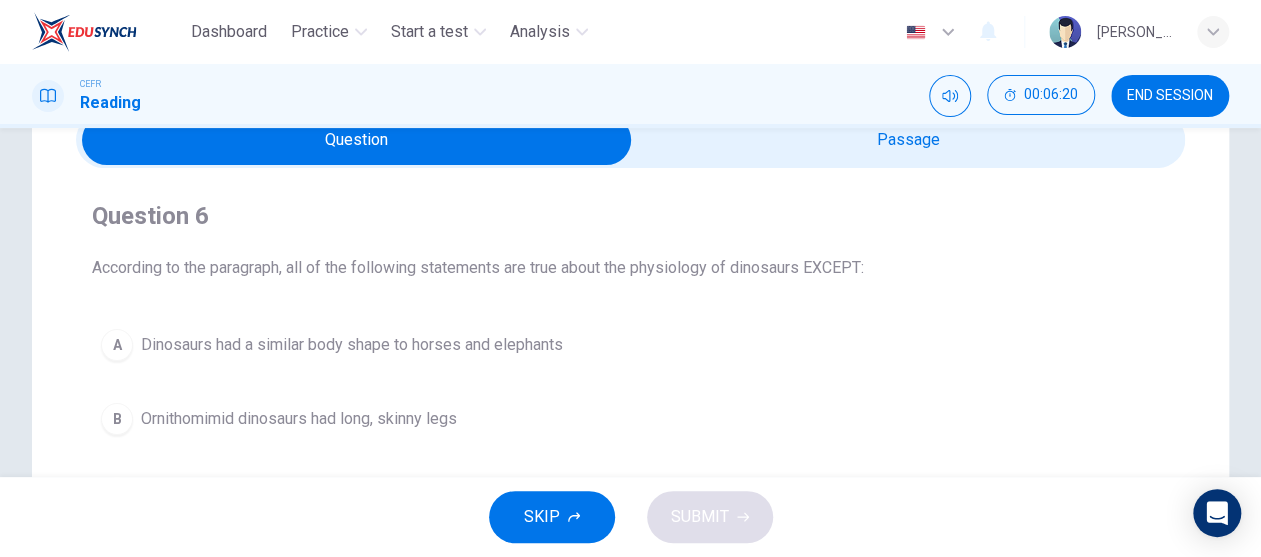 click at bounding box center (357, 140) 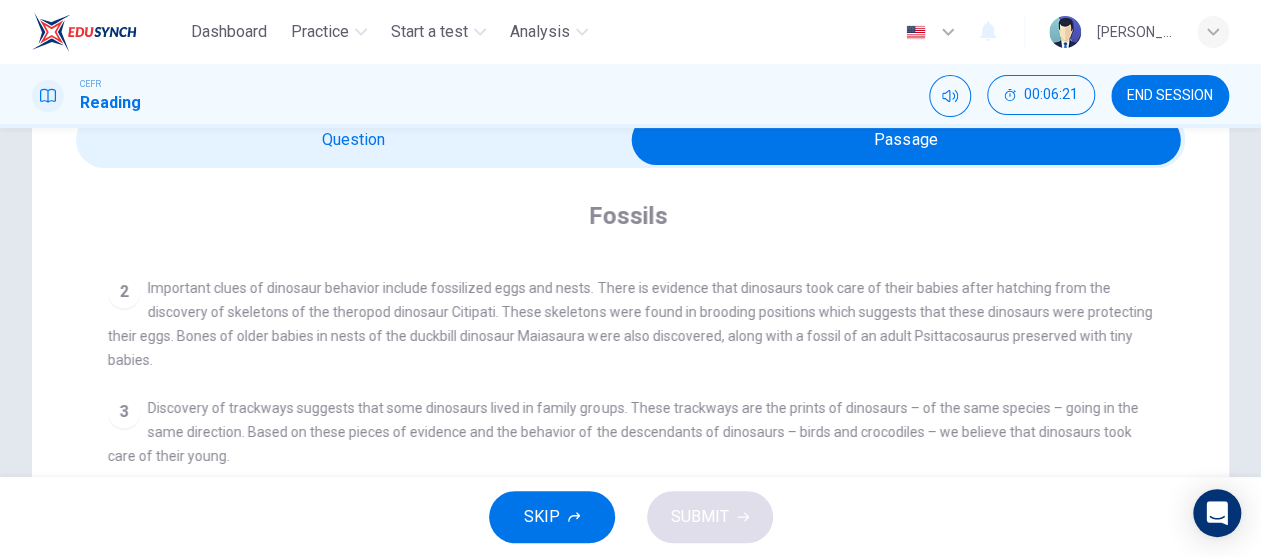 scroll, scrollTop: 121, scrollLeft: 0, axis: vertical 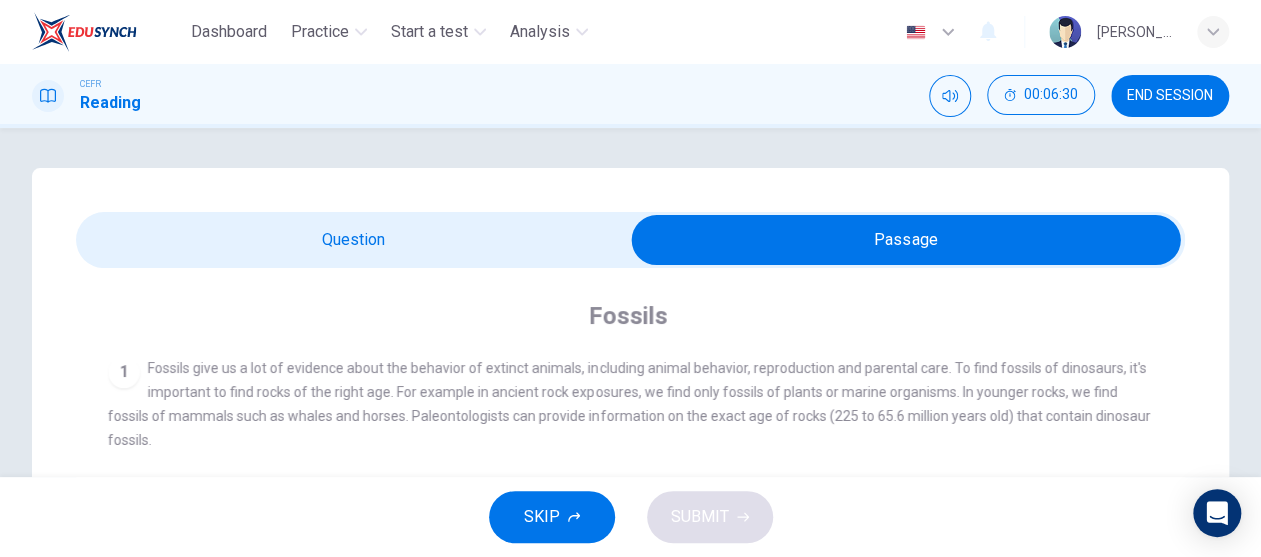 click at bounding box center [906, 240] 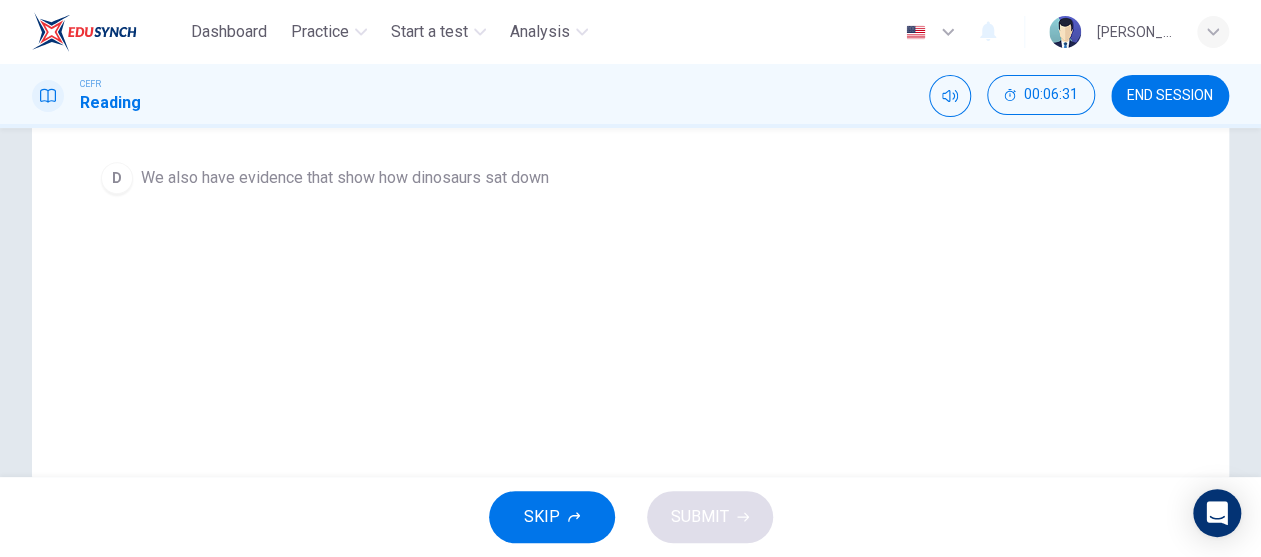 scroll, scrollTop: 500, scrollLeft: 0, axis: vertical 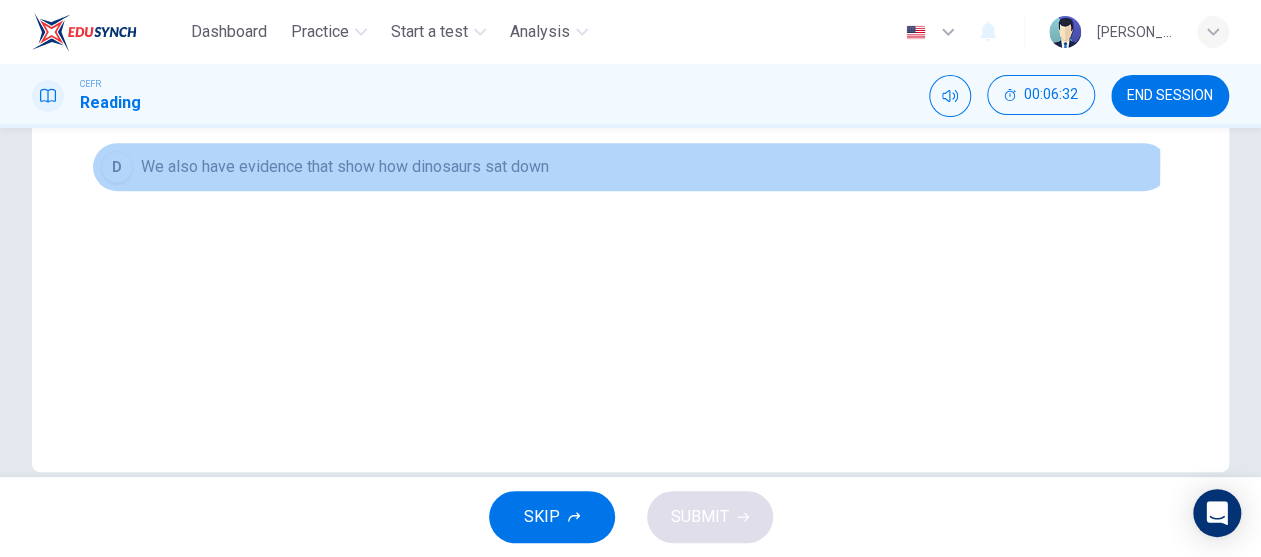 click on "We also have evidence that show how dinosaurs sat down" at bounding box center (345, 167) 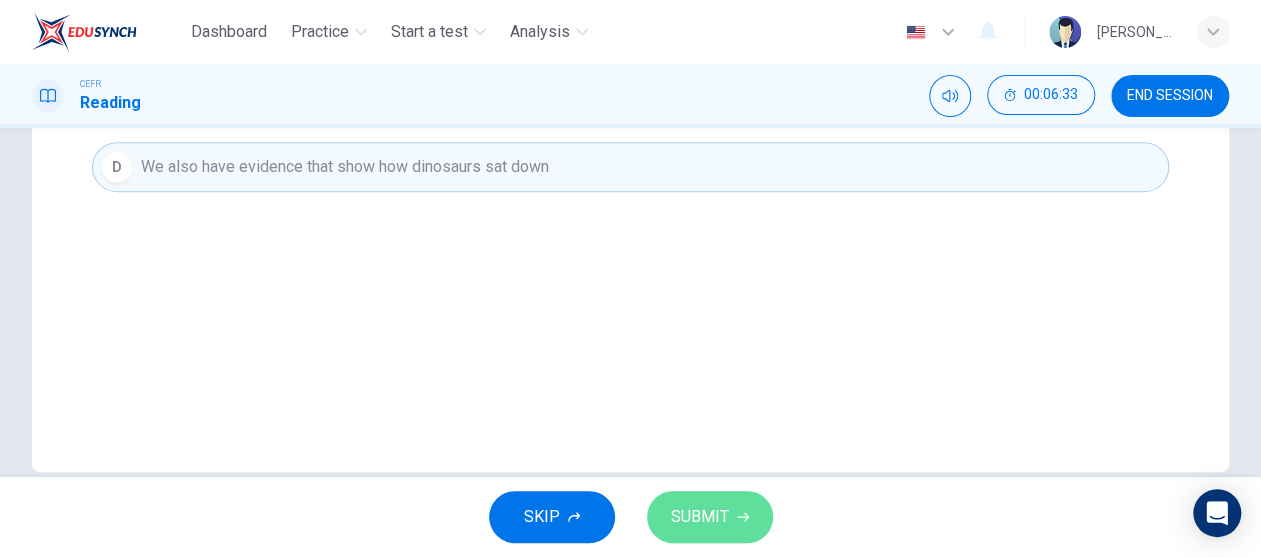 click 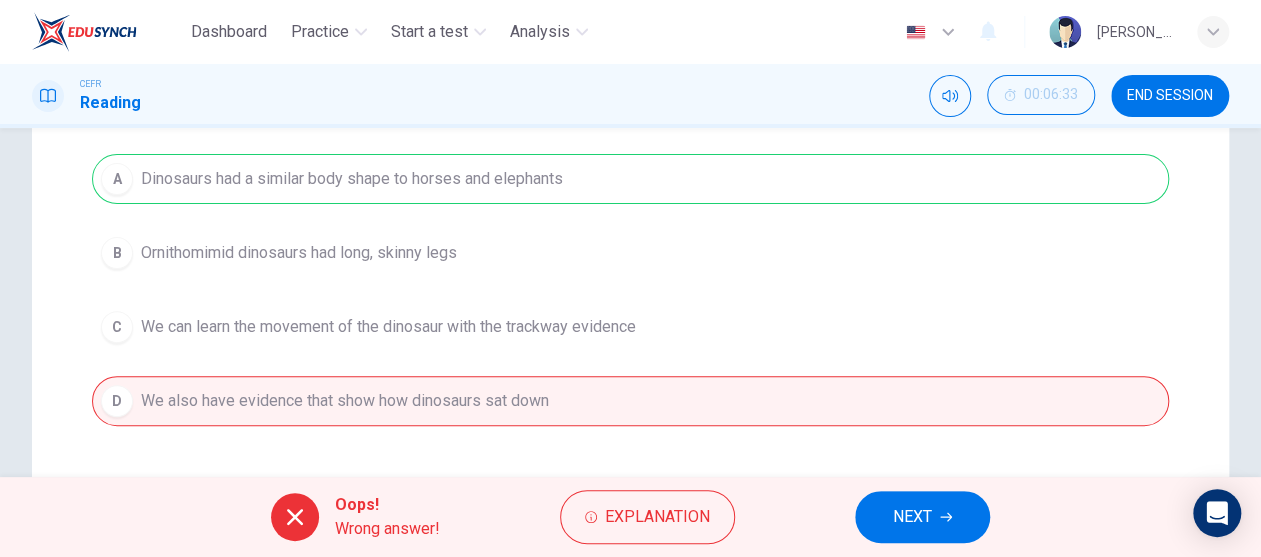 scroll, scrollTop: 200, scrollLeft: 0, axis: vertical 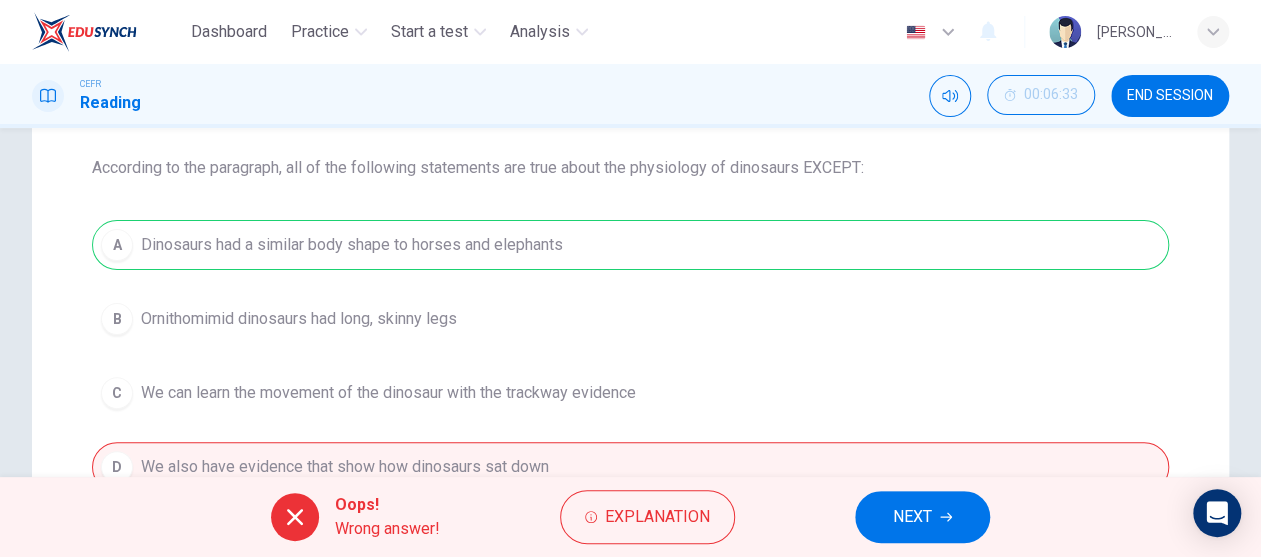 click on "NEXT" at bounding box center [922, 517] 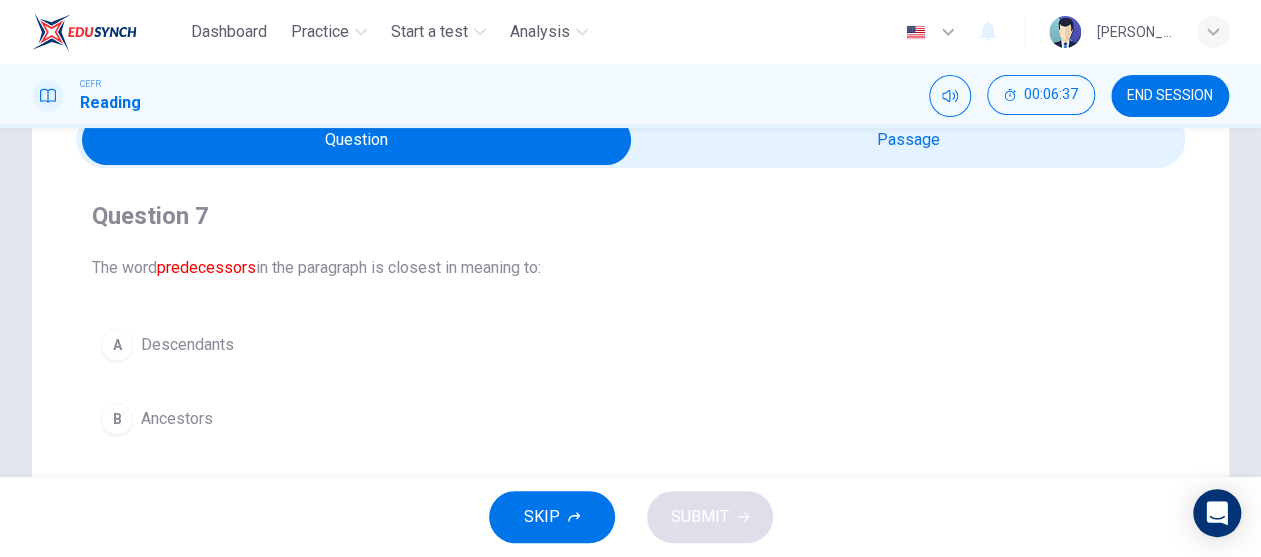 scroll, scrollTop: 0, scrollLeft: 0, axis: both 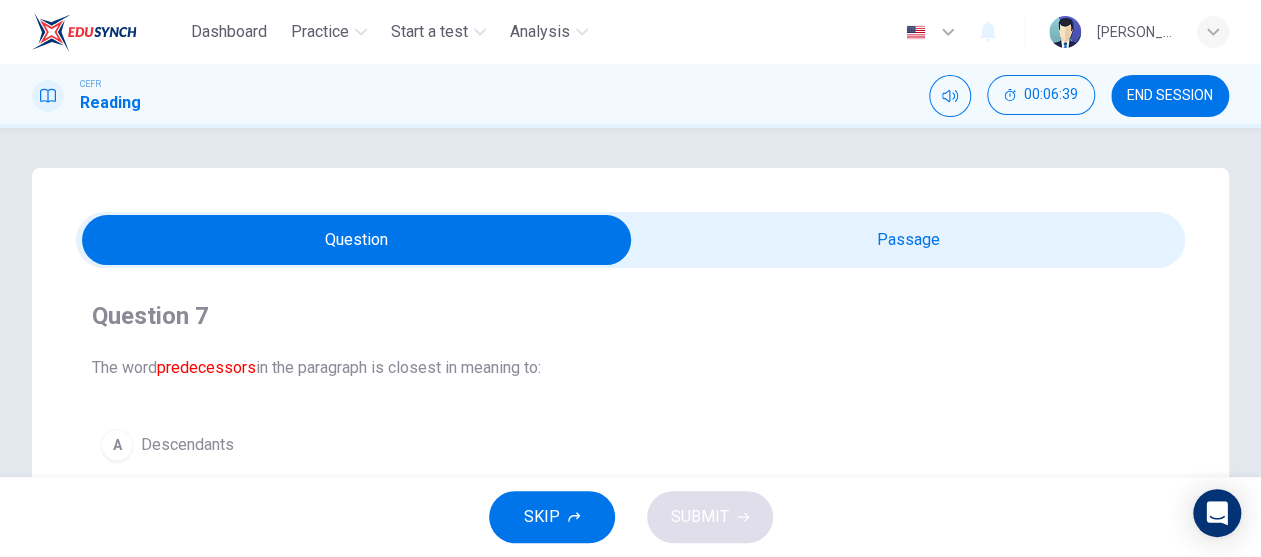click at bounding box center (357, 240) 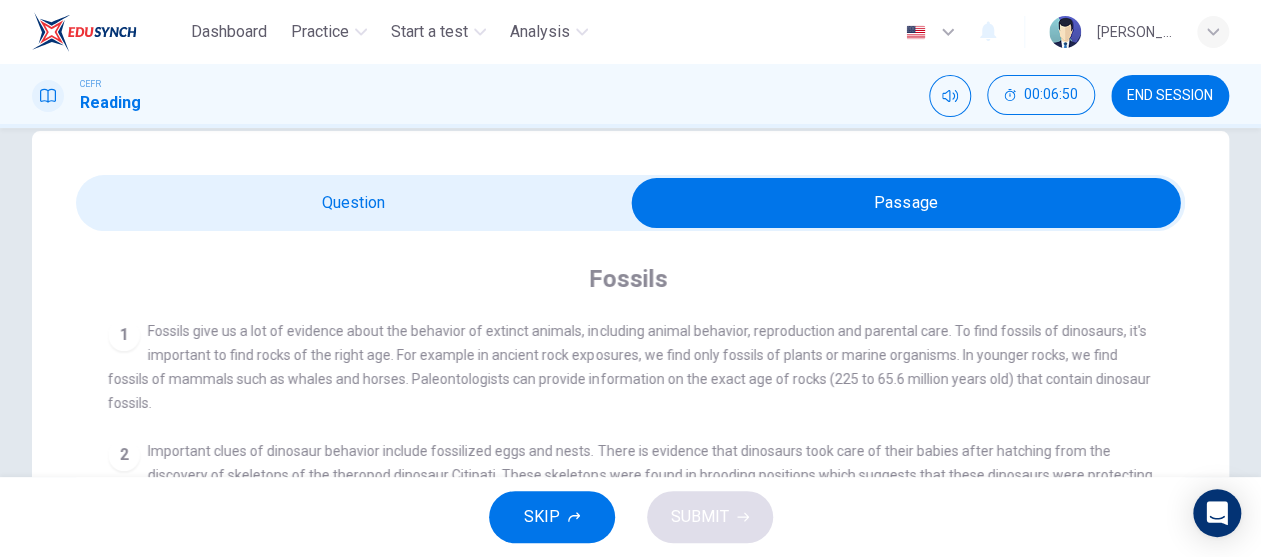 scroll, scrollTop: 0, scrollLeft: 0, axis: both 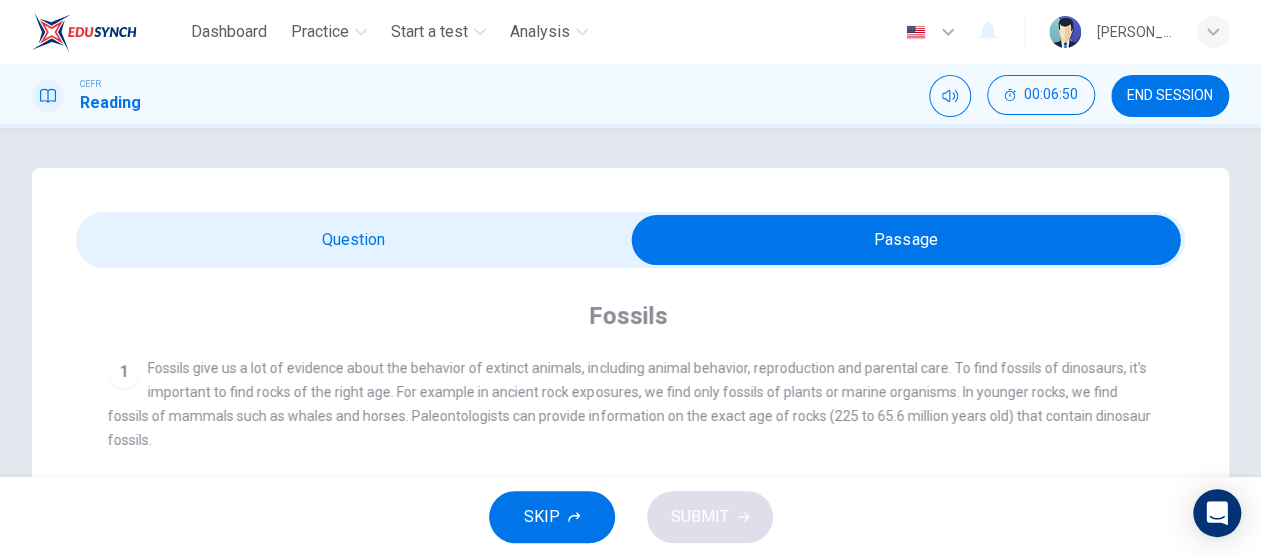 click at bounding box center [906, 240] 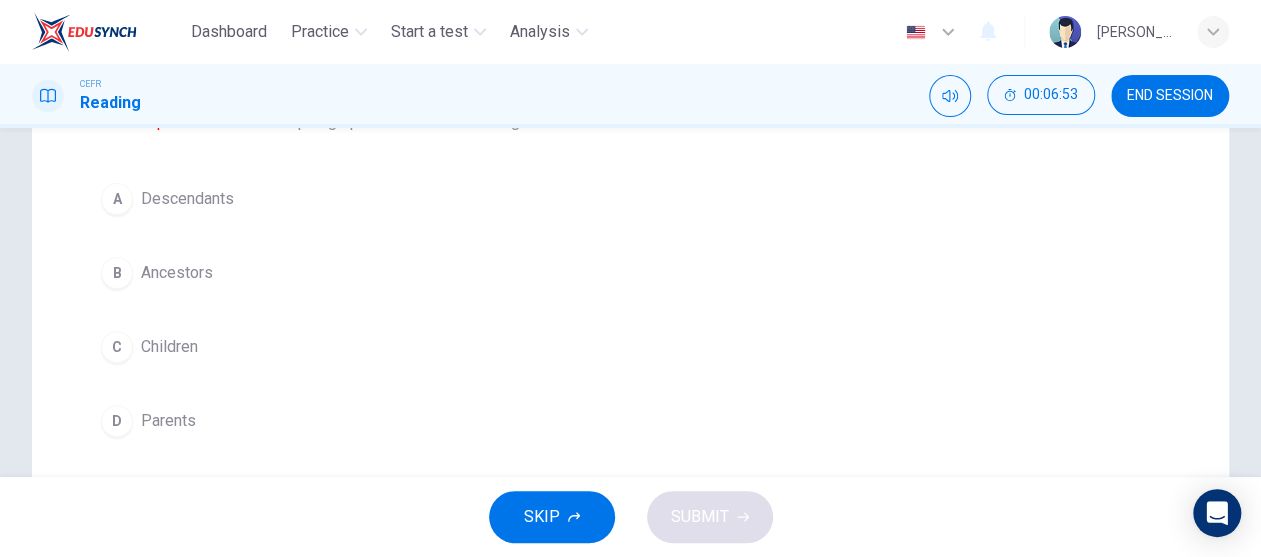 scroll, scrollTop: 200, scrollLeft: 0, axis: vertical 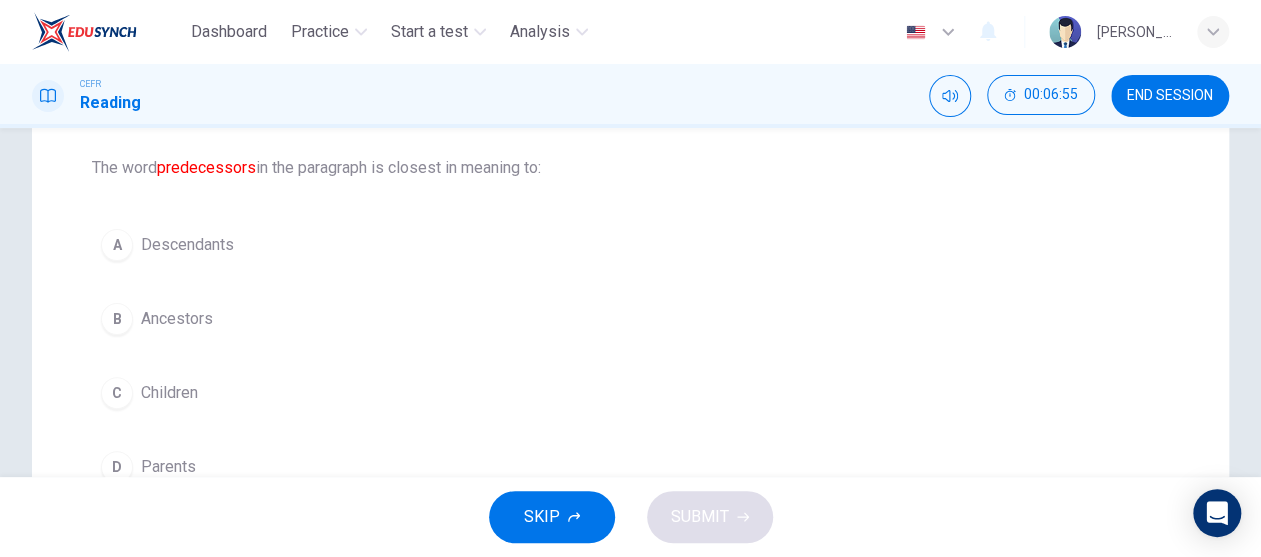 click on "Ancestors" at bounding box center [177, 319] 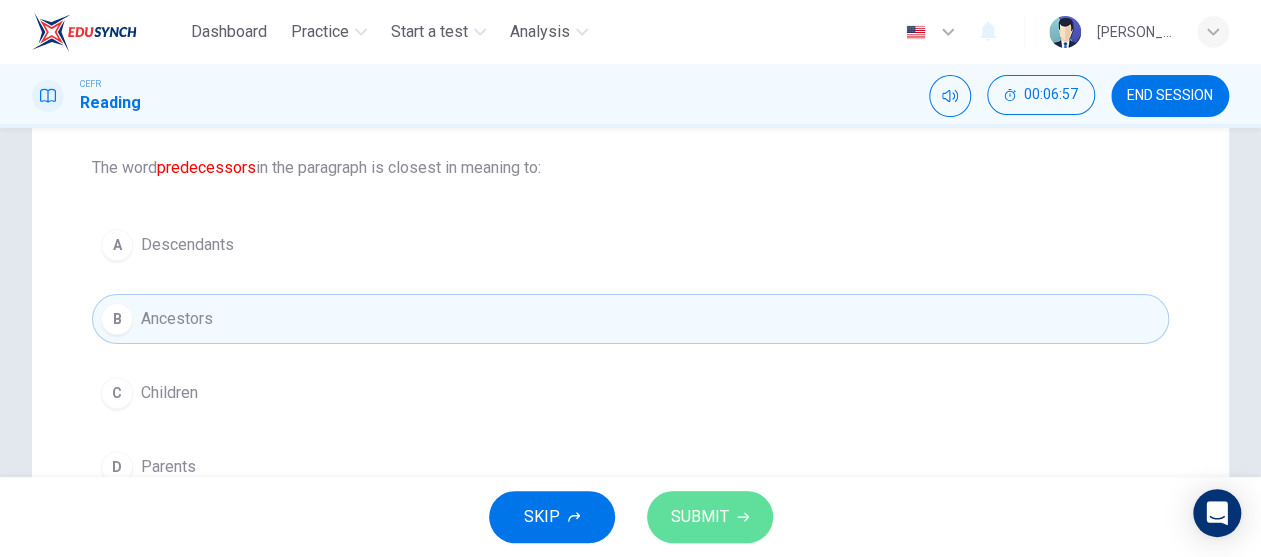 click on "SUBMIT" at bounding box center [710, 517] 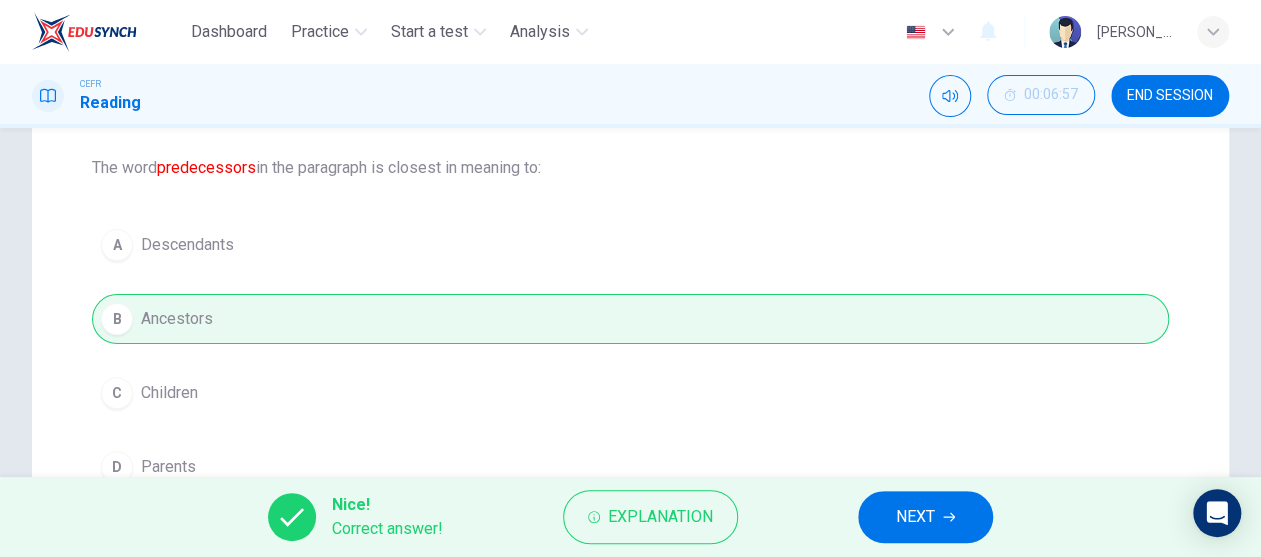 click on "NEXT" at bounding box center (925, 517) 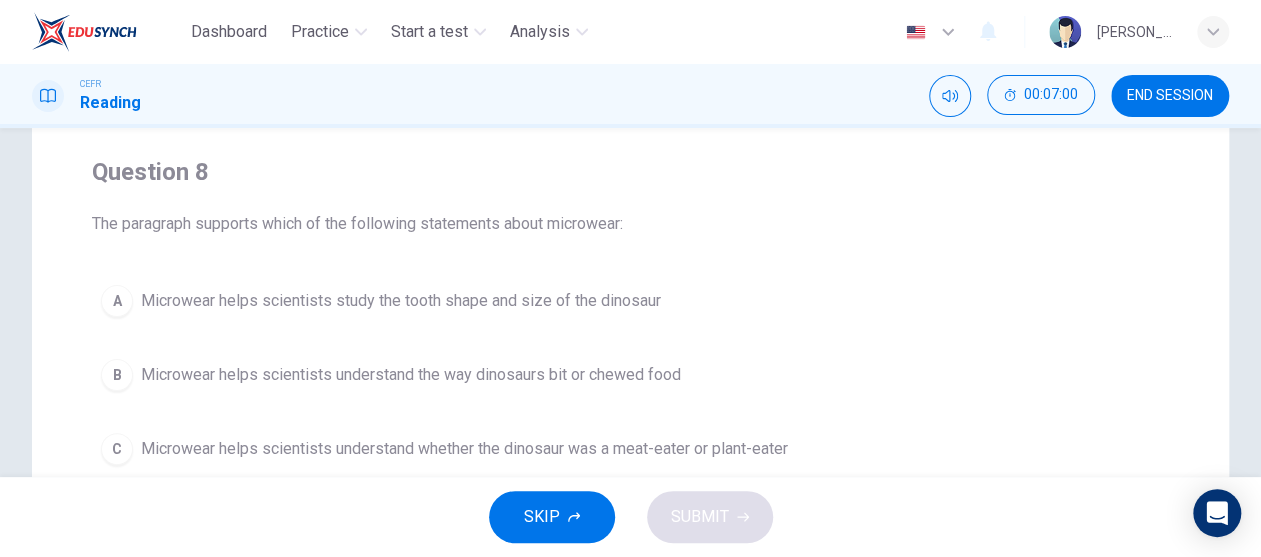 scroll, scrollTop: 100, scrollLeft: 0, axis: vertical 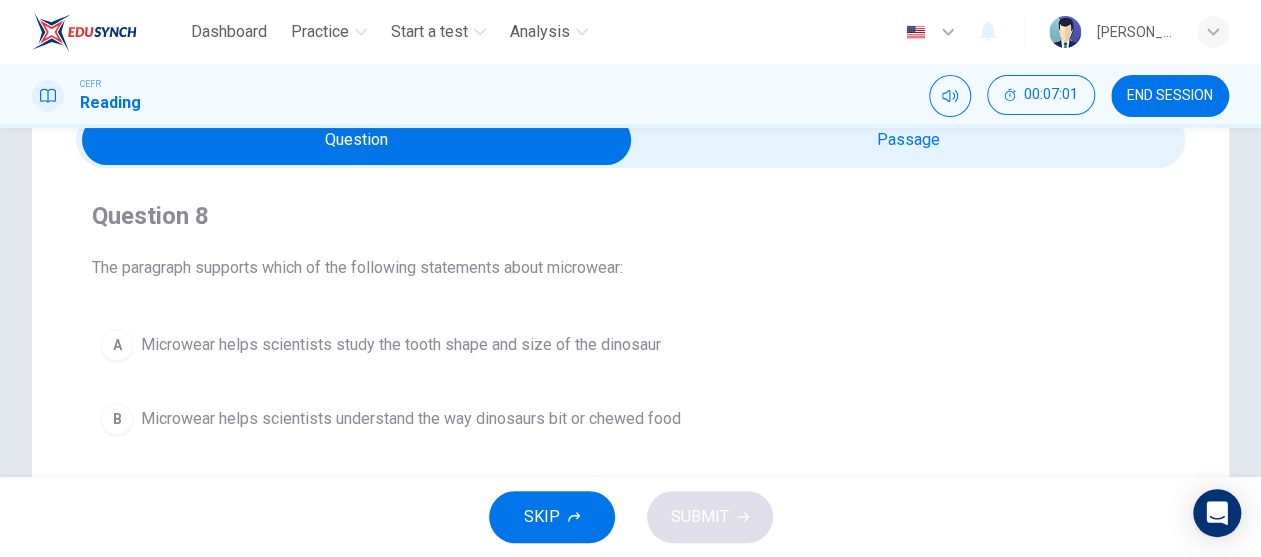 click at bounding box center (357, 140) 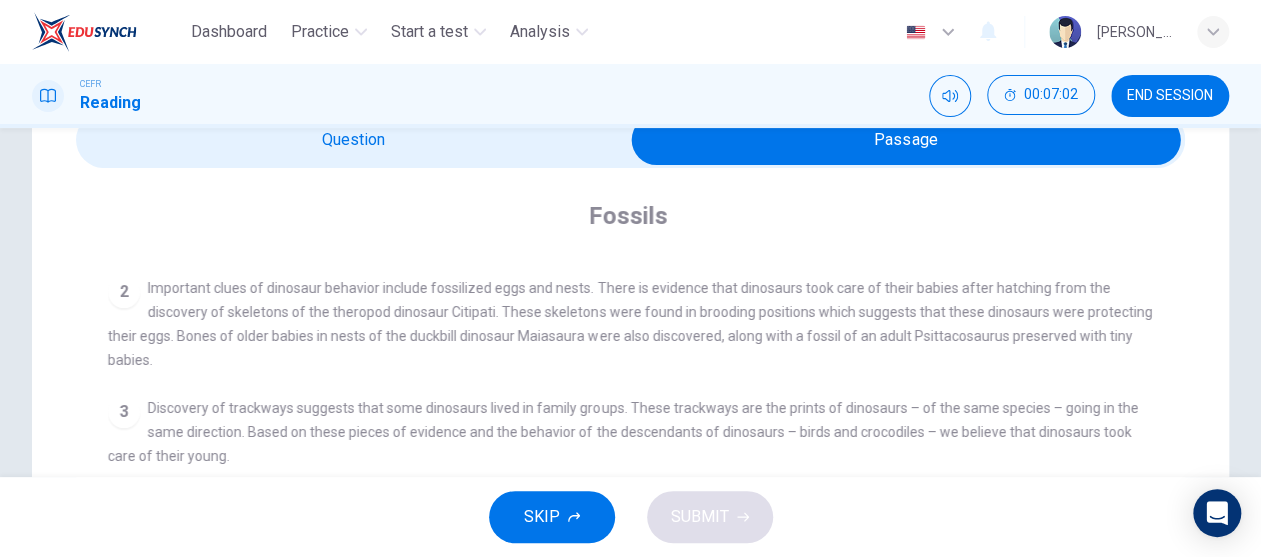 scroll, scrollTop: 121, scrollLeft: 0, axis: vertical 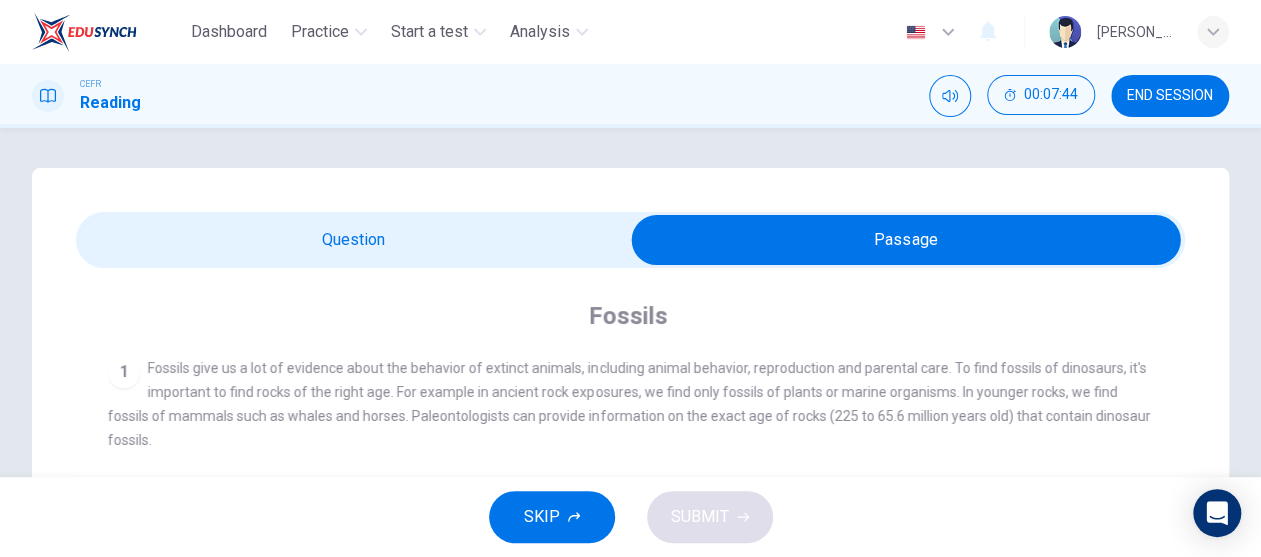 click at bounding box center [906, 240] 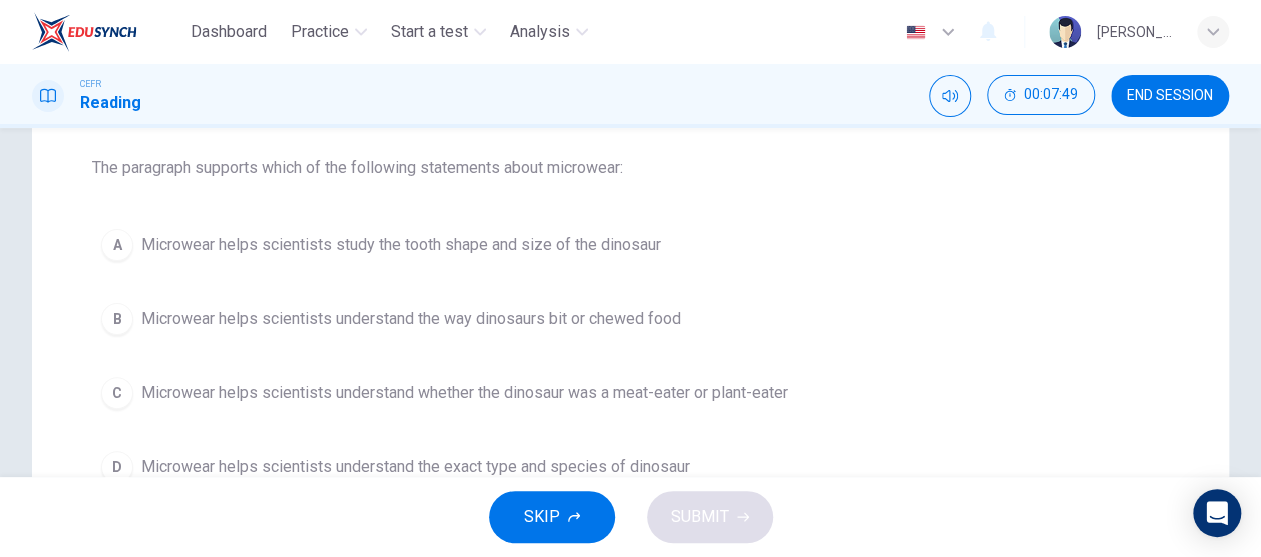 scroll, scrollTop: 300, scrollLeft: 0, axis: vertical 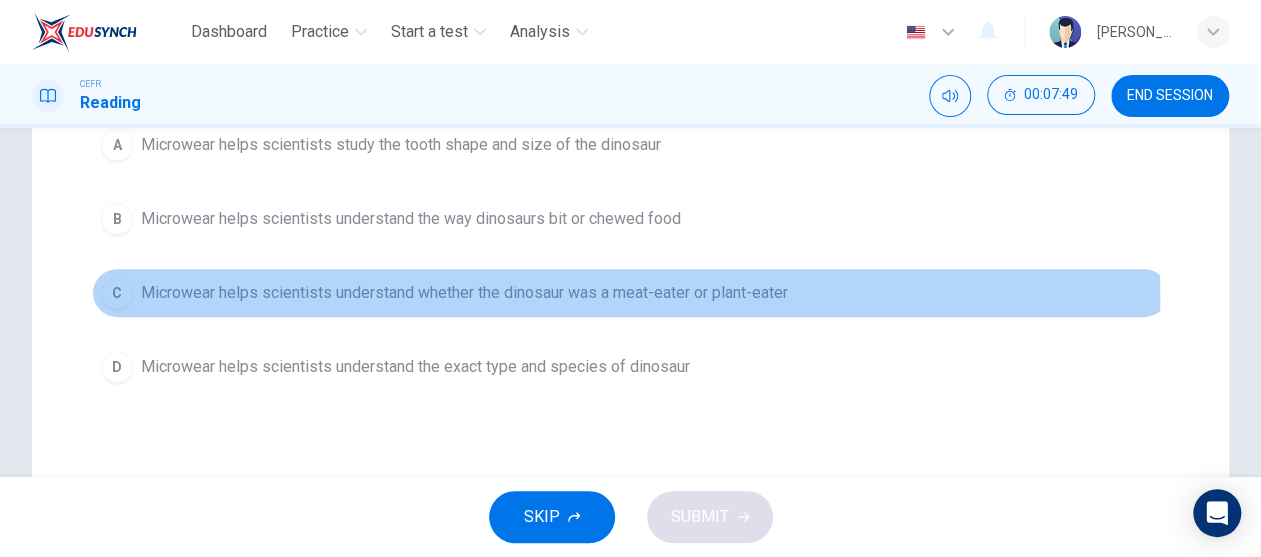 click on "Microwear helps scientists understand whether the dinosaur was a meat-eater or plant-eater" at bounding box center [464, 293] 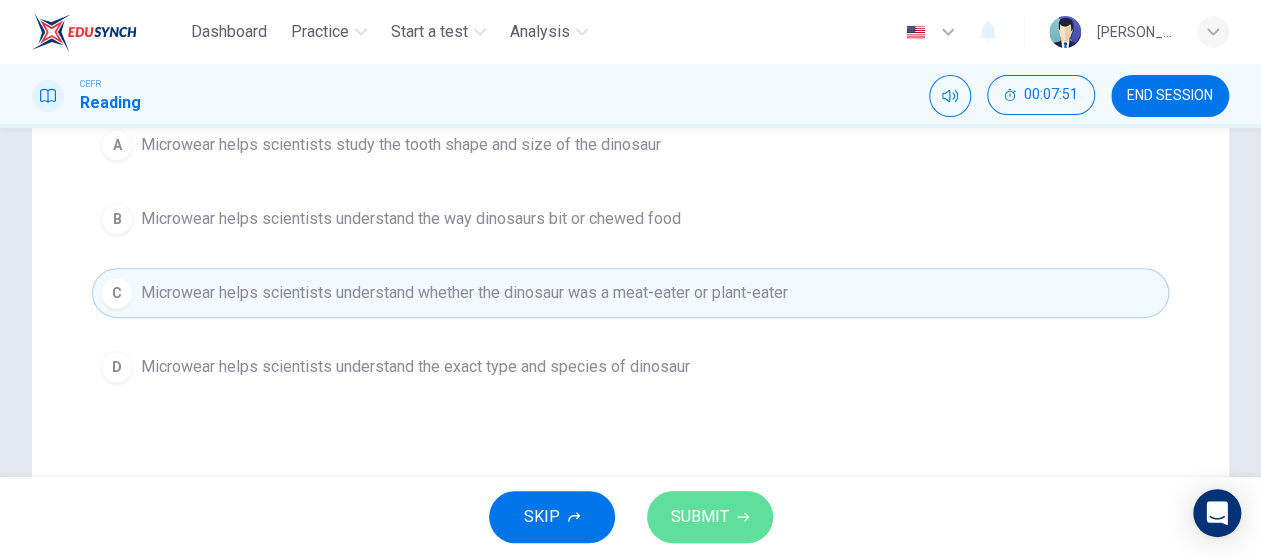 click on "SUBMIT" at bounding box center (700, 517) 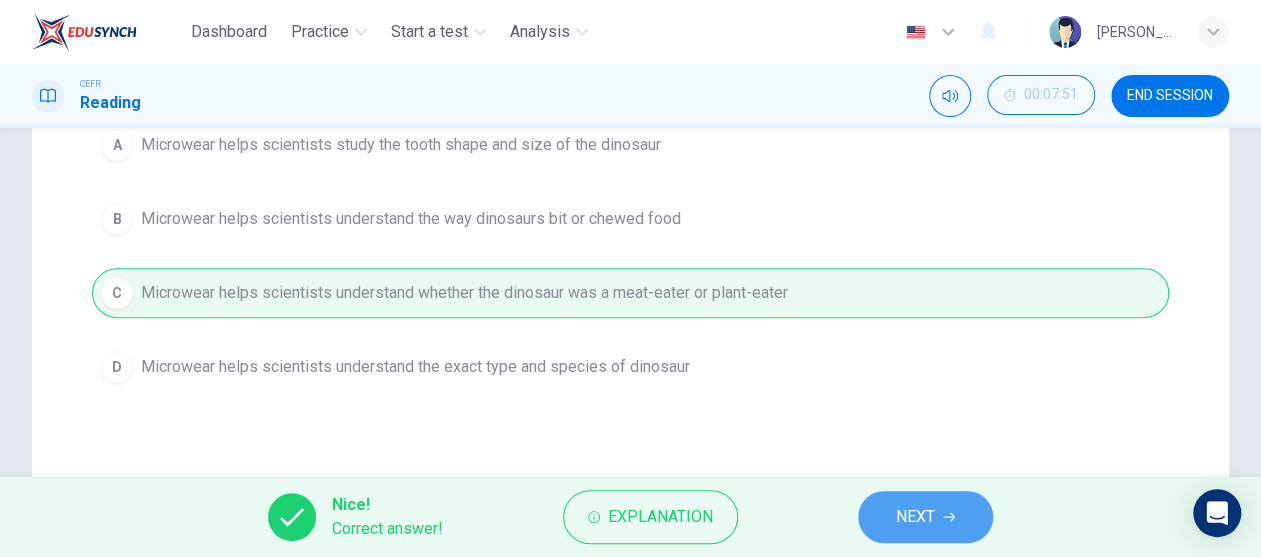 click on "NEXT" at bounding box center [925, 517] 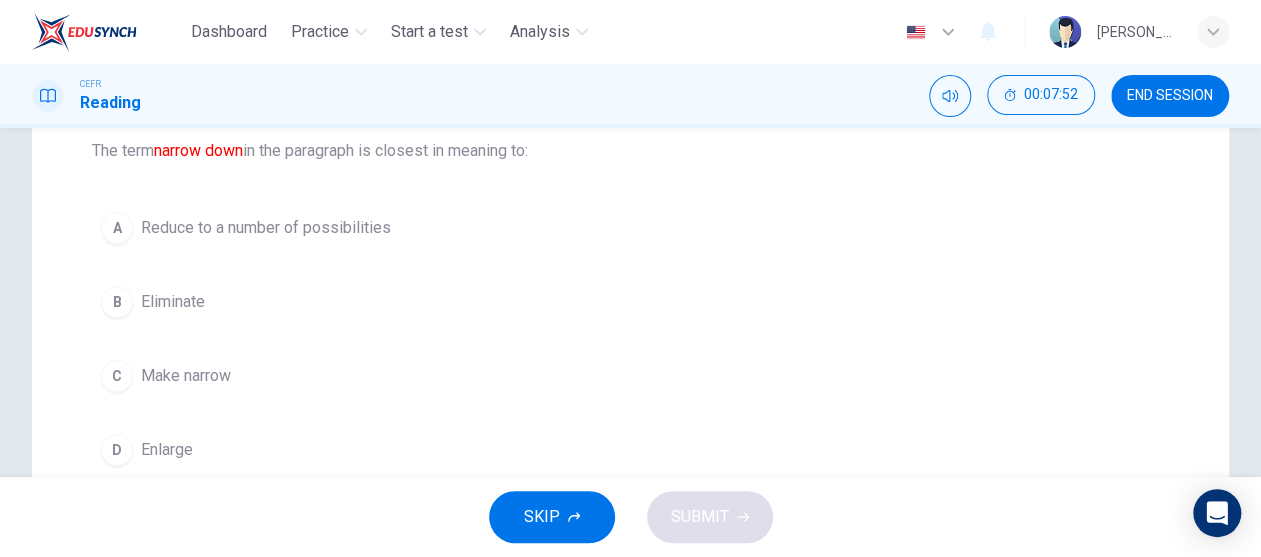 scroll, scrollTop: 100, scrollLeft: 0, axis: vertical 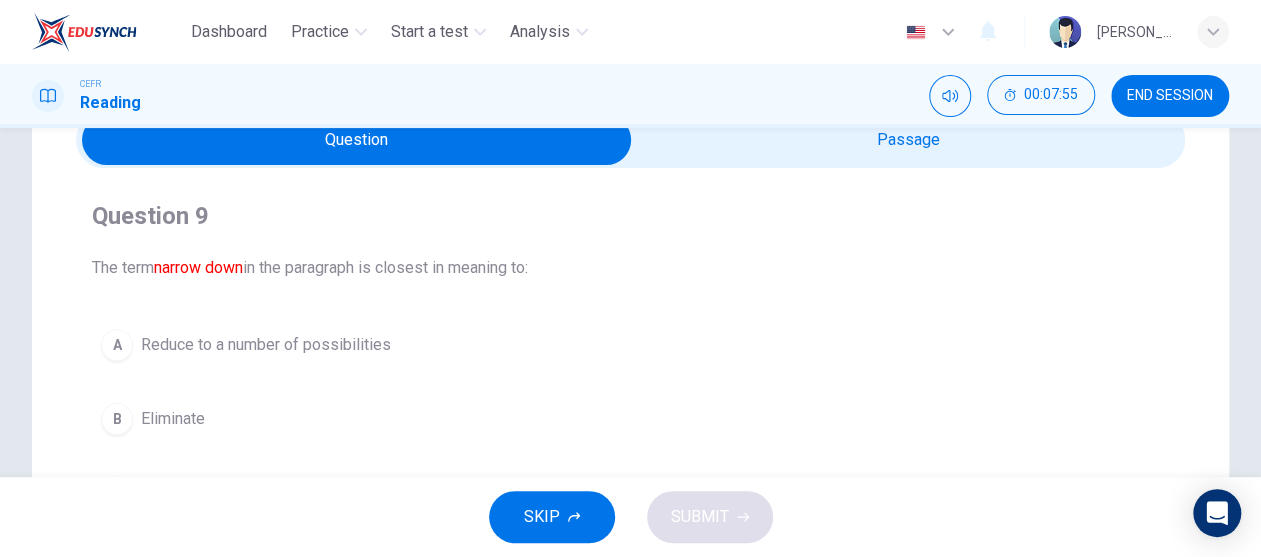 click at bounding box center [357, 140] 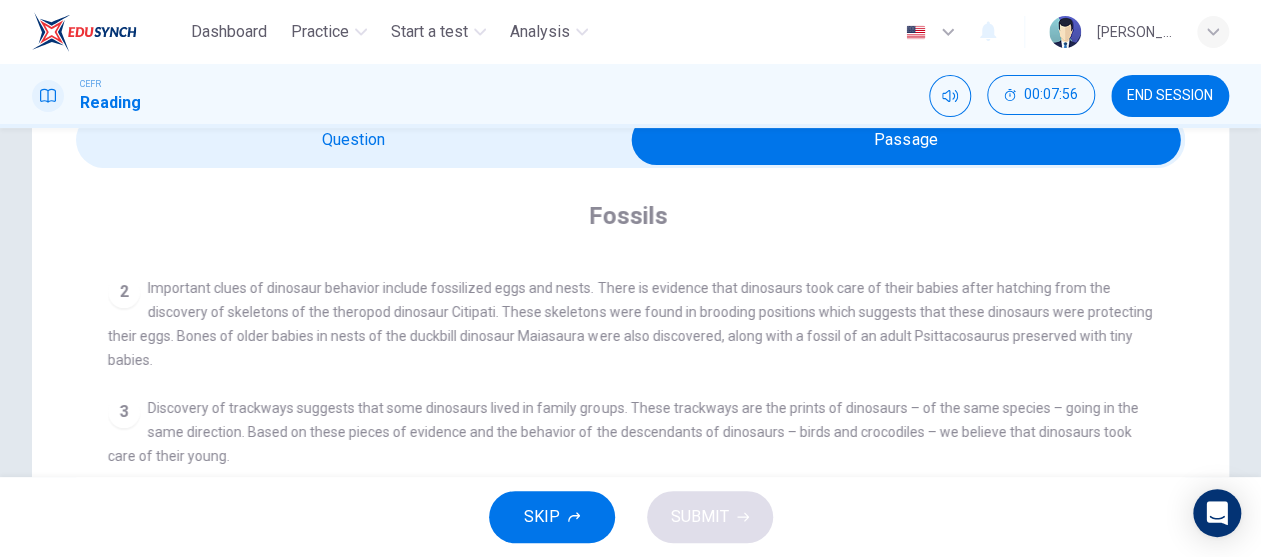 scroll, scrollTop: 121, scrollLeft: 0, axis: vertical 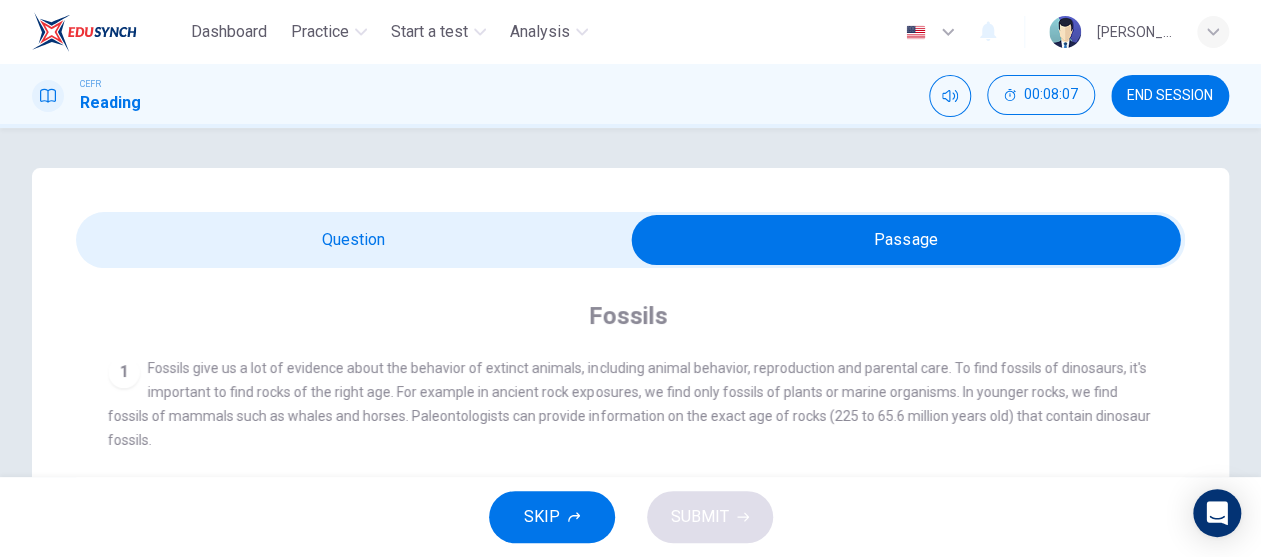 click at bounding box center [906, 240] 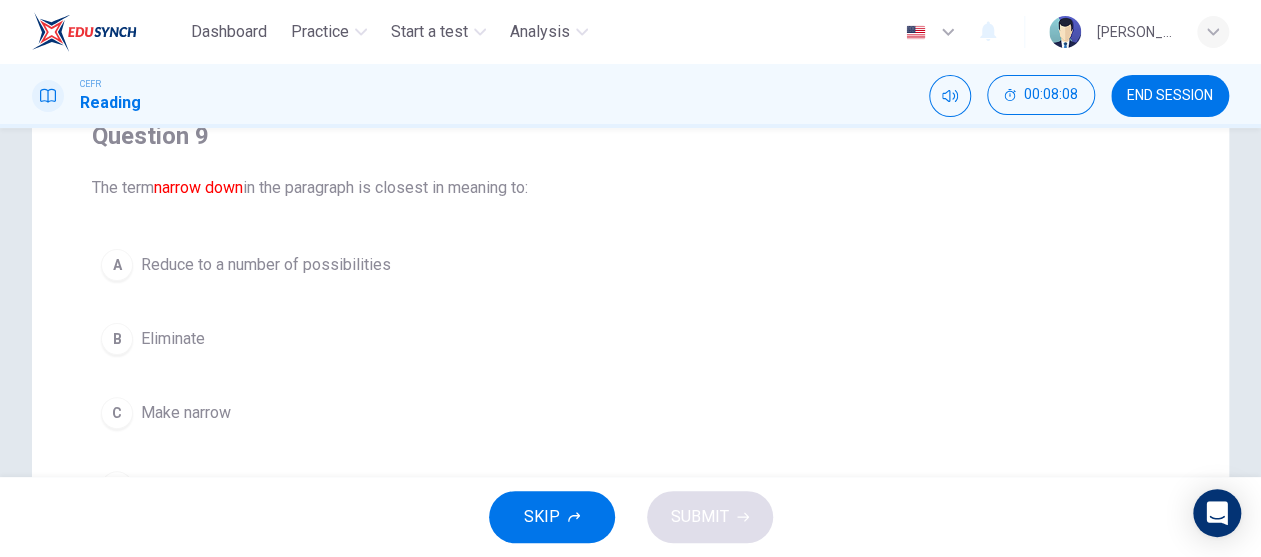 scroll, scrollTop: 200, scrollLeft: 0, axis: vertical 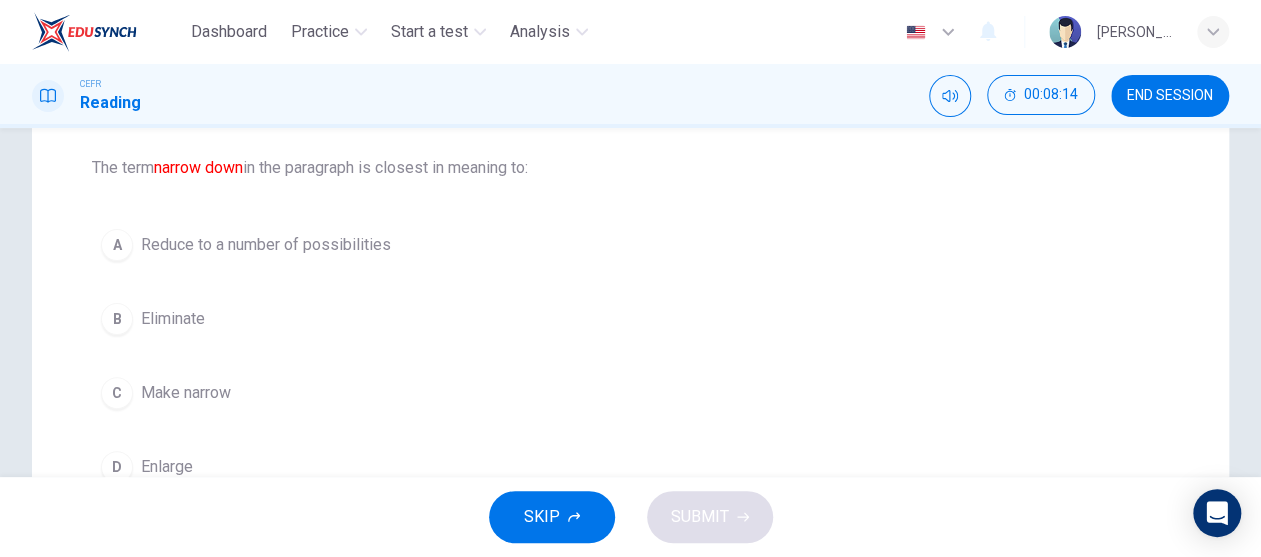 click on "Reduce to a number of possibilities" at bounding box center [266, 245] 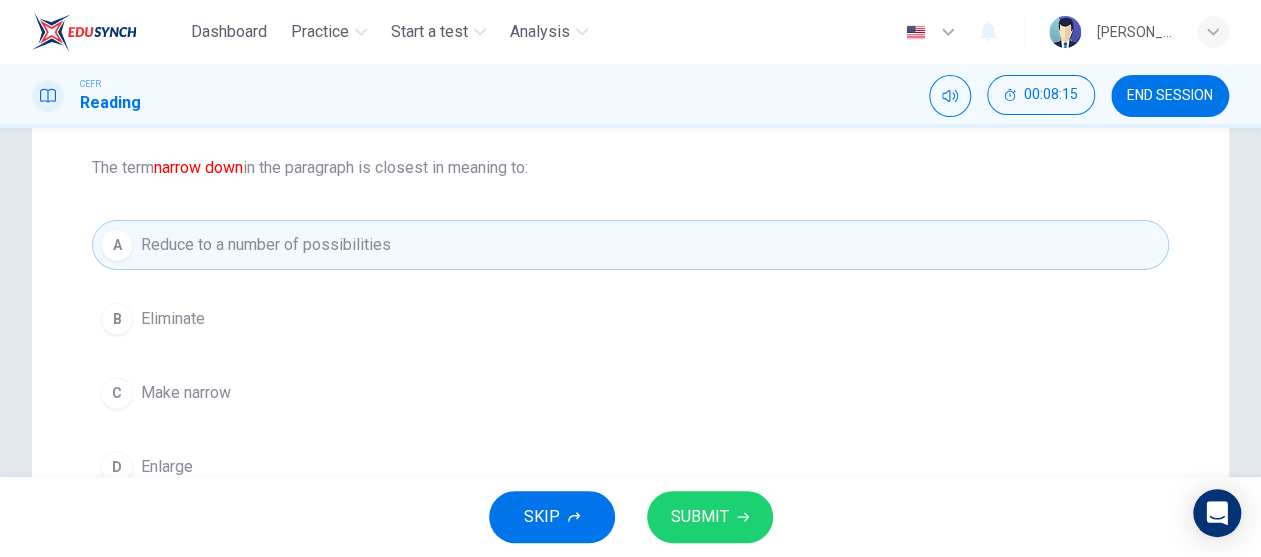 click on "SUBMIT" at bounding box center [700, 517] 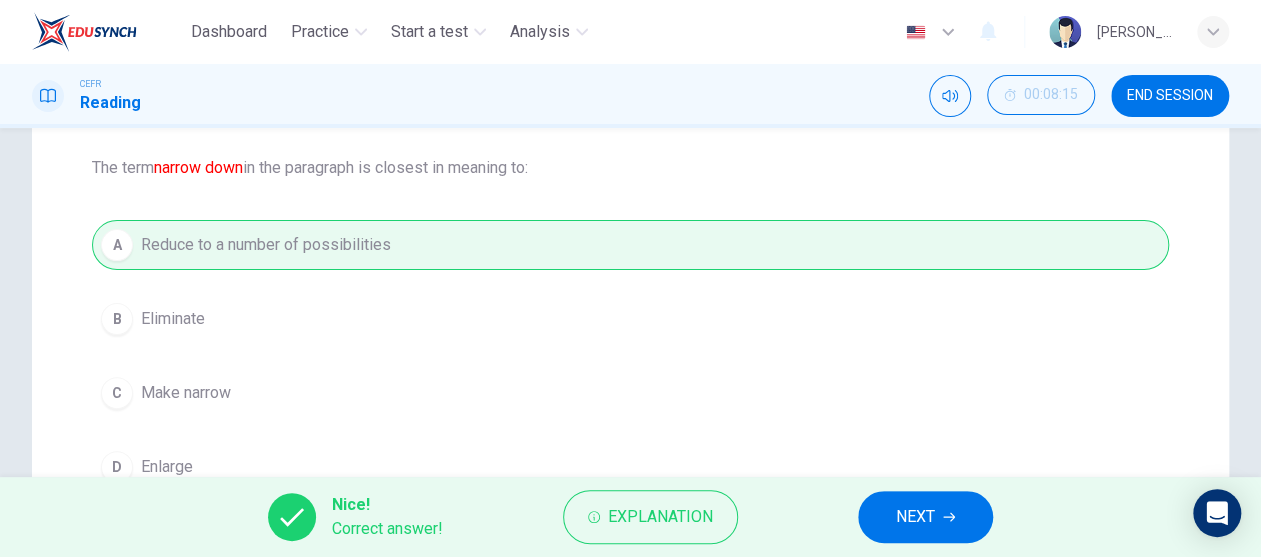 click on "NEXT" at bounding box center (925, 517) 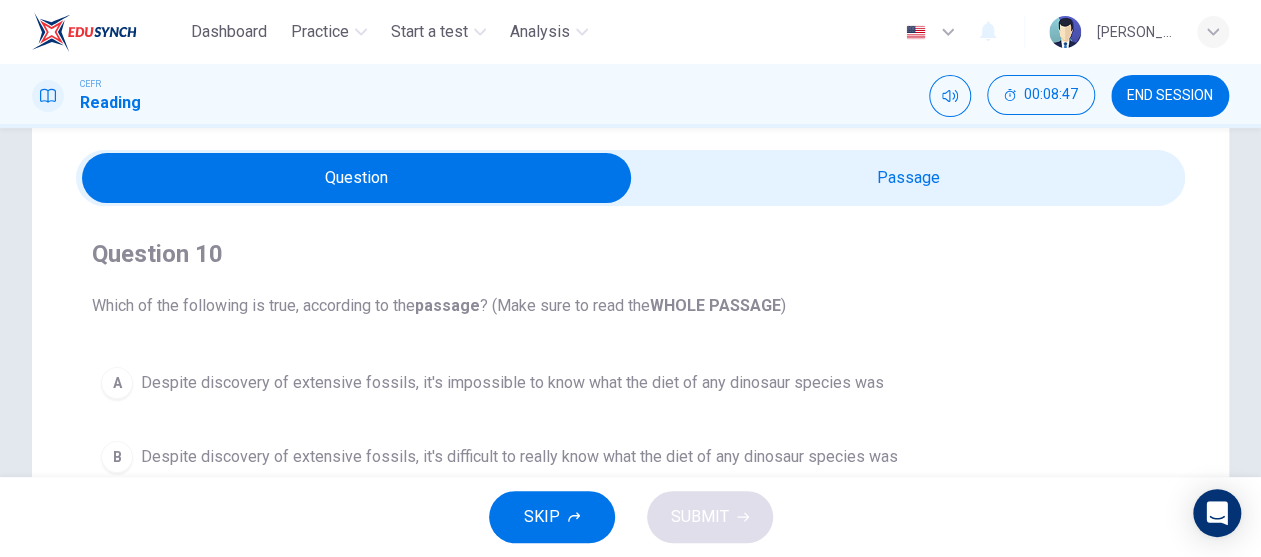 scroll, scrollTop: 0, scrollLeft: 0, axis: both 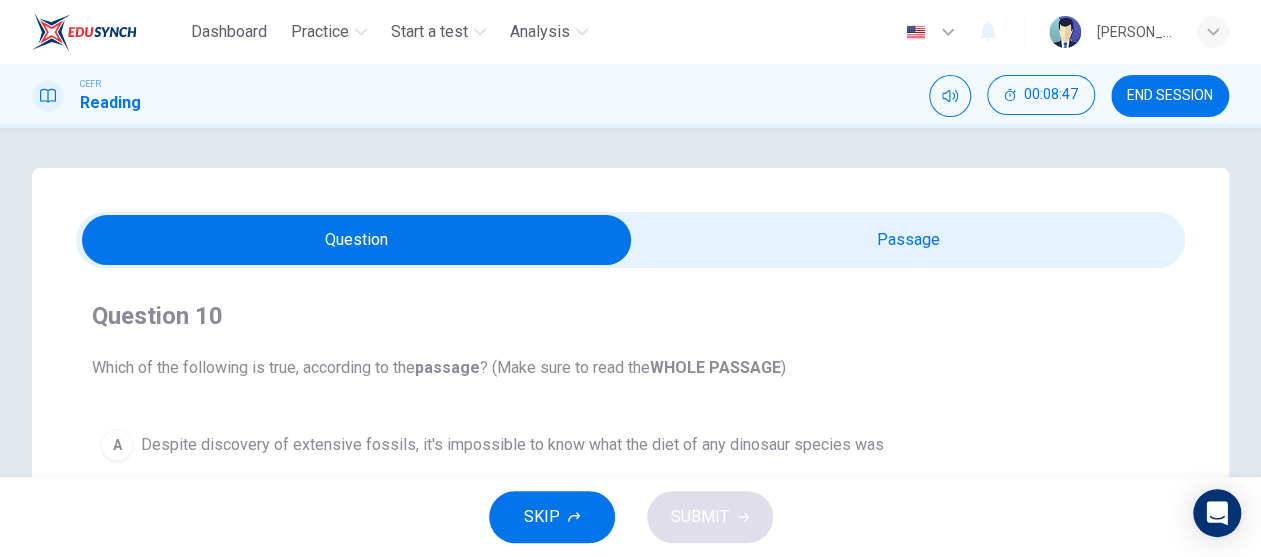 click at bounding box center [357, 240] 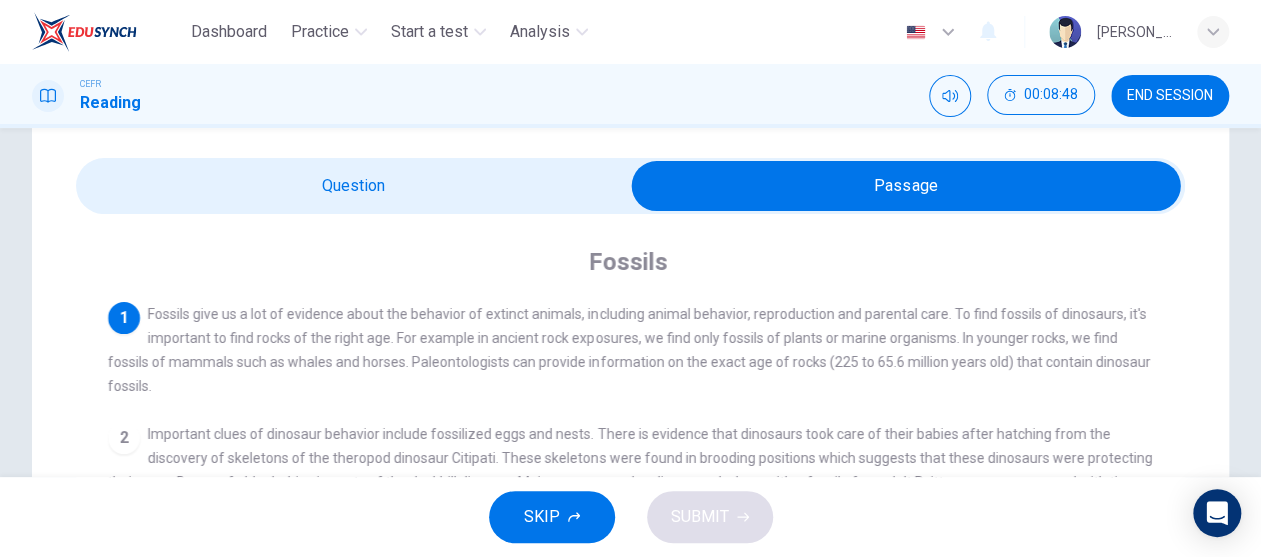 scroll, scrollTop: 100, scrollLeft: 0, axis: vertical 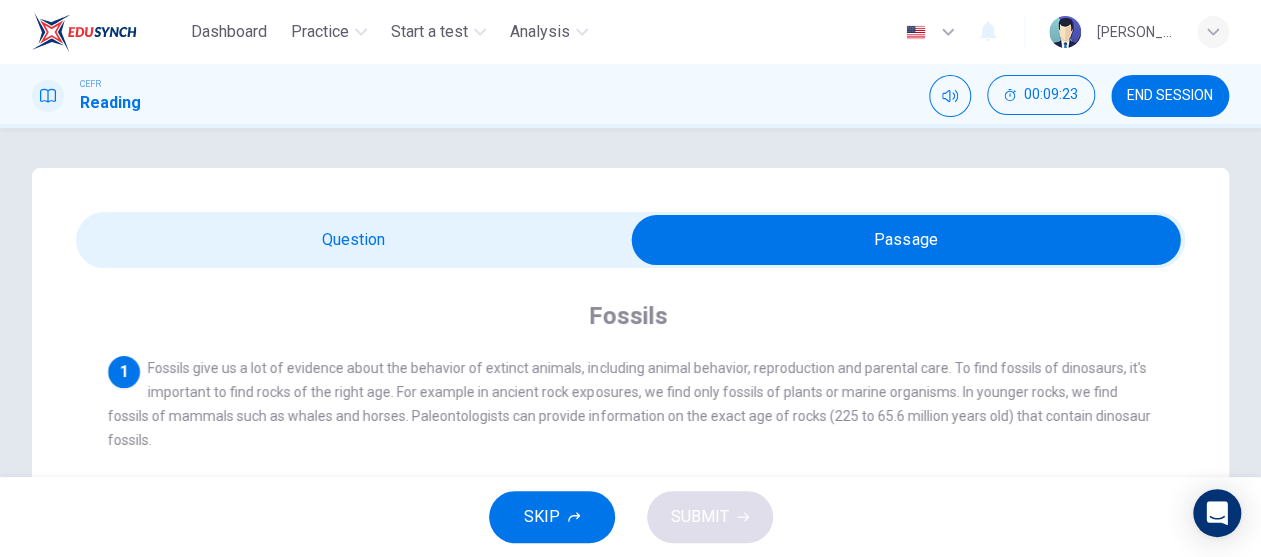 click at bounding box center [906, 240] 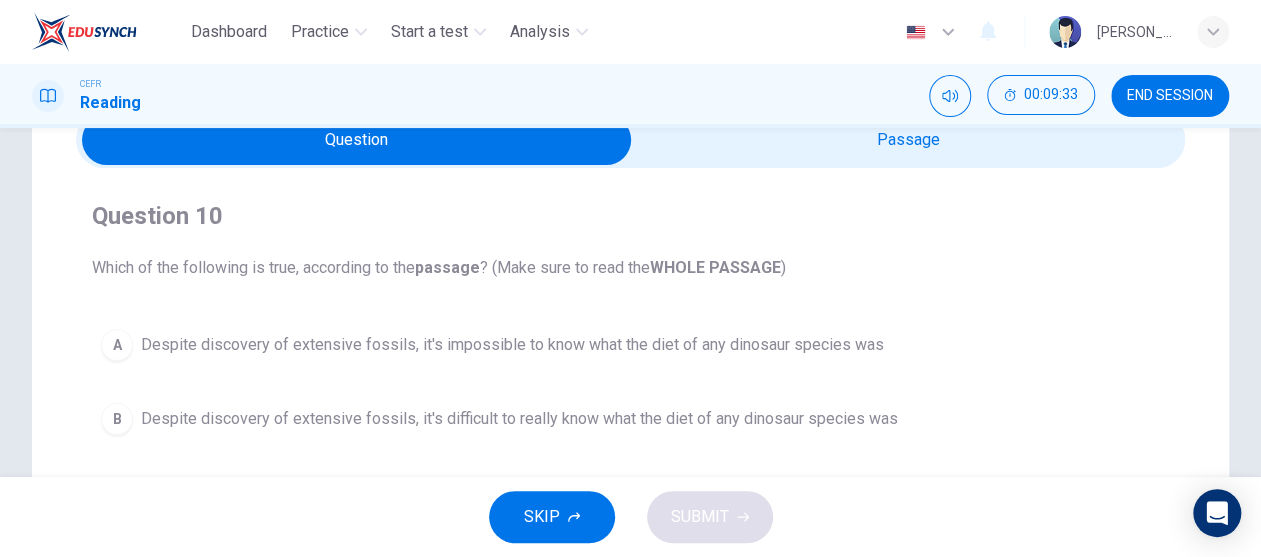 scroll, scrollTop: 100, scrollLeft: 0, axis: vertical 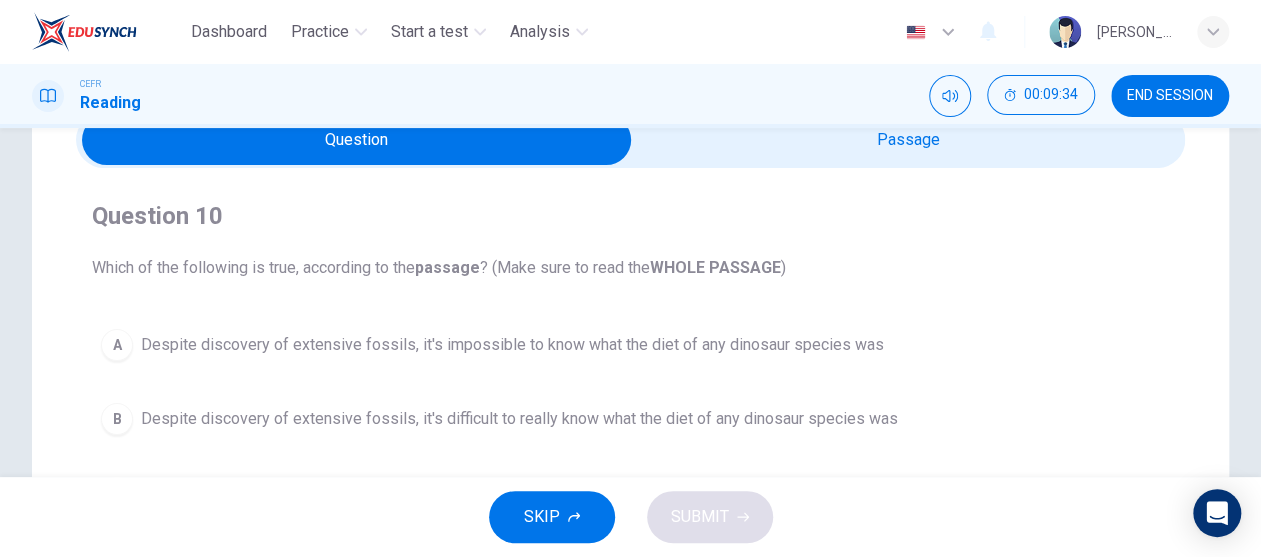 click on "Question 10 Which of the following is true, according to the  passage ?
(Make sure to read the  WHOLE PASSAGE ) A Despite discovery of extensive fossils, it's impossible to know what the diet of any dinosaur species was B Despite discovery of extensive fossils, it's difficult to really know what the diet of any dinosaur species was C Thanks to the discovery of extensive fossils, it's possible to know what the diet of some dinosaur species was D Thanks to the discovery of extensive fossils, it's possible to know what the tooth shape of dinosaur species was" at bounding box center (630, 396) 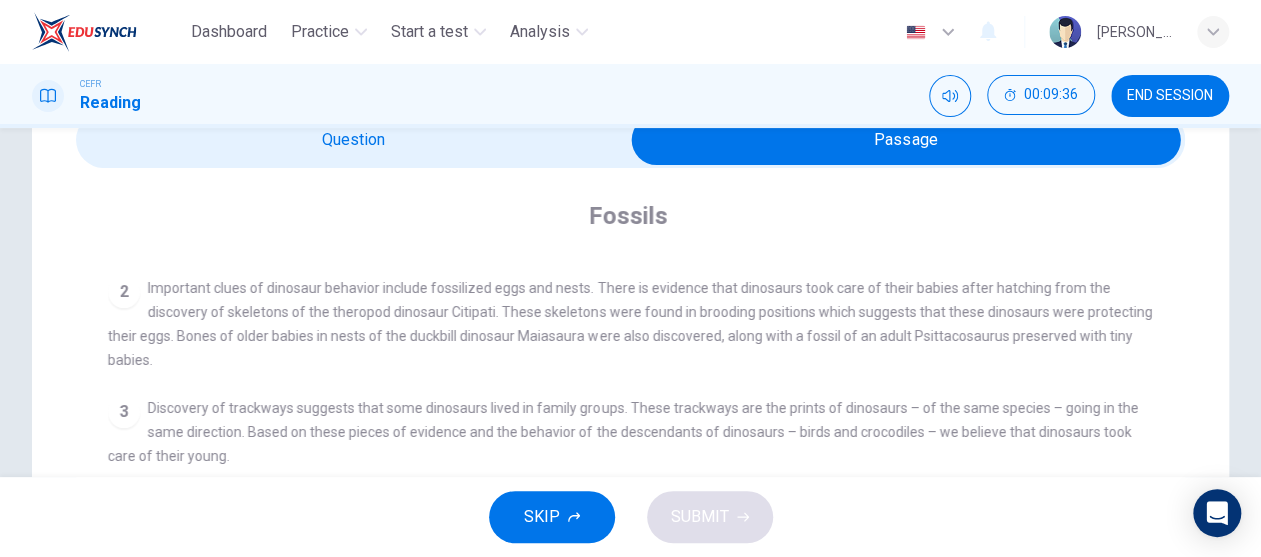 scroll, scrollTop: 121, scrollLeft: 0, axis: vertical 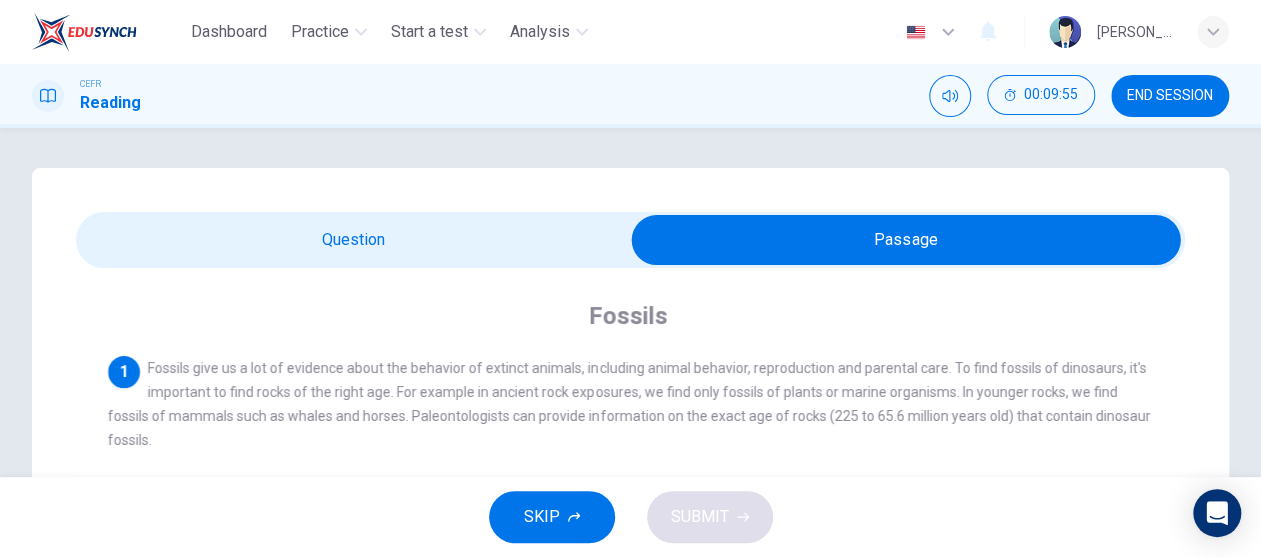 click at bounding box center (906, 240) 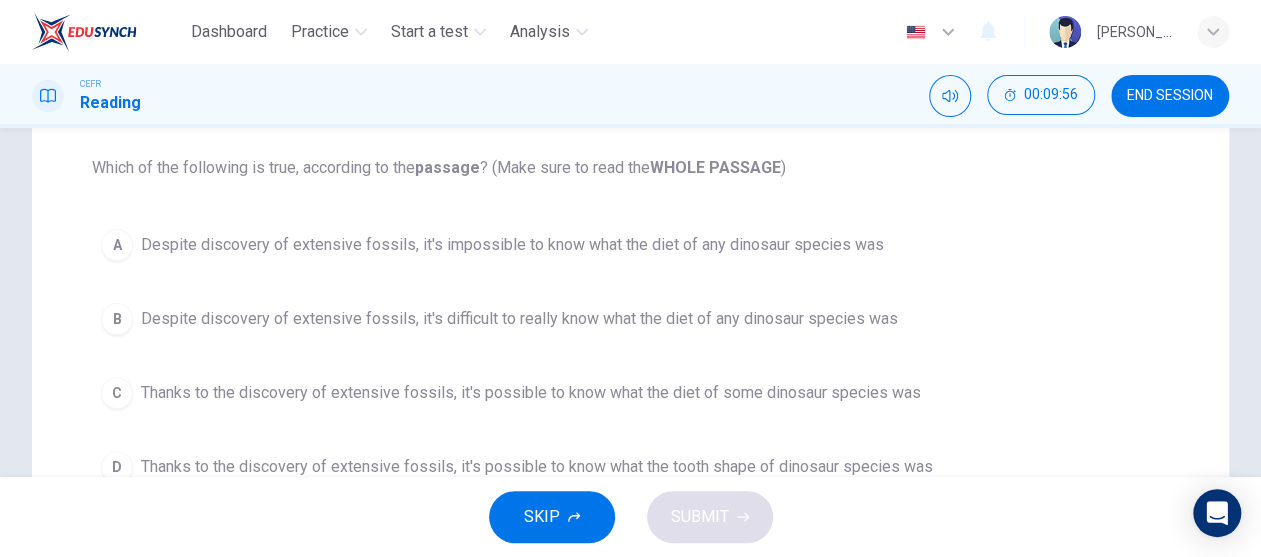 scroll, scrollTop: 300, scrollLeft: 0, axis: vertical 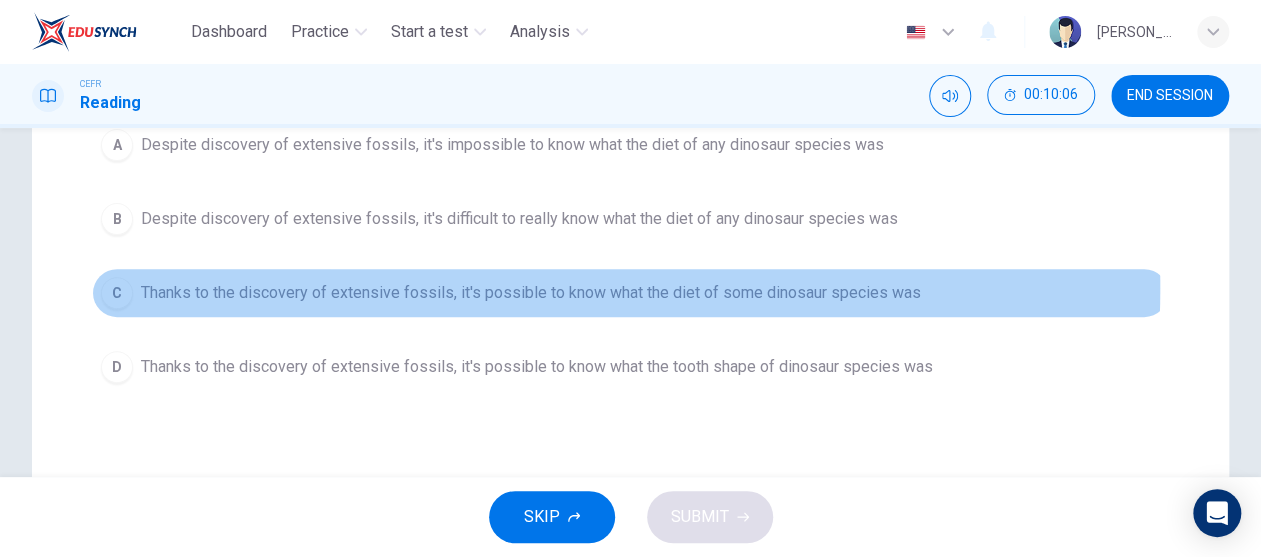 click on "Thanks to the discovery of extensive fossils, it's possible to know what the diet of some dinosaur species was" at bounding box center (531, 293) 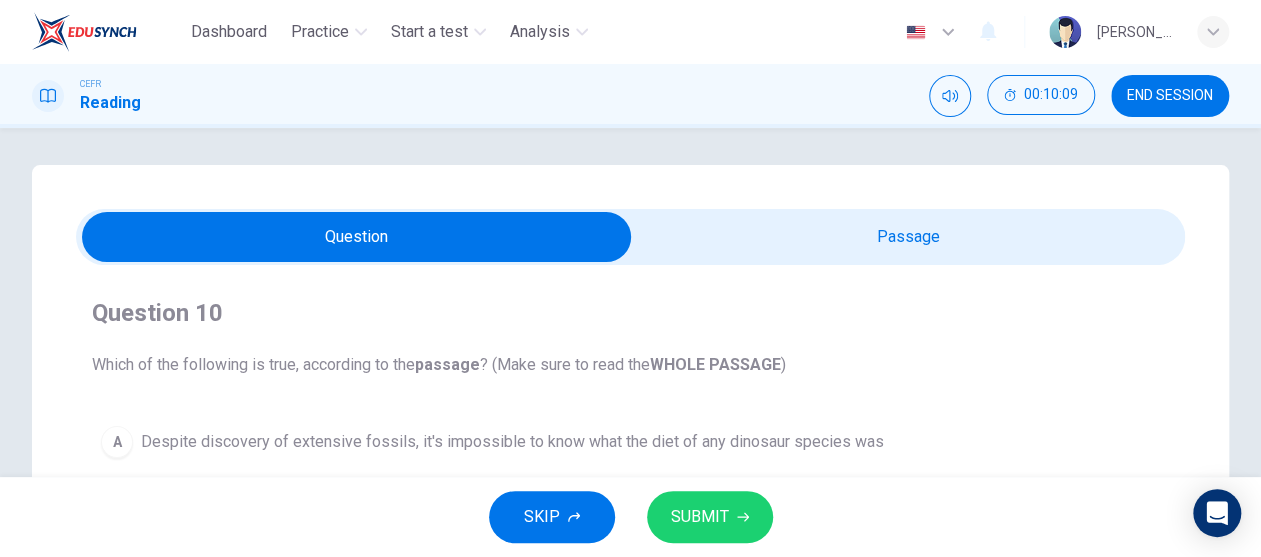 scroll, scrollTop: 0, scrollLeft: 0, axis: both 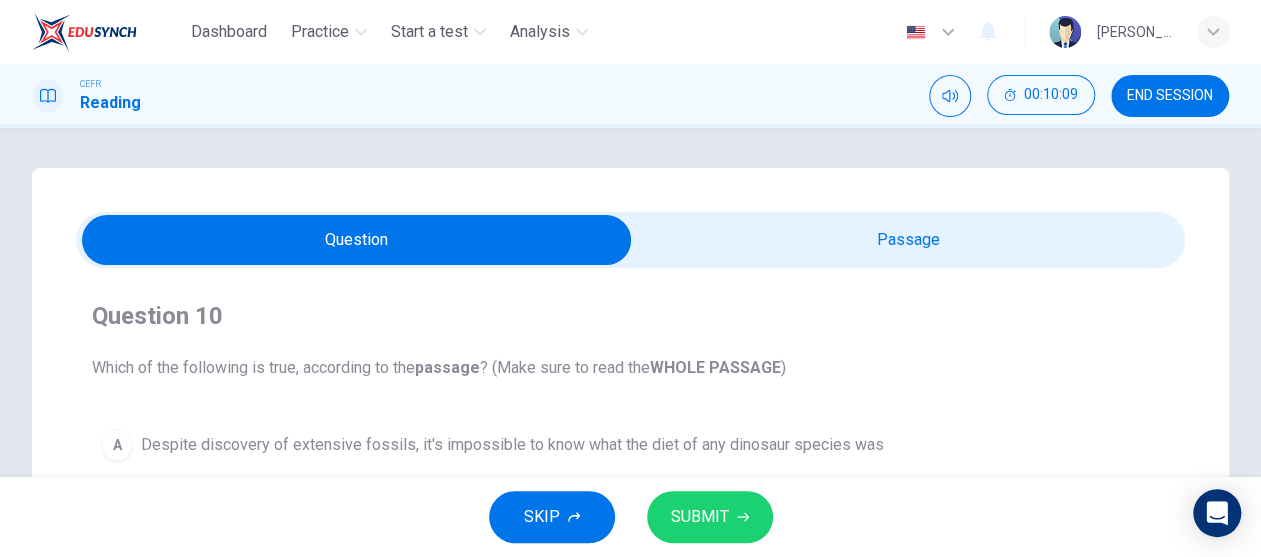 click at bounding box center [357, 240] 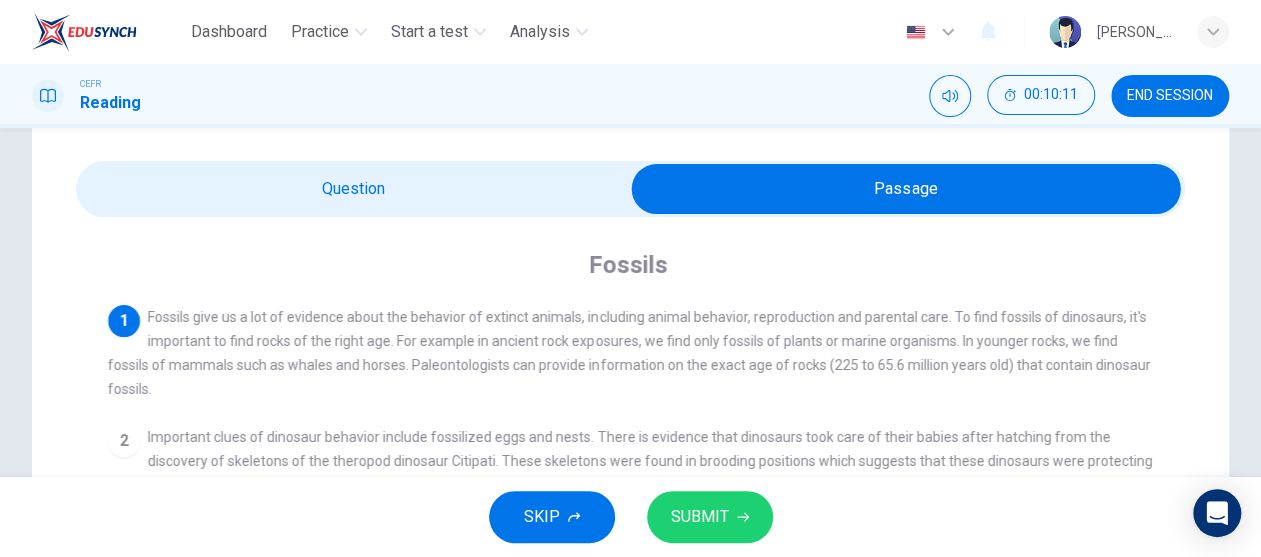 scroll, scrollTop: 0, scrollLeft: 0, axis: both 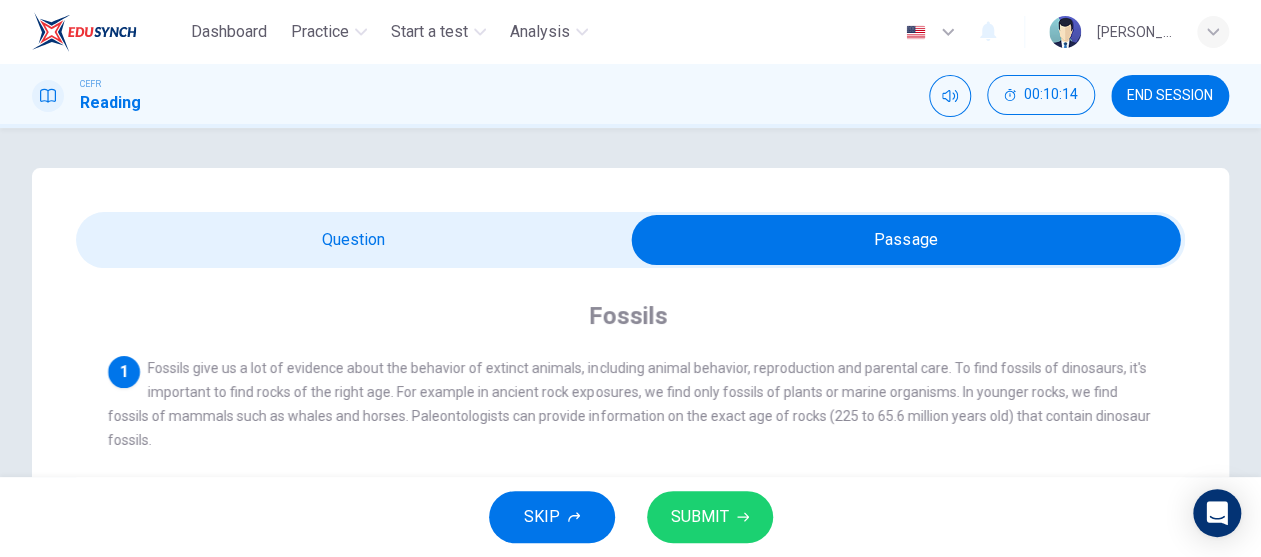 click at bounding box center (906, 240) 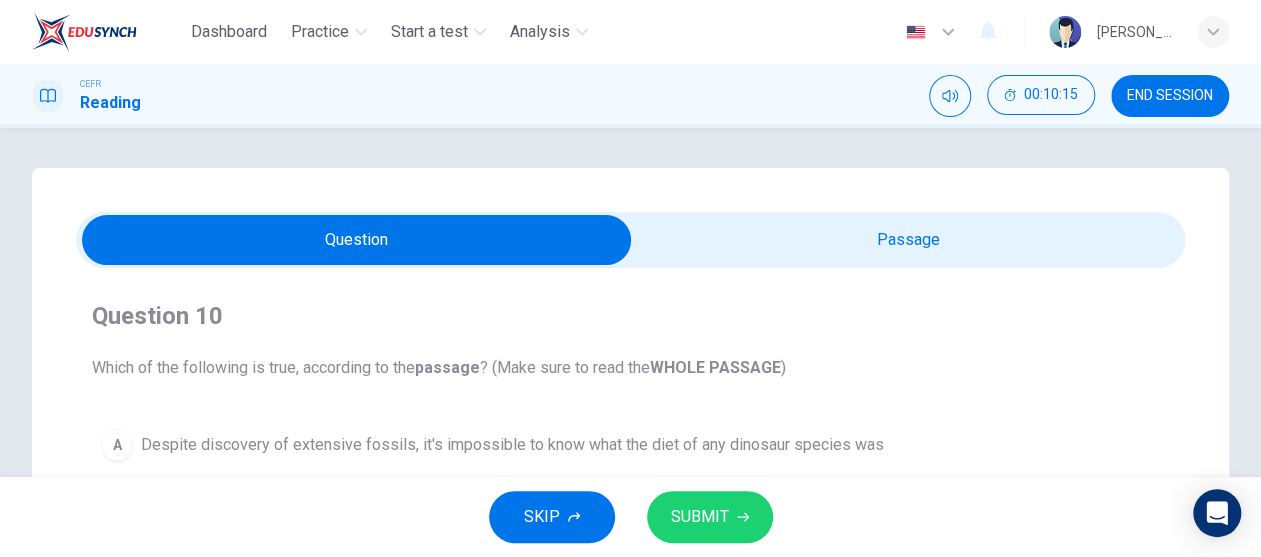 click on "SUBMIT" at bounding box center [700, 517] 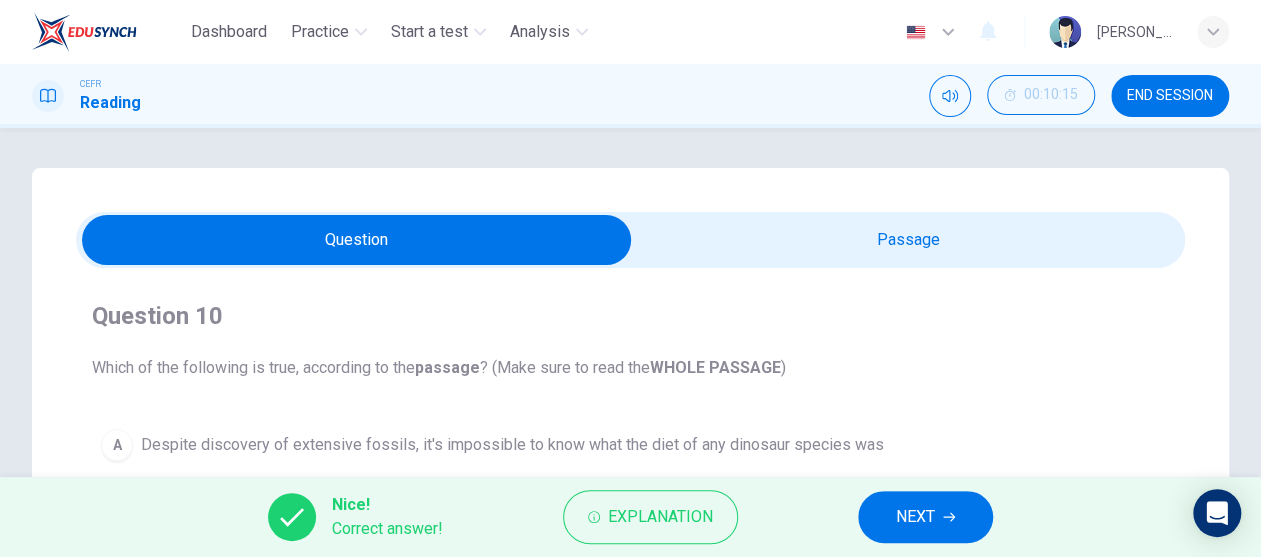 click on "Nice! Correct answer! Explanation NEXT" at bounding box center [630, 517] 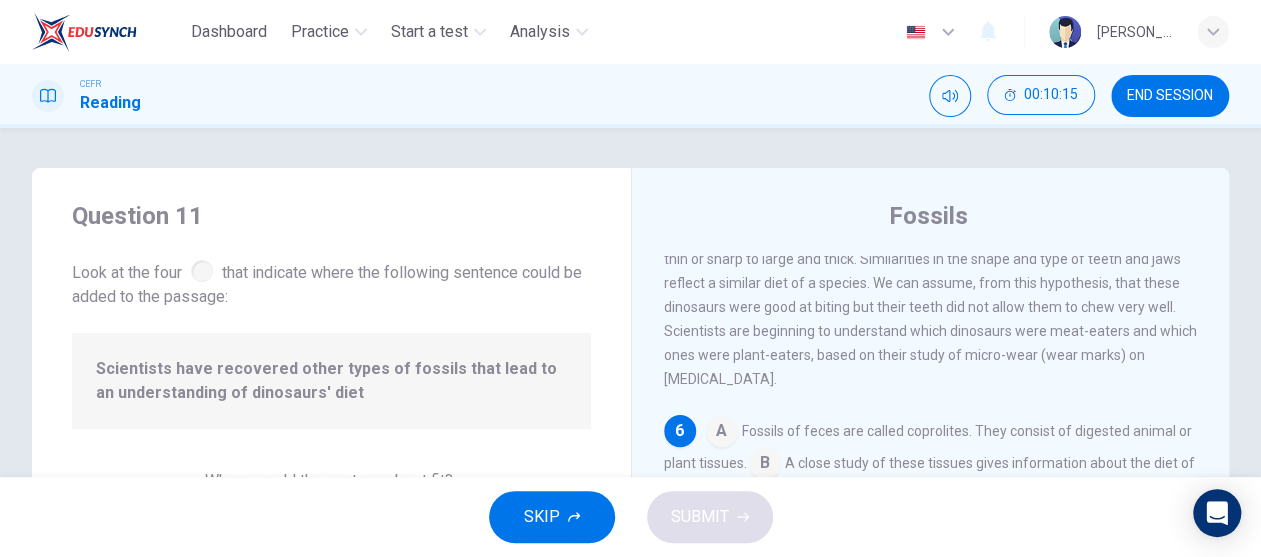 scroll, scrollTop: 883, scrollLeft: 0, axis: vertical 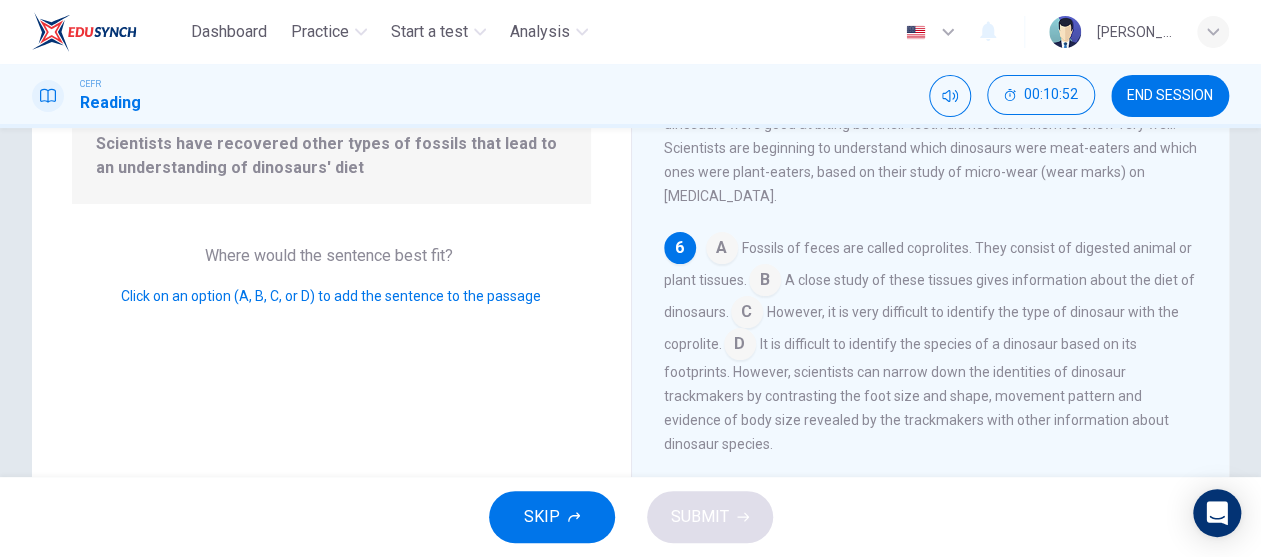 click at bounding box center (765, 282) 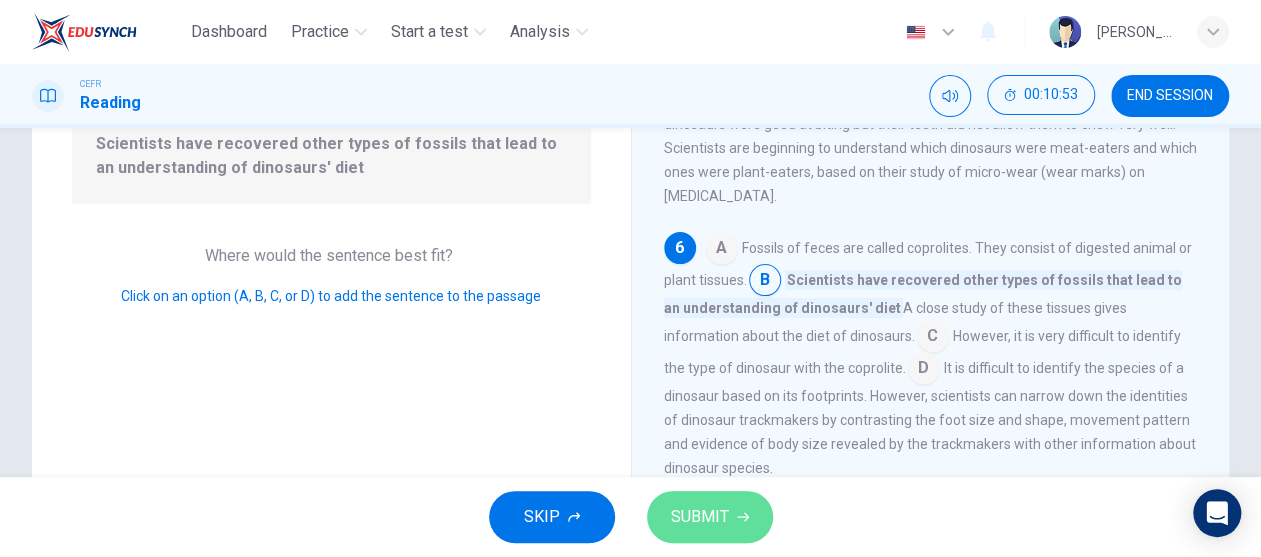 click on "SUBMIT" at bounding box center [710, 517] 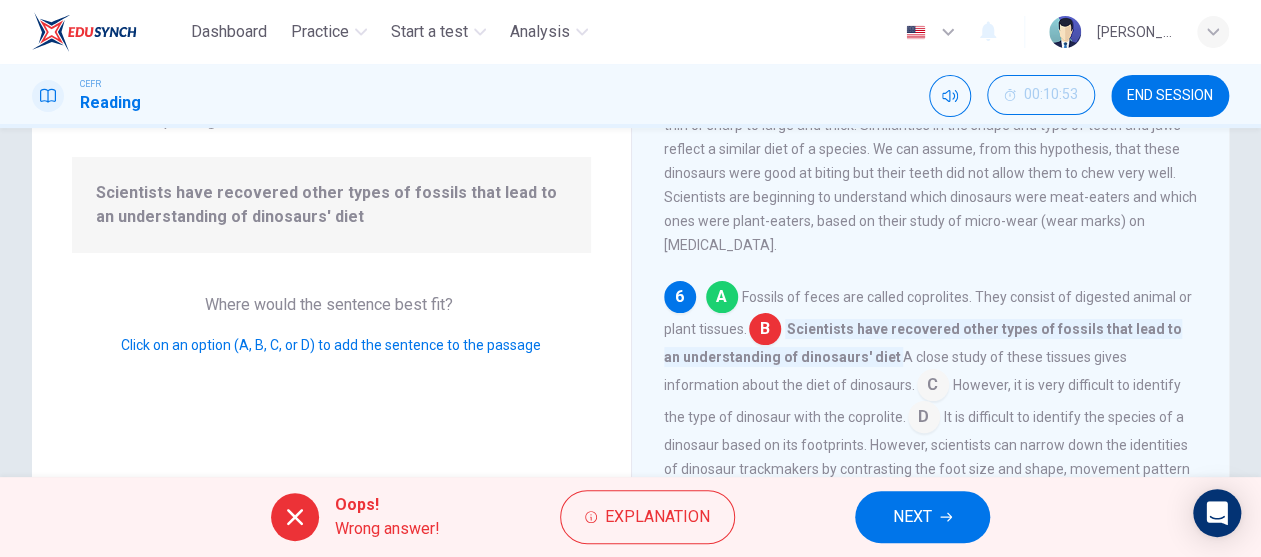 scroll, scrollTop: 225, scrollLeft: 0, axis: vertical 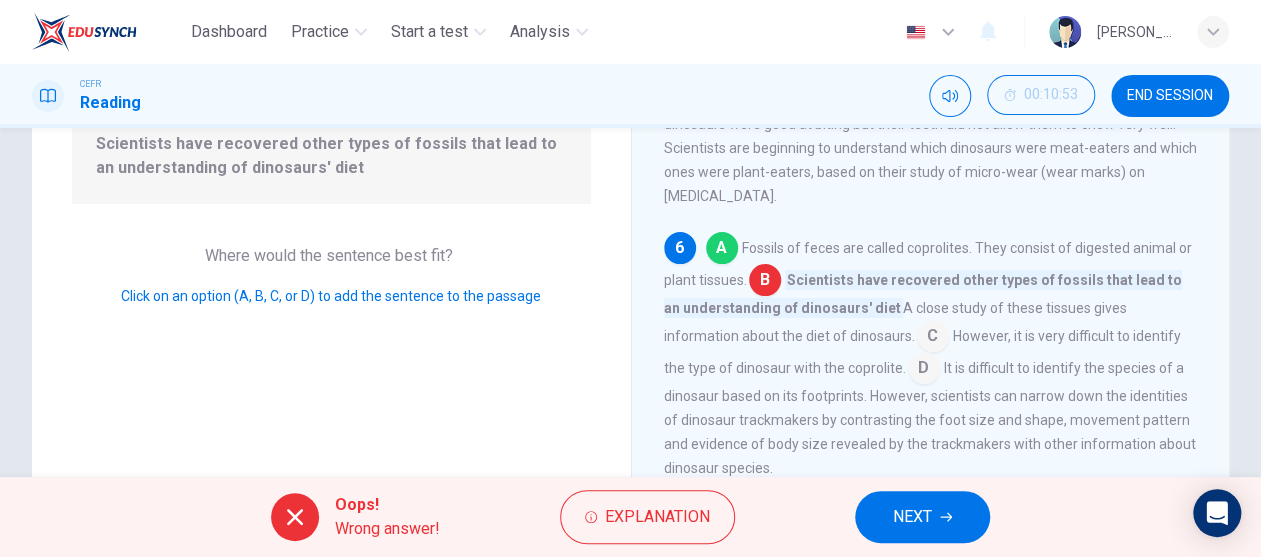 click on "NEXT" at bounding box center [912, 517] 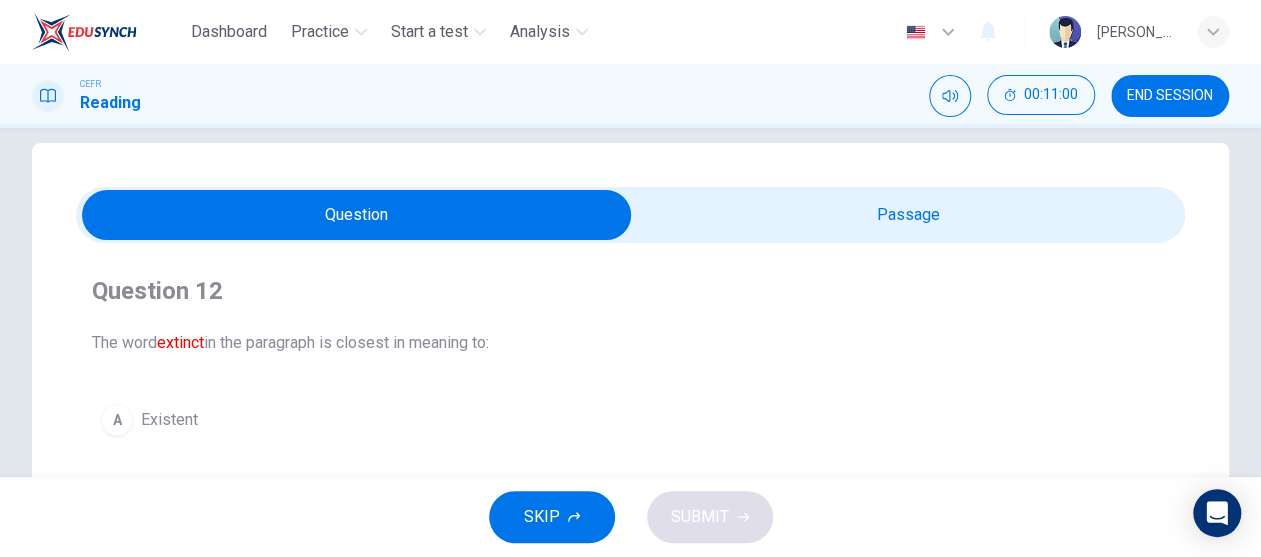 scroll, scrollTop: 225, scrollLeft: 0, axis: vertical 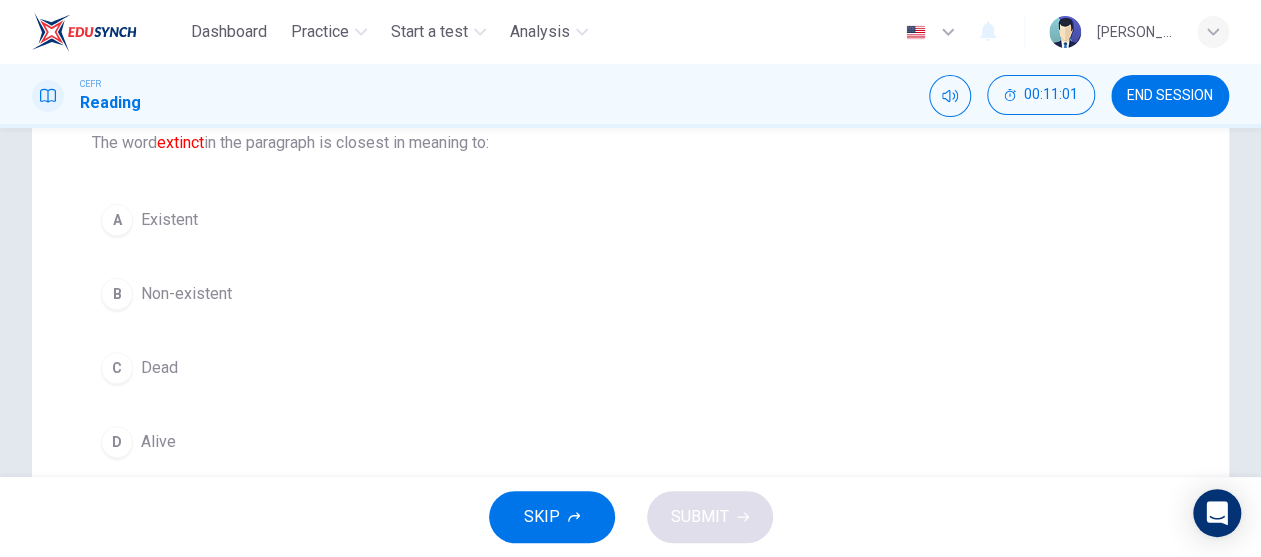 click on "Dead" at bounding box center [159, 368] 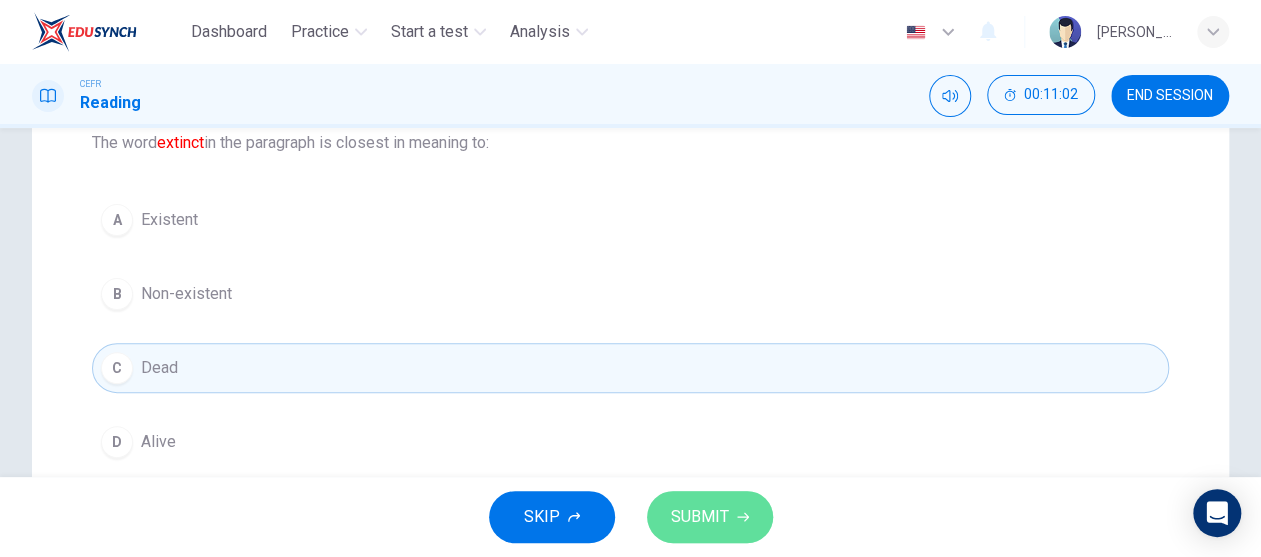 click on "SUBMIT" at bounding box center (700, 517) 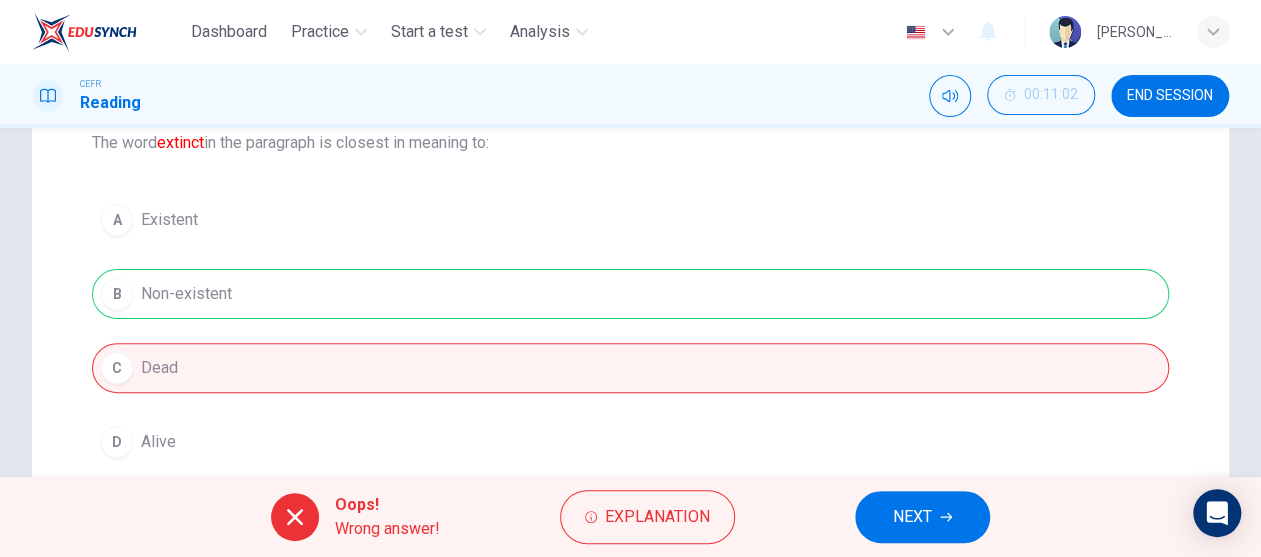 click on "NEXT" at bounding box center [922, 517] 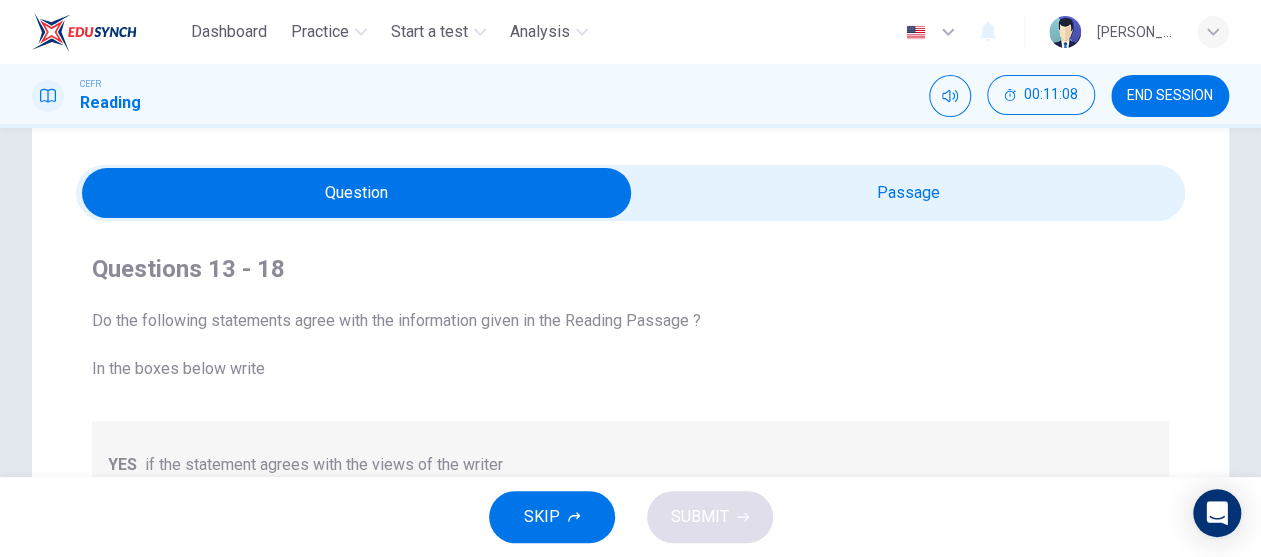 scroll, scrollTop: 0, scrollLeft: 0, axis: both 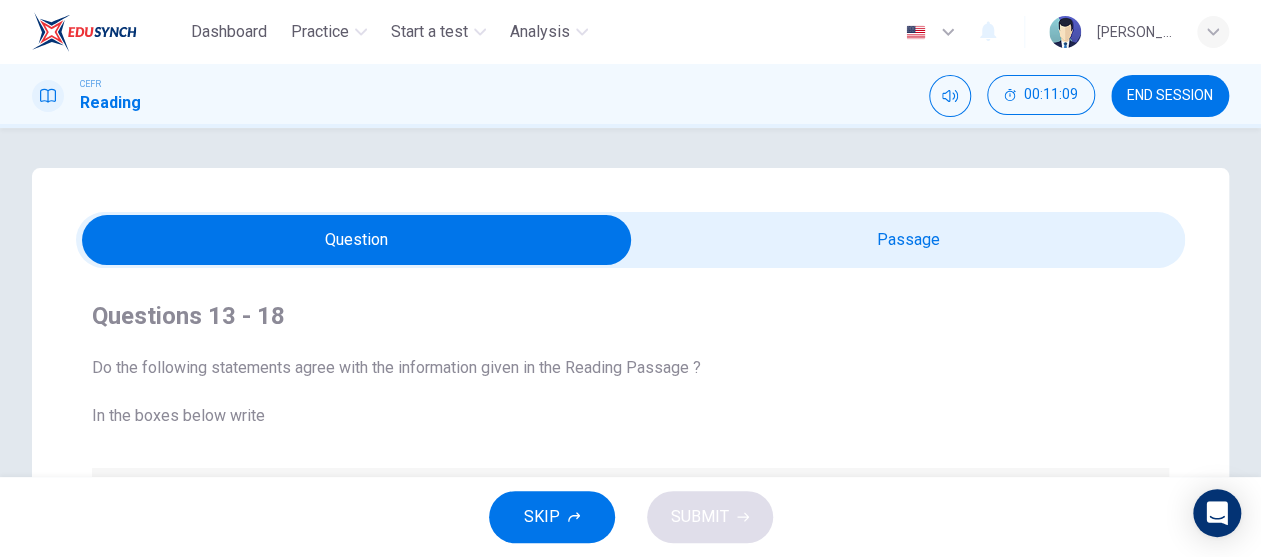 click at bounding box center (357, 240) 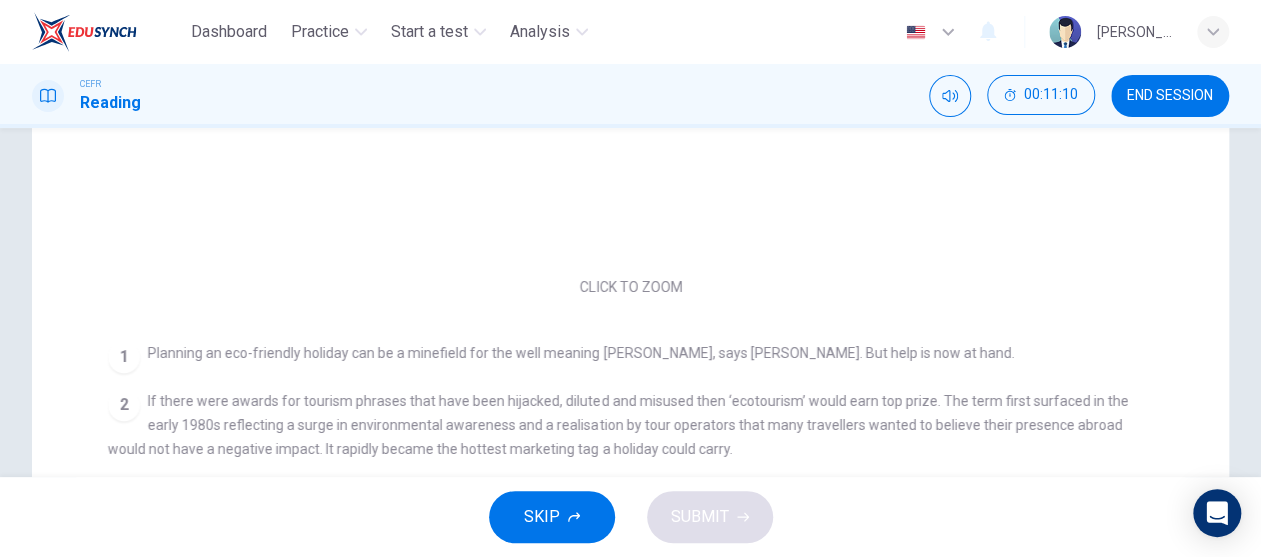 scroll, scrollTop: 500, scrollLeft: 0, axis: vertical 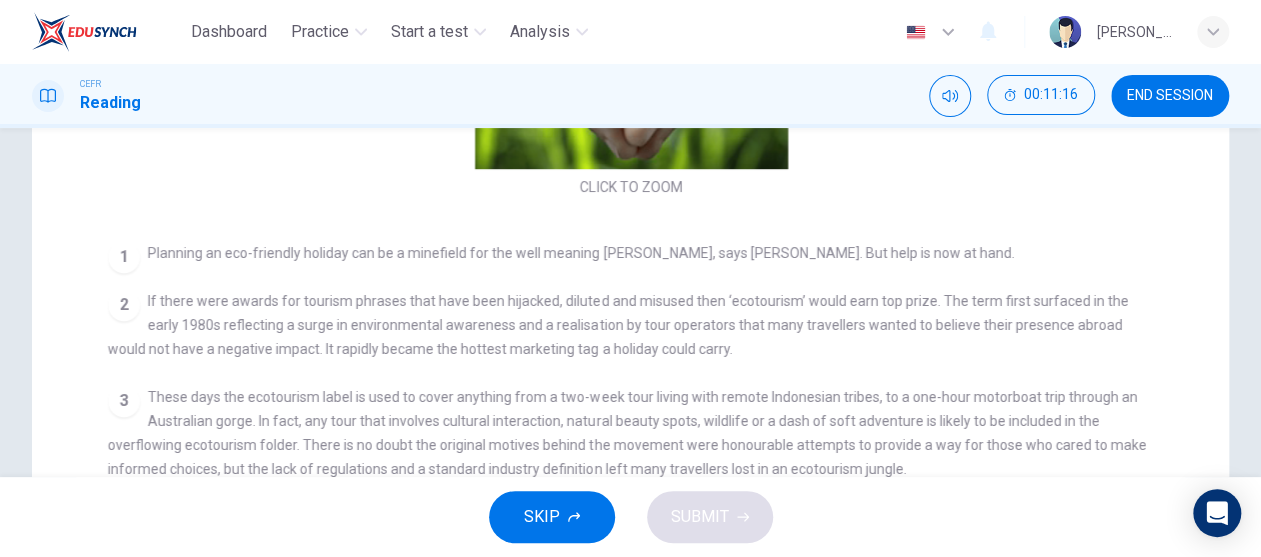 click at bounding box center [1213, 32] 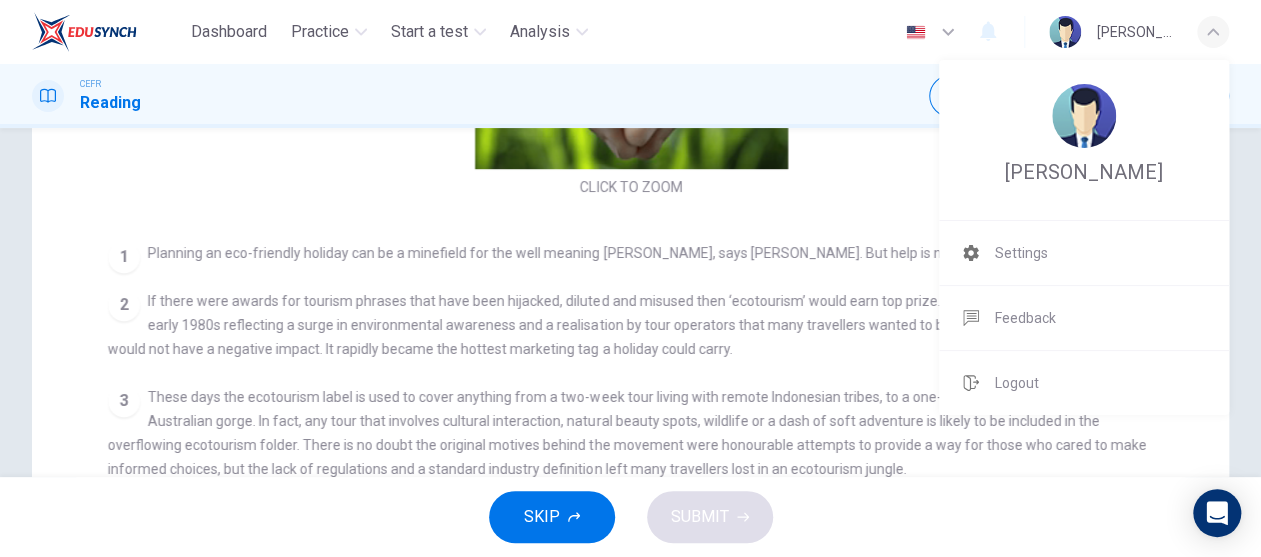 click at bounding box center (630, 278) 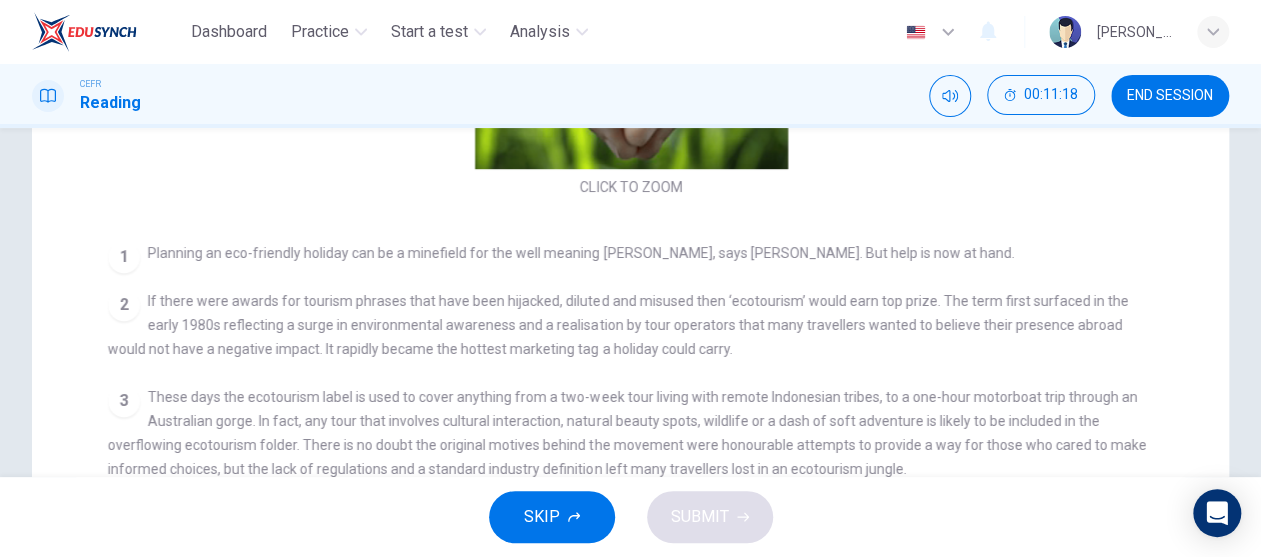 scroll, scrollTop: 300, scrollLeft: 0, axis: vertical 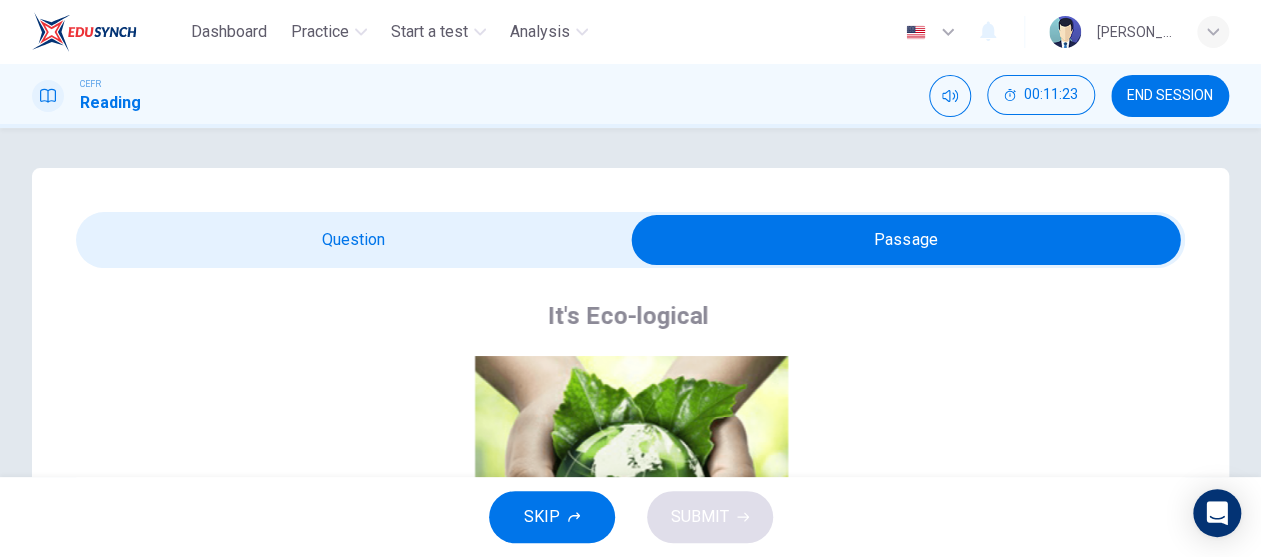 click at bounding box center (906, 240) 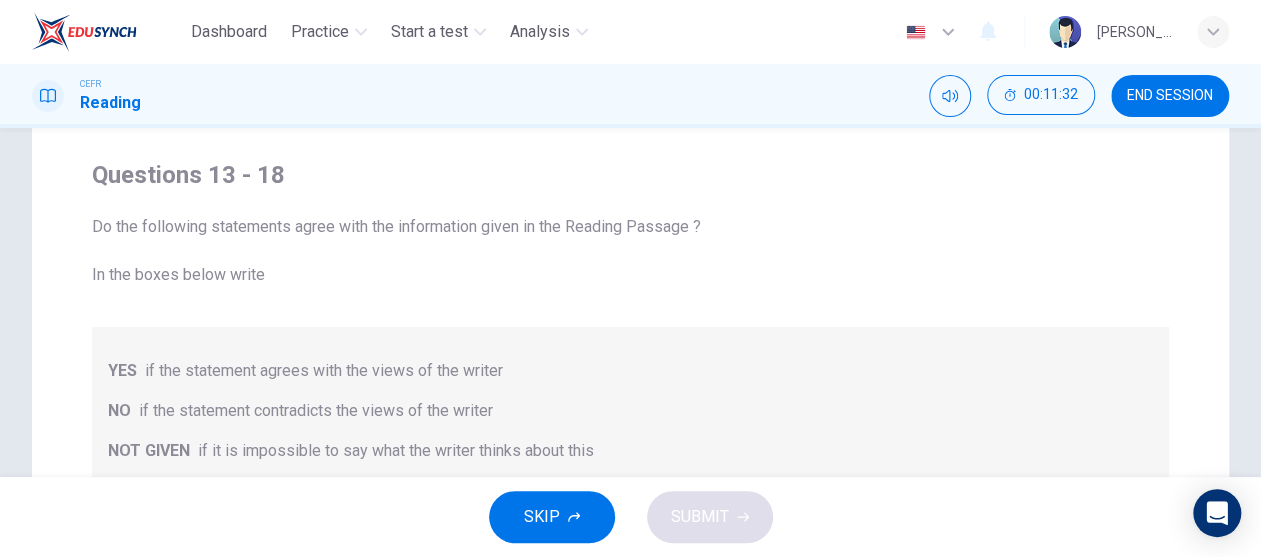 scroll, scrollTop: 0, scrollLeft: 0, axis: both 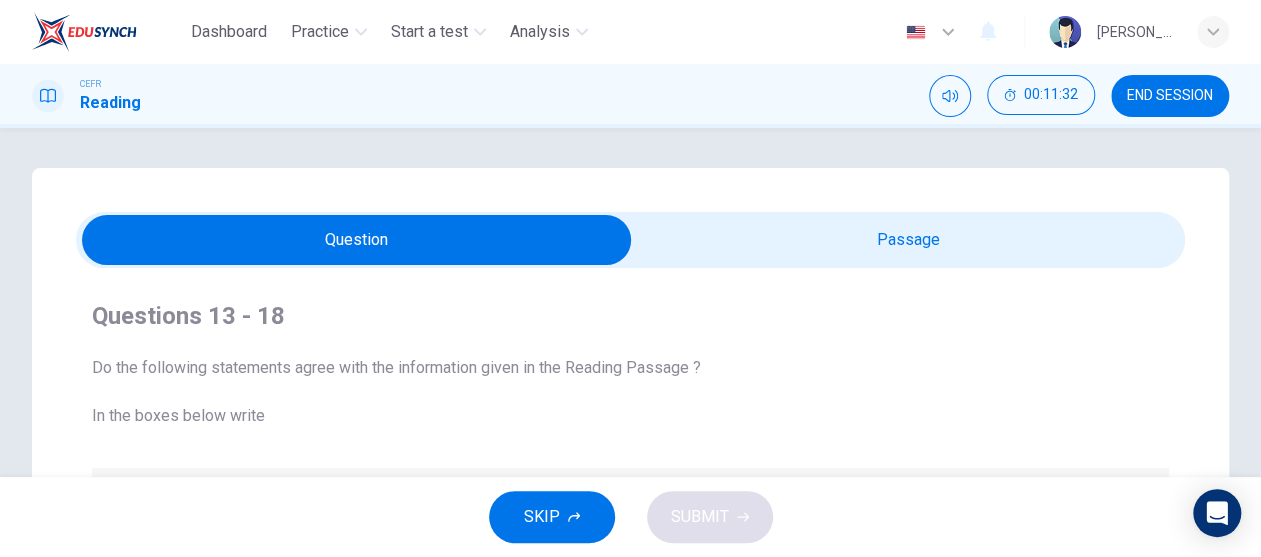 click at bounding box center [357, 240] 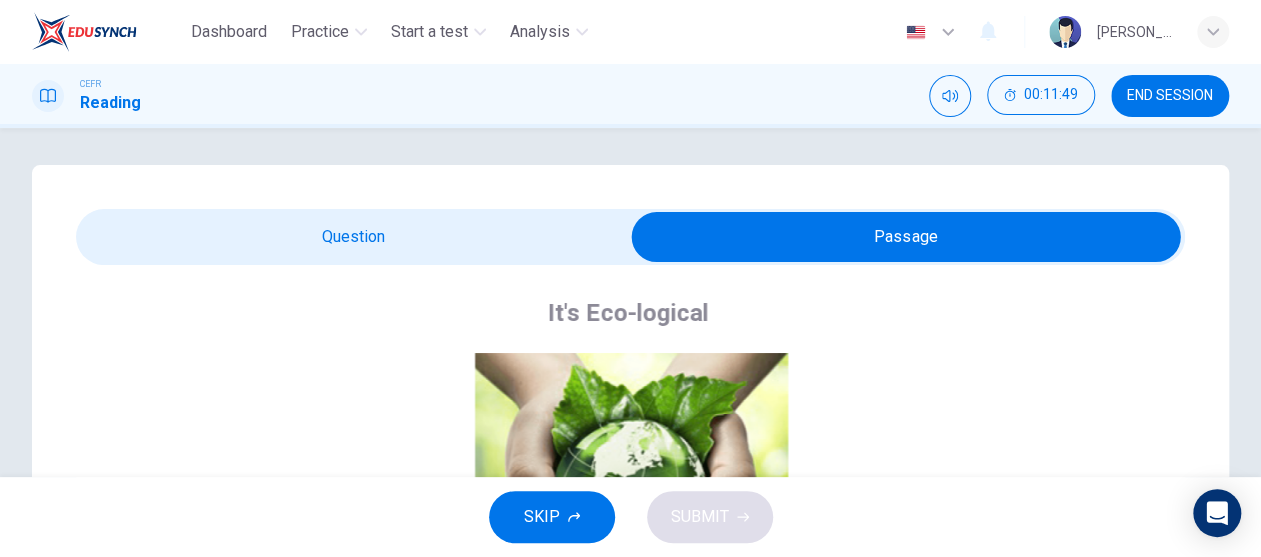 scroll, scrollTop: 0, scrollLeft: 0, axis: both 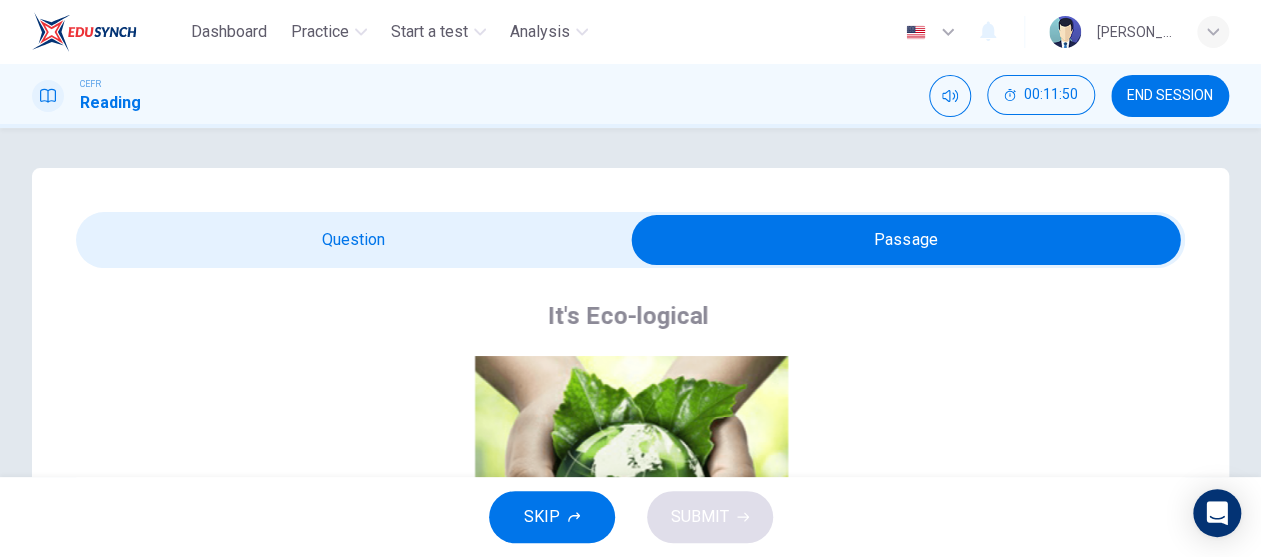 click at bounding box center [906, 240] 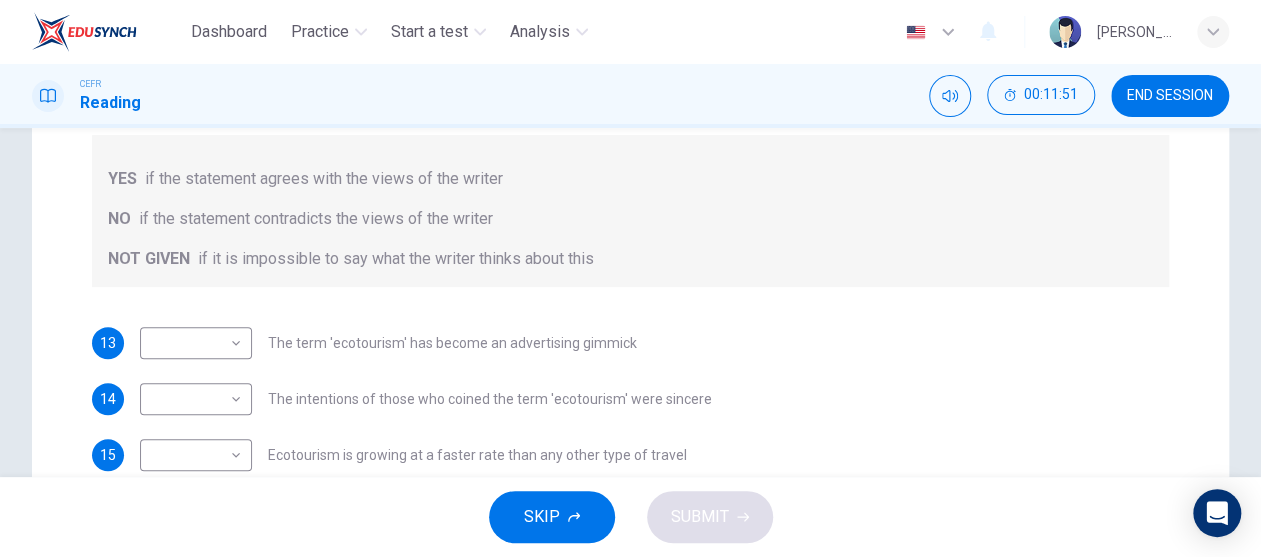 scroll, scrollTop: 400, scrollLeft: 0, axis: vertical 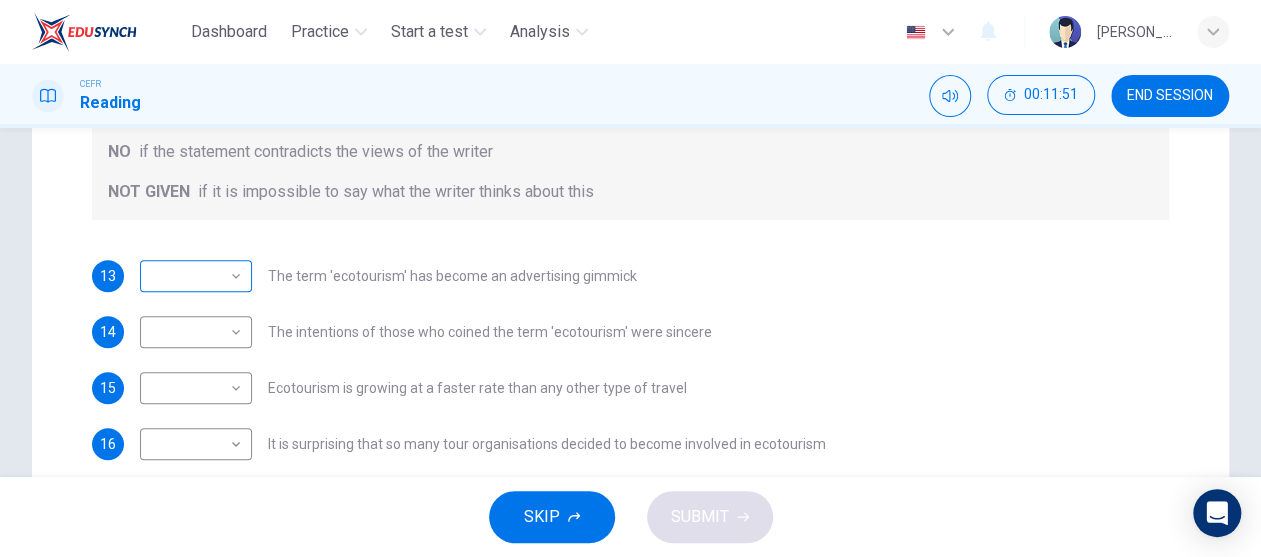 click on "Dashboard Practice Start a test Analysis English en ​ NUR [PERSON_NAME] CEFR Reading 00:11:51 END SESSION Question Passage Questions 13 - 18 Do the following statements agree with the information given in the Reading Passage ?
In the boxes below write YES if the statement agrees with the views of the writer NO if the statement contradicts the views of the writer NOT GIVEN if it is impossible to say what the writer thinks about this 13 ​ ​ The term 'ecotourism' has become an advertising gimmick 14 ​ ​ The intentions of those who coined the term 'ecotourism' were sincere 15 ​ ​ Ecotourism is growing at a faster rate than any other type of travel 16 ​ ​ It is surprising that so many tour organisations decided to become involved in ecotourism 17 ​ ​ Tourists have learnt to make investigations about tour operators before using them 18 ​ ​ Tourists have had bad experiences on ecotour holidays It's Eco-logical CLICK TO ZOOM Click to Zoom 1 2 3 4 5 6 7 8 SKIP SUBMIT" at bounding box center [630, 278] 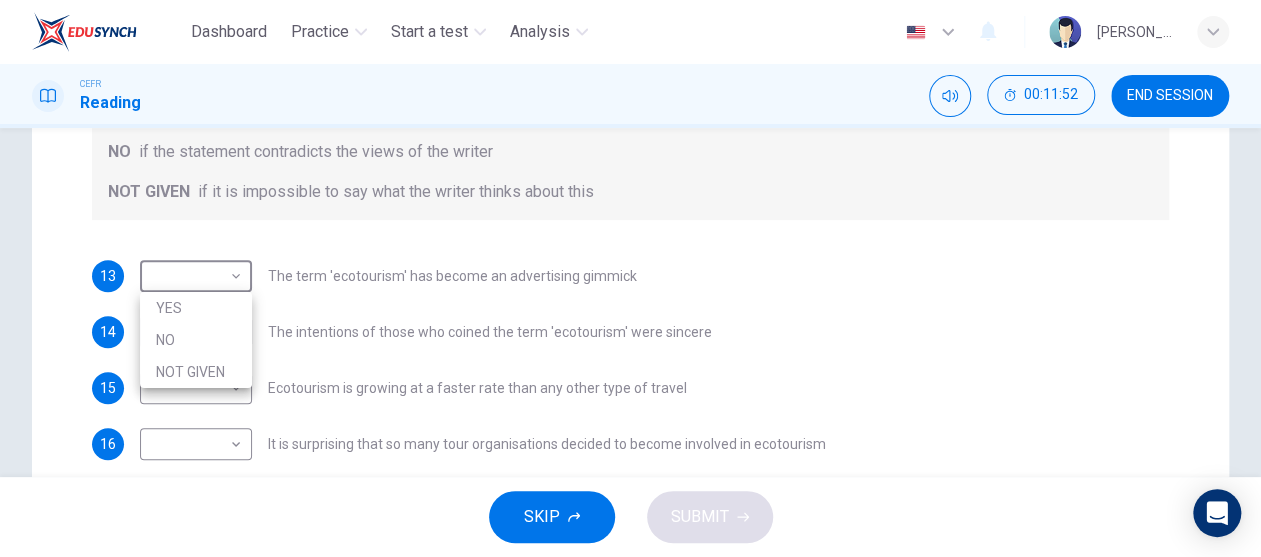 click on "YES" at bounding box center [196, 308] 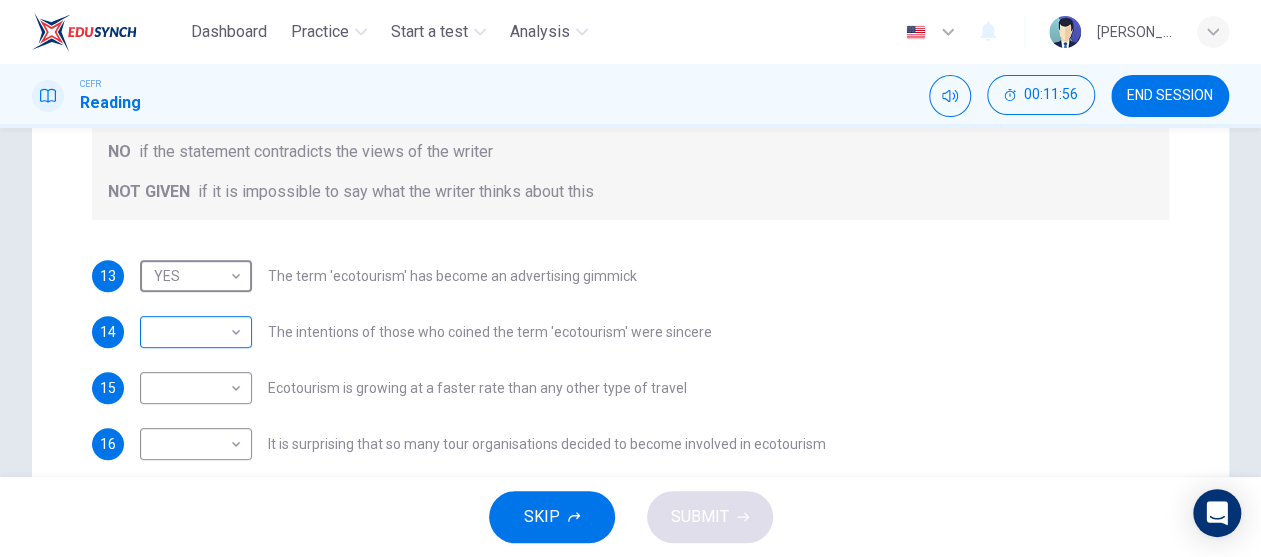 click on "Dashboard Practice Start a test Analysis English en ​ NUR [PERSON_NAME] CEFR Reading 00:11:56 END SESSION Question Passage Questions 13 - 18 Do the following statements agree with the information given in the Reading Passage ?
In the boxes below write YES if the statement agrees with the views of the writer NO if the statement contradicts the views of the writer NOT GIVEN if it is impossible to say what the writer thinks about this 13 YES YES ​ The term 'ecotourism' has become an advertising gimmick 14 ​ ​ The intentions of those who coined the term 'ecotourism' were sincere 15 ​ ​ Ecotourism is growing at a faster rate than any other type of travel 16 ​ ​ It is surprising that so many tour organisations decided to become involved in ecotourism 17 ​ ​ Tourists have learnt to make investigations about tour operators before using them 18 ​ ​ Tourists have had bad experiences on ecotour holidays It's Eco-logical CLICK TO ZOOM Click to Zoom 1 2 3 4 5 6 7 8 SKIP SUBMIT" at bounding box center [630, 278] 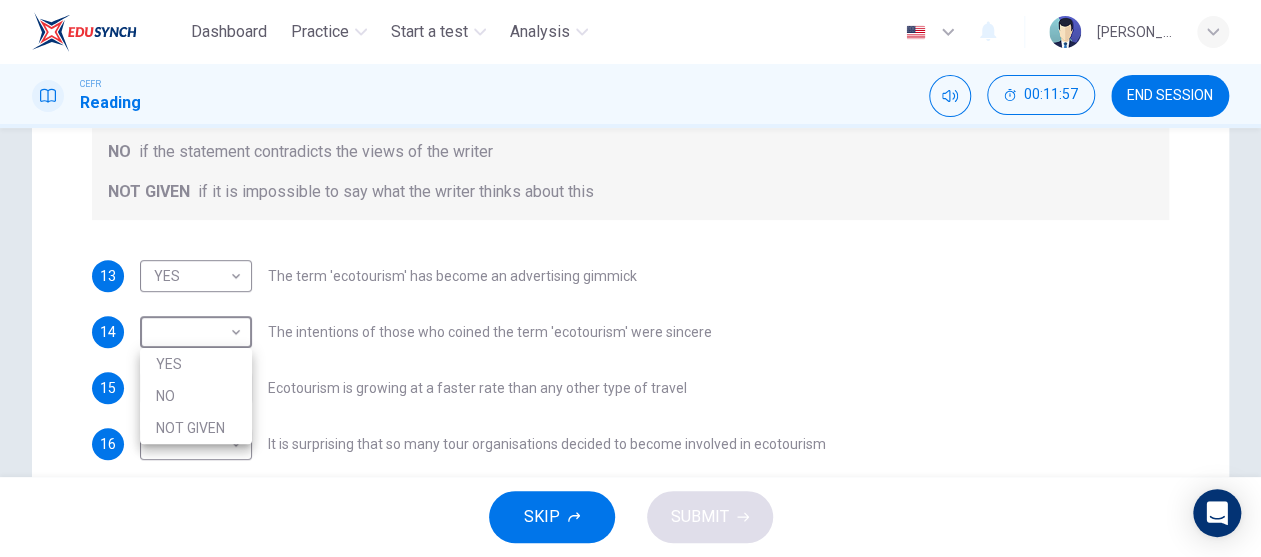 click on "NO" at bounding box center (196, 396) 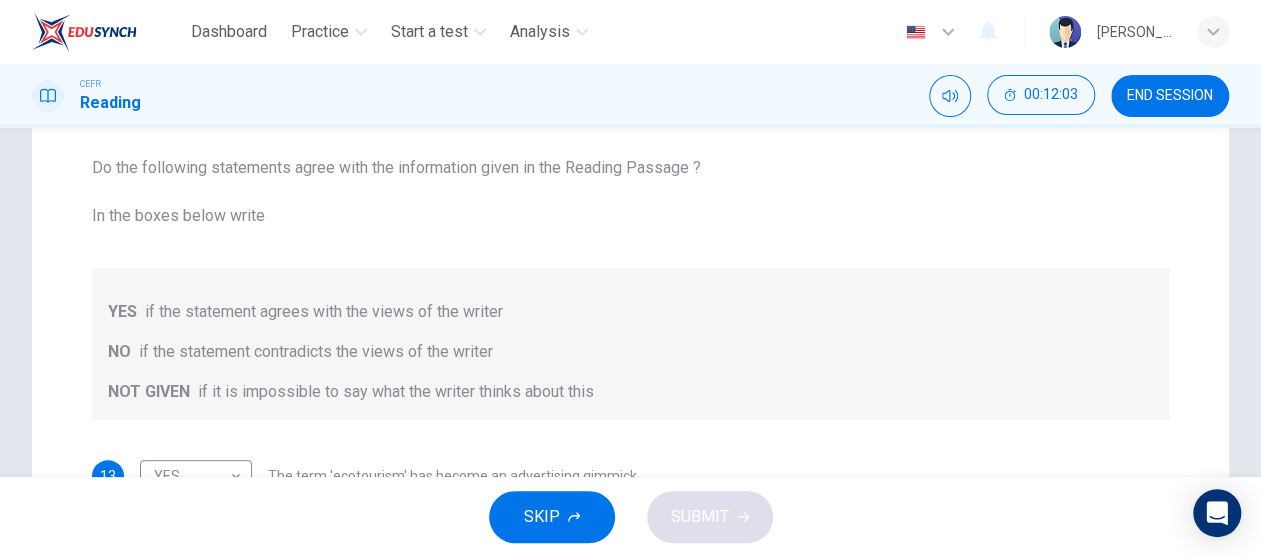 scroll, scrollTop: 0, scrollLeft: 0, axis: both 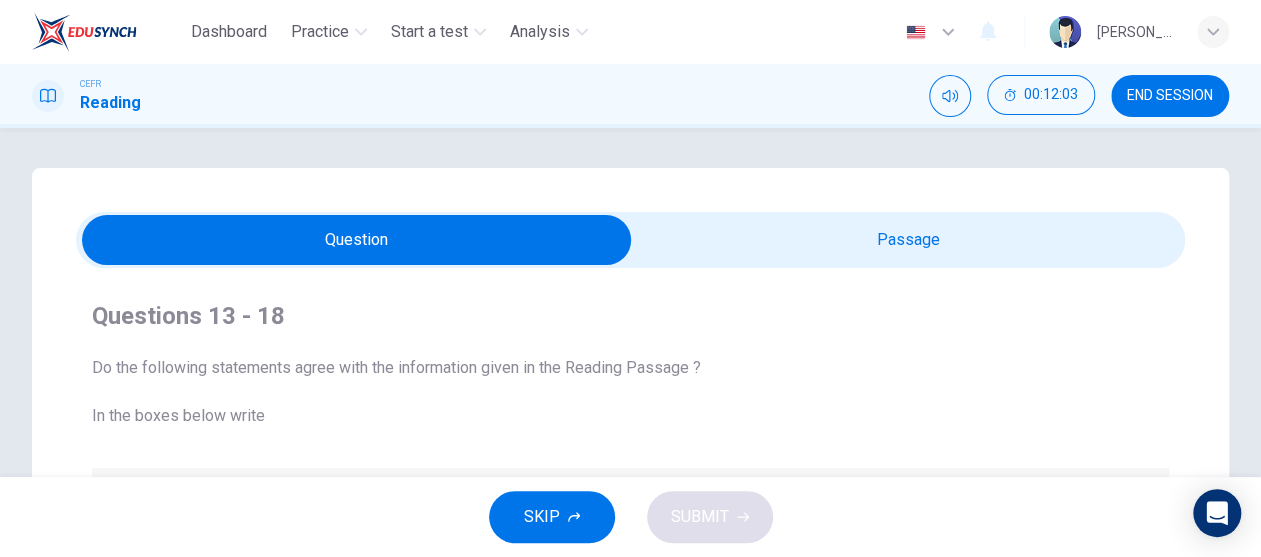 click at bounding box center (357, 240) 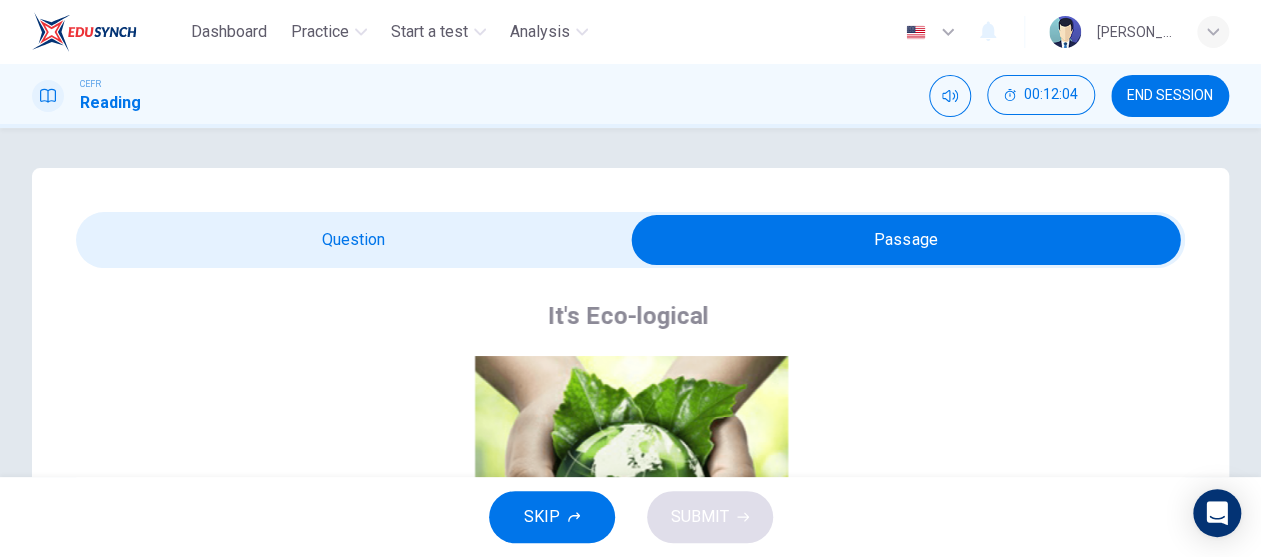 scroll, scrollTop: 400, scrollLeft: 0, axis: vertical 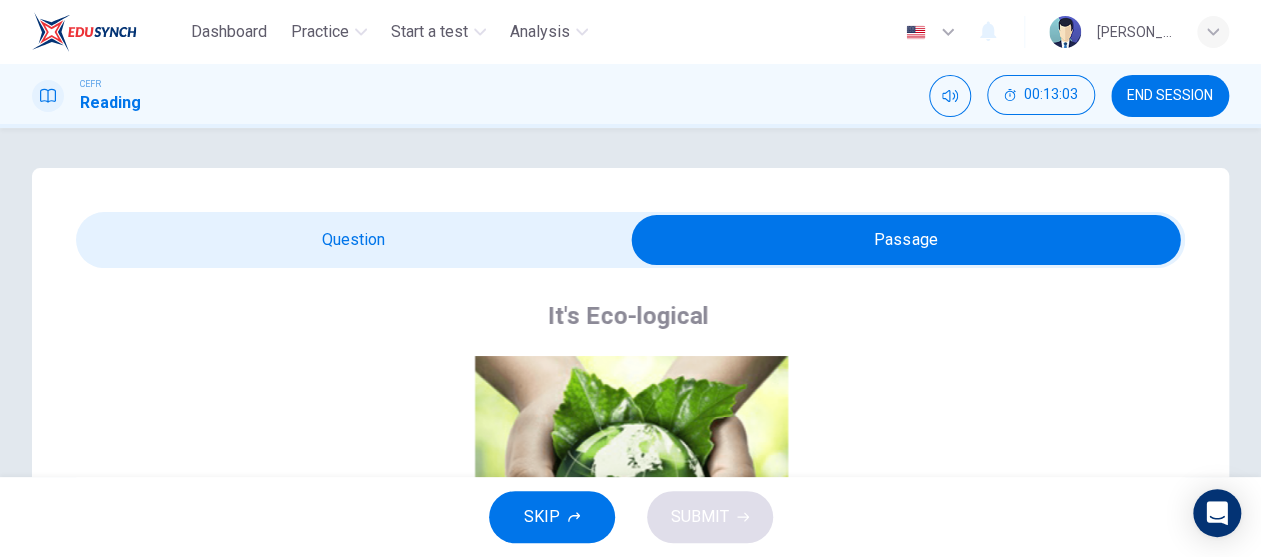 click at bounding box center (630, 240) 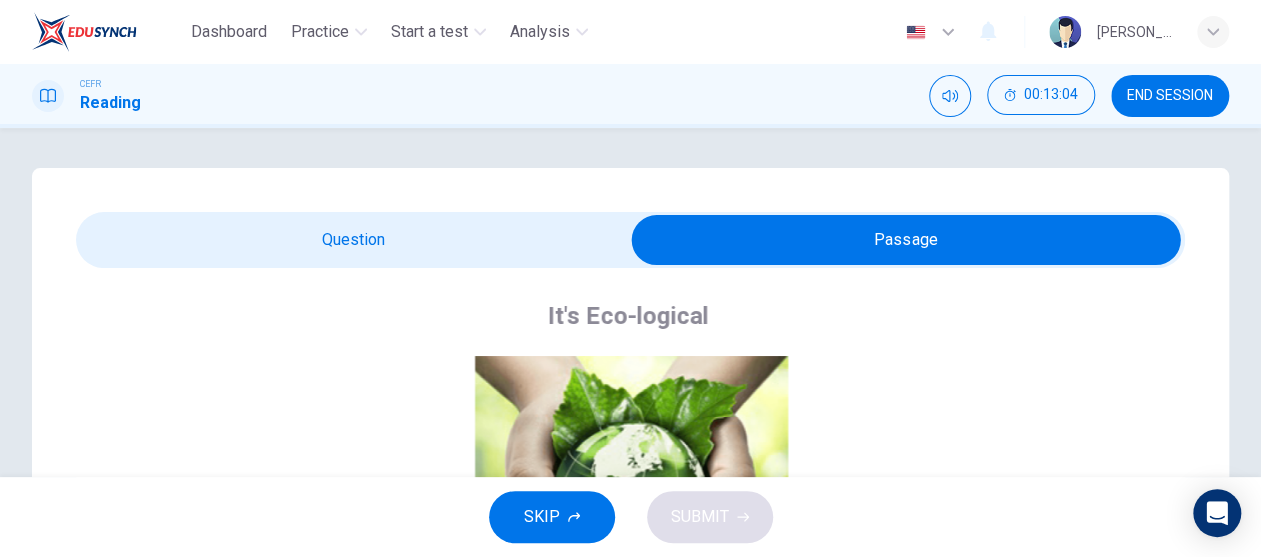 click on "Question Passage Questions 13 - 18 Do the following statements agree with the information given in the Reading Passage ?
In the boxes below write YES if the statement agrees with the views of the writer NO if the statement contradicts the views of the writer NOT GIVEN if it is impossible to say what the writer thinks about this 13 YES YES ​ The term 'ecotourism' has become an advertising gimmick 14 NO NO ​ The intentions of those who coined the term 'ecotourism' were sincere 15 ​ ​ Ecotourism is growing at a faster rate than any other type of travel 16 ​ ​ It is surprising that so many tour organisations decided to become involved in ecotourism 17 ​ ​ Tourists have learnt to make investigations about tour operators before using them 18 ​ ​ Tourists have had bad experiences on ecotour holidays It's Eco-logical CLICK TO ZOOM Click to Zoom 1 Planning an eco-friendly holiday can be a minefield for the well meaning traveller, says [PERSON_NAME]. But help is now at hand. 2 3 4 5 6 7 8" at bounding box center [630, 642] 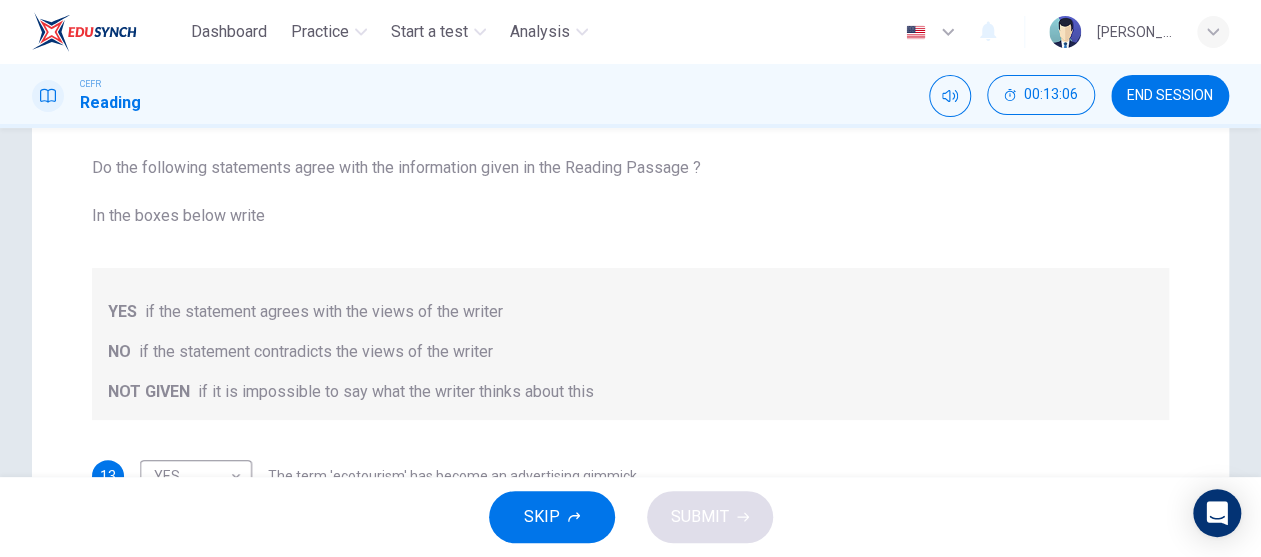 scroll, scrollTop: 500, scrollLeft: 0, axis: vertical 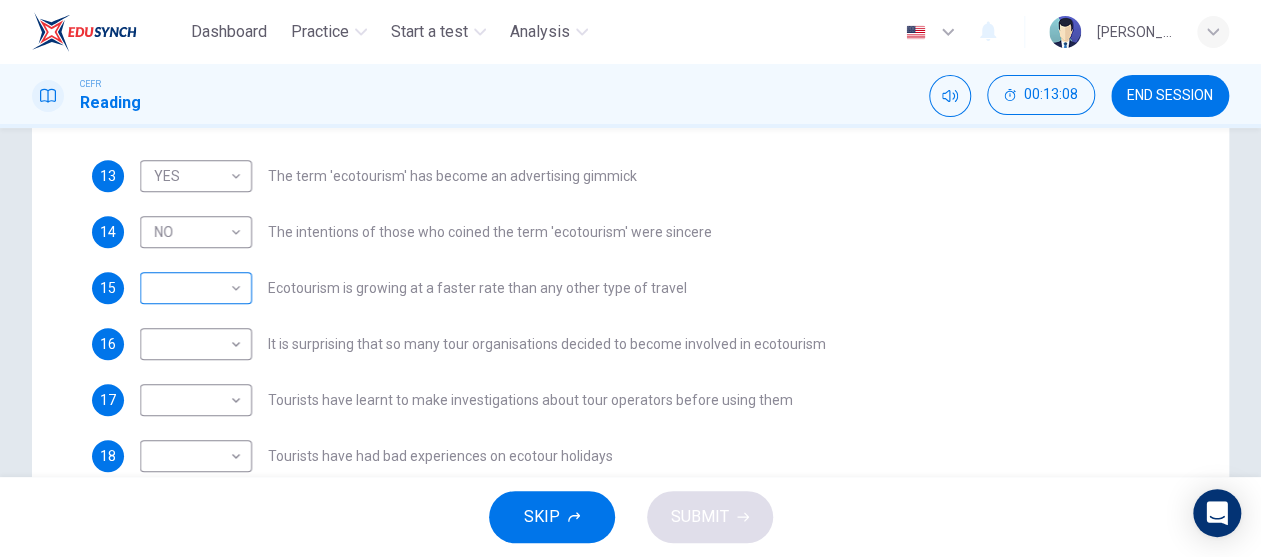click on "Dashboard Practice Start a test Analysis English en ​ NUR [PERSON_NAME] CEFR Reading 00:13:08 END SESSION Question Passage Questions 13 - 18 Do the following statements agree with the information given in the Reading Passage ?
In the boxes below write YES if the statement agrees with the views of the writer NO if the statement contradicts the views of the writer NOT GIVEN if it is impossible to say what the writer thinks about this 13 YES YES ​ The term 'ecotourism' has become an advertising gimmick 14 NO NO ​ The intentions of those who coined the term 'ecotourism' were sincere 15 ​ ​ Ecotourism is growing at a faster rate than any other type of travel 16 ​ ​ It is surprising that so many tour organisations decided to become involved in ecotourism 17 ​ ​ Tourists have learnt to make investigations about tour operators before using them 18 ​ ​ Tourists have had bad experiences on ecotour holidays It's Eco-logical CLICK TO ZOOM Click to Zoom 1 2 3 4 5 6 7 8 SKIP SUBMIT" at bounding box center [630, 278] 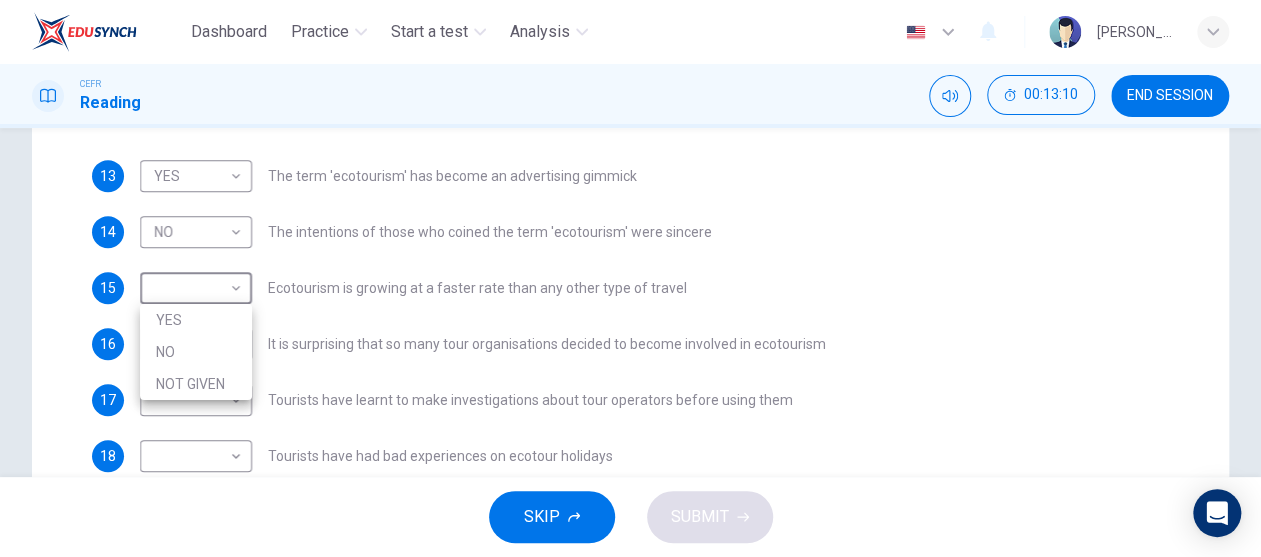 click on "NO" at bounding box center [196, 352] 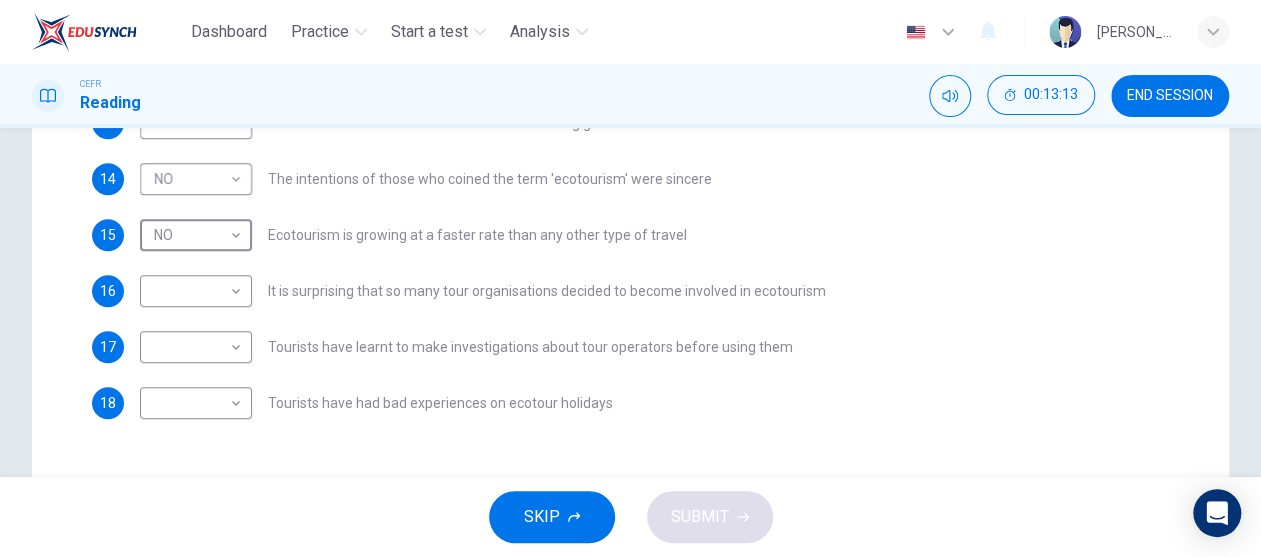 scroll, scrollTop: 610, scrollLeft: 0, axis: vertical 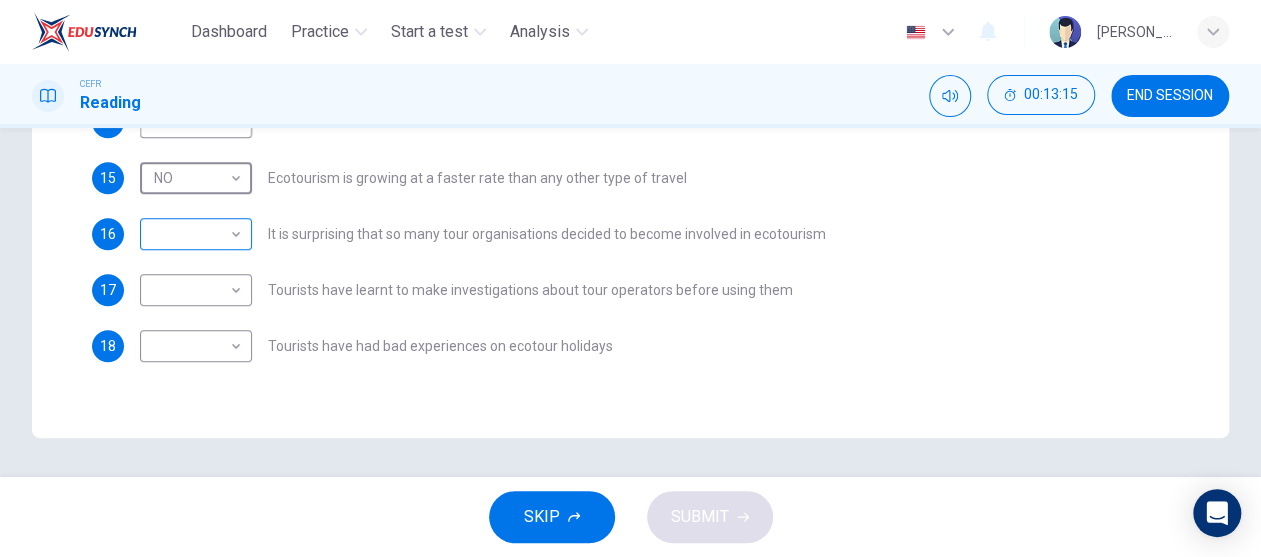 click on "Dashboard Practice Start a test Analysis English en ​ NUR [PERSON_NAME] CEFR Reading 00:13:15 END SESSION Question Passage Questions 13 - 18 Do the following statements agree with the information given in the Reading Passage ?
In the boxes below write YES if the statement agrees with the views of the writer NO if the statement contradicts the views of the writer NOT GIVEN if it is impossible to say what the writer thinks about this 13 YES YES ​ The term 'ecotourism' has become an advertising gimmick 14 NO NO ​ The intentions of those who coined the term 'ecotourism' were sincere 15 NO NO ​ Ecotourism is growing at a faster rate than any other type of travel 16 ​ ​ It is surprising that so many tour organisations decided to become involved in ecotourism 17 ​ ​ Tourists have learnt to make investigations about tour operators before using them 18 ​ ​ Tourists have had bad experiences on ecotour holidays It's Eco-logical CLICK TO ZOOM Click to Zoom 1 2 3 4 5 6 7 8 SKIP SUBMIT" at bounding box center (630, 278) 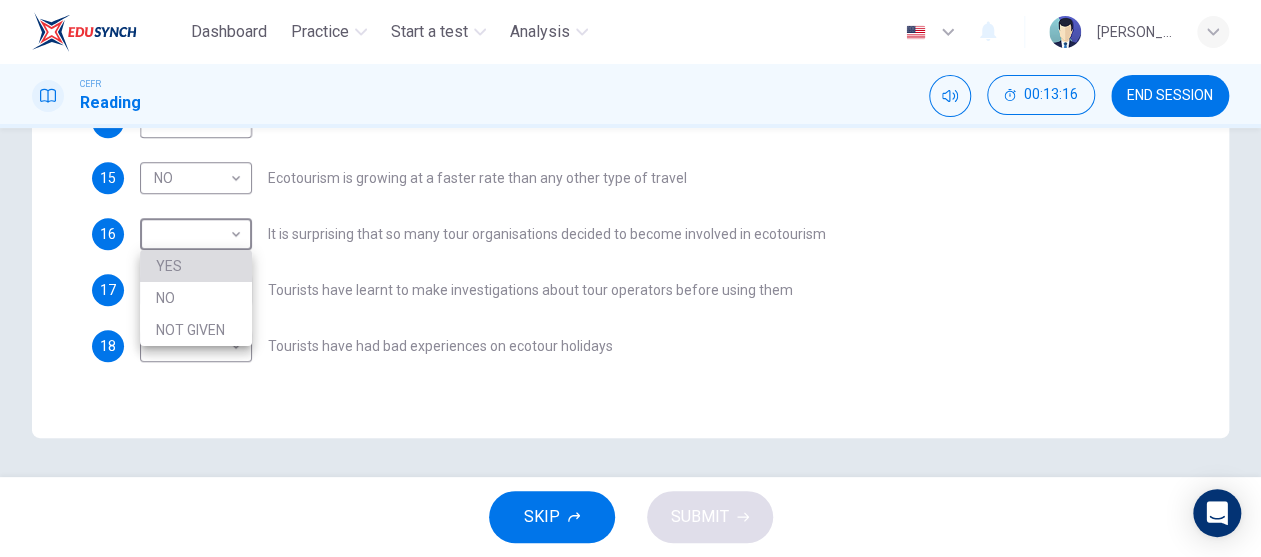 click on "YES" at bounding box center [196, 266] 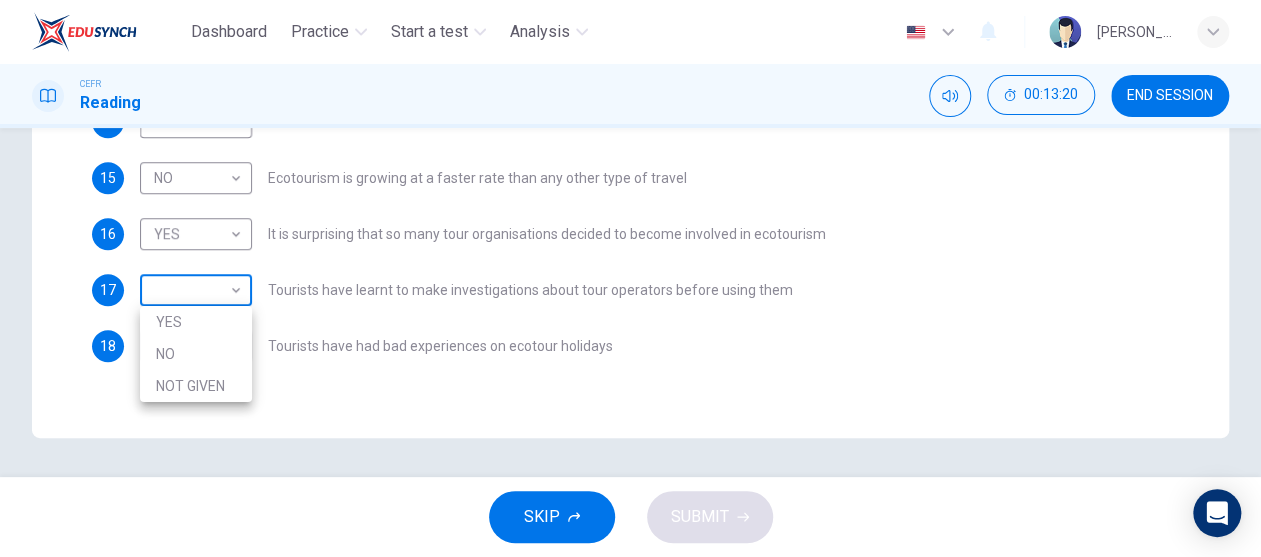 click on "Dashboard Practice Start a test Analysis English en ​ NUR [PERSON_NAME] CEFR Reading 00:13:20 END SESSION Question Passage Questions 13 - 18 Do the following statements agree with the information given in the Reading Passage ?
In the boxes below write YES if the statement agrees with the views of the writer NO if the statement contradicts the views of the writer NOT GIVEN if it is impossible to say what the writer thinks about this 13 YES YES ​ The term 'ecotourism' has become an advertising gimmick 14 NO NO ​ The intentions of those who coined the term 'ecotourism' were sincere 15 NO NO ​ Ecotourism is growing at a faster rate than any other type of travel 16 YES YES ​ It is surprising that so many tour organisations decided to become involved in ecotourism 17 ​ ​ Tourists have learnt to make investigations about tour operators before using them 18 ​ ​ Tourists have had bad experiences on ecotour holidays It's Eco-logical CLICK TO ZOOM Click to Zoom 1 2 3 4 5 6 7 8 SKIP SUBMIT" at bounding box center [630, 278] 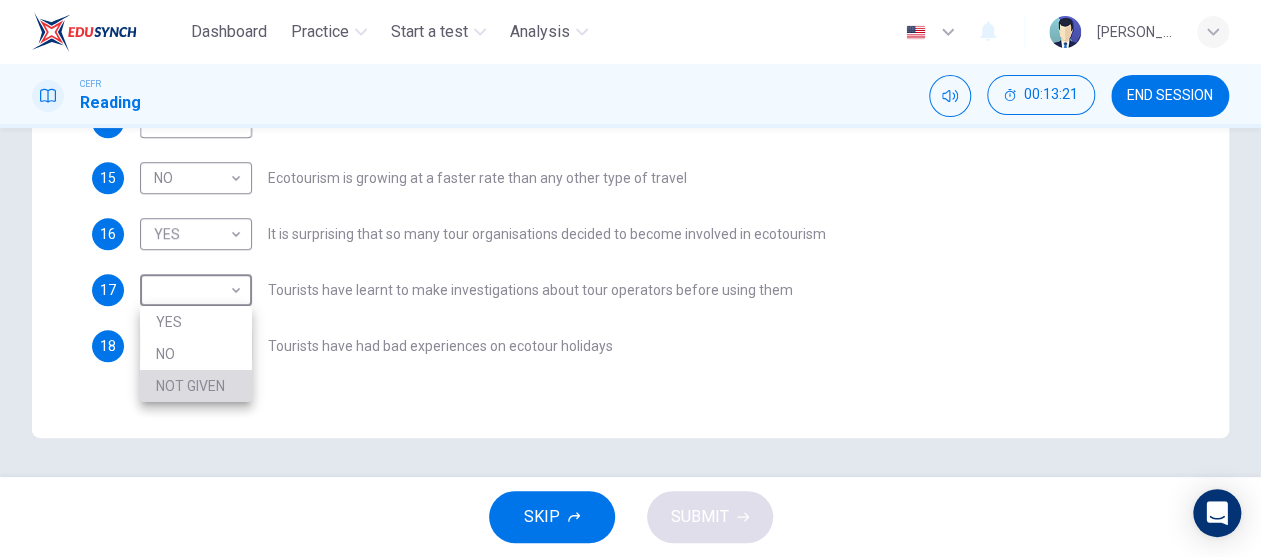click on "NOT GIVEN" at bounding box center [196, 386] 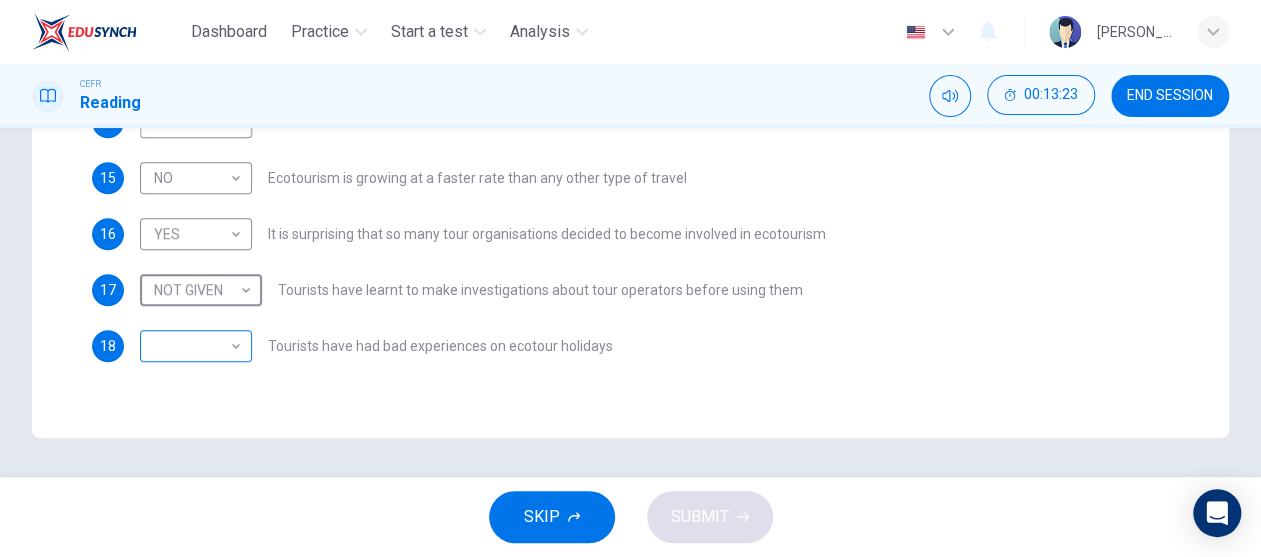 click on "Dashboard Practice Start a test Analysis English en ​ NUR [PERSON_NAME] CEFR Reading 00:13:23 END SESSION Question Passage Questions 13 - 18 Do the following statements agree with the information given in the Reading Passage ?
In the boxes below write YES if the statement agrees with the views of the writer NO if the statement contradicts the views of the writer NOT GIVEN if it is impossible to say what the writer thinks about this 13 YES YES ​ The term 'ecotourism' has become an advertising gimmick 14 NO NO ​ The intentions of those who coined the term 'ecotourism' were sincere 15 NO NO ​ Ecotourism is growing at a faster rate than any other type of travel 16 YES YES ​ It is surprising that so many tour organisations decided to become involved in ecotourism 17 NOT GIVEN NOT GIVEN ​ Tourists have learnt to make investigations about tour operators before using them 18 ​ ​ Tourists have had bad experiences on ecotour holidays It's Eco-logical CLICK TO ZOOM Click to Zoom 1 2 3 4 5 6" at bounding box center [630, 278] 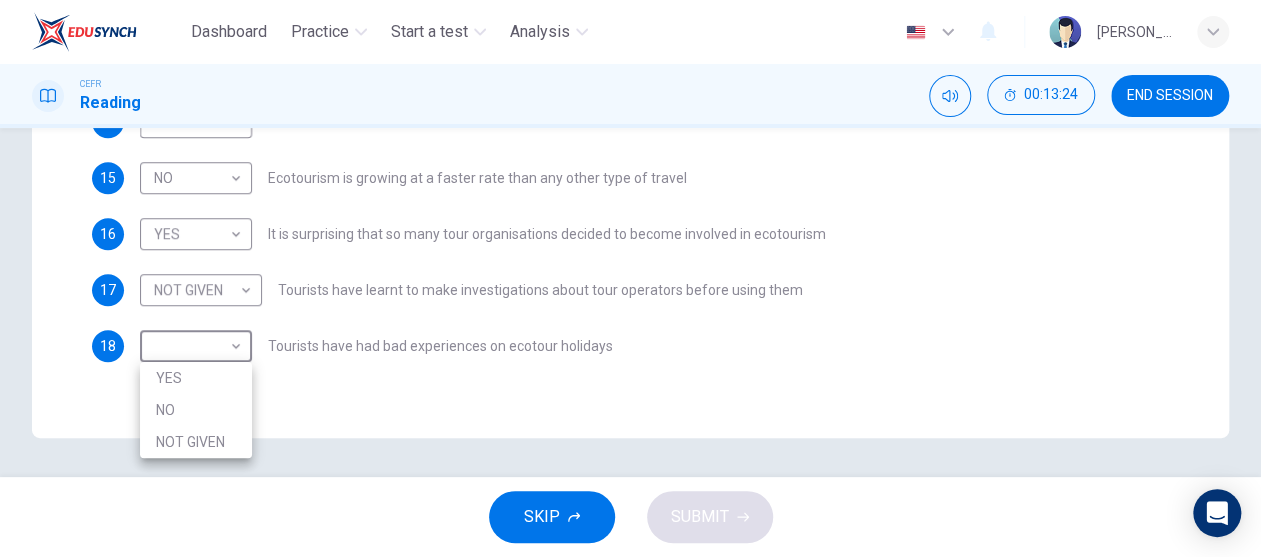 click at bounding box center (630, 278) 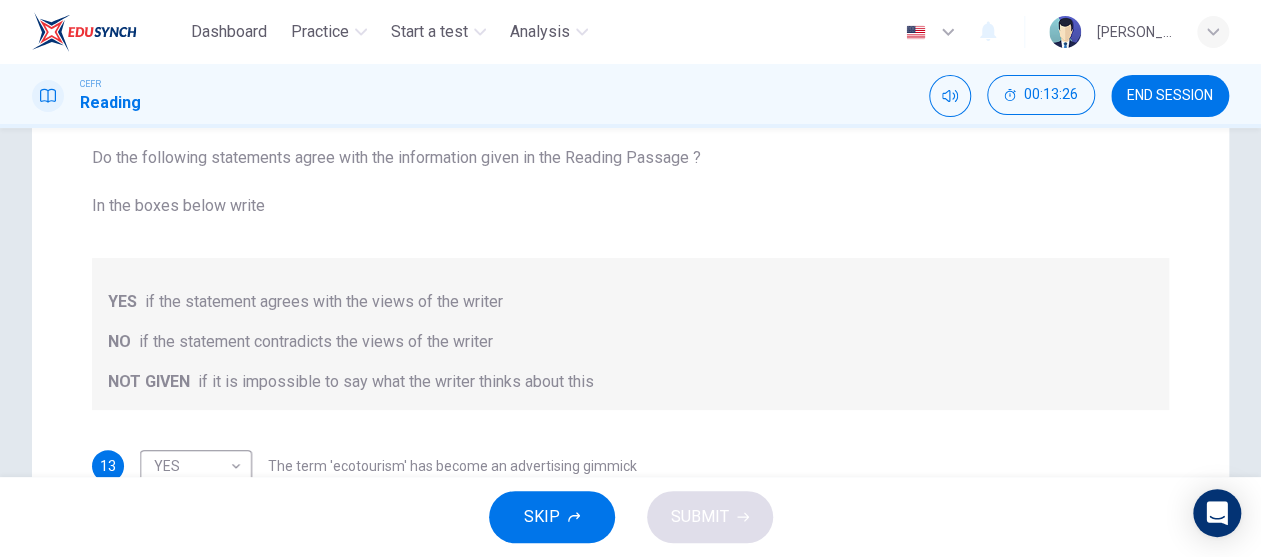 scroll, scrollTop: 0, scrollLeft: 0, axis: both 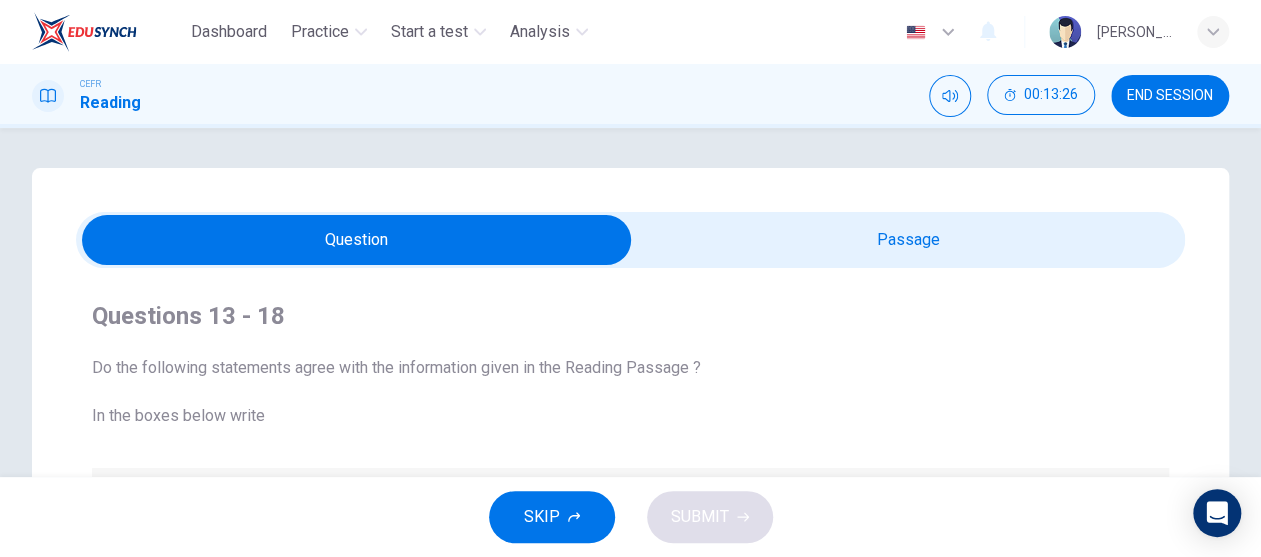click at bounding box center (357, 240) 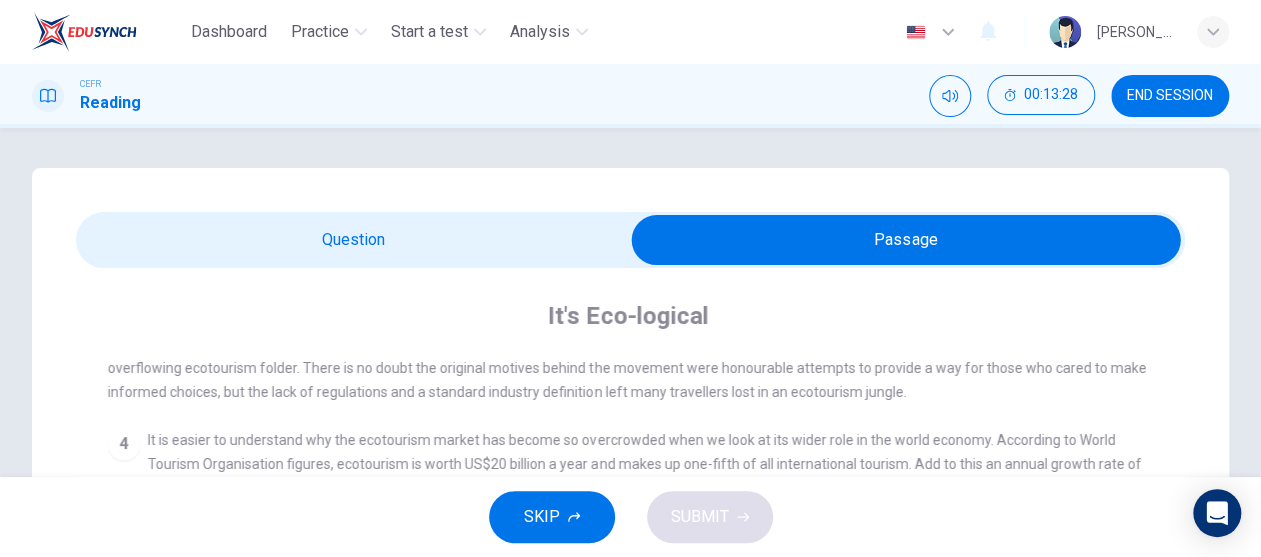scroll, scrollTop: 800, scrollLeft: 0, axis: vertical 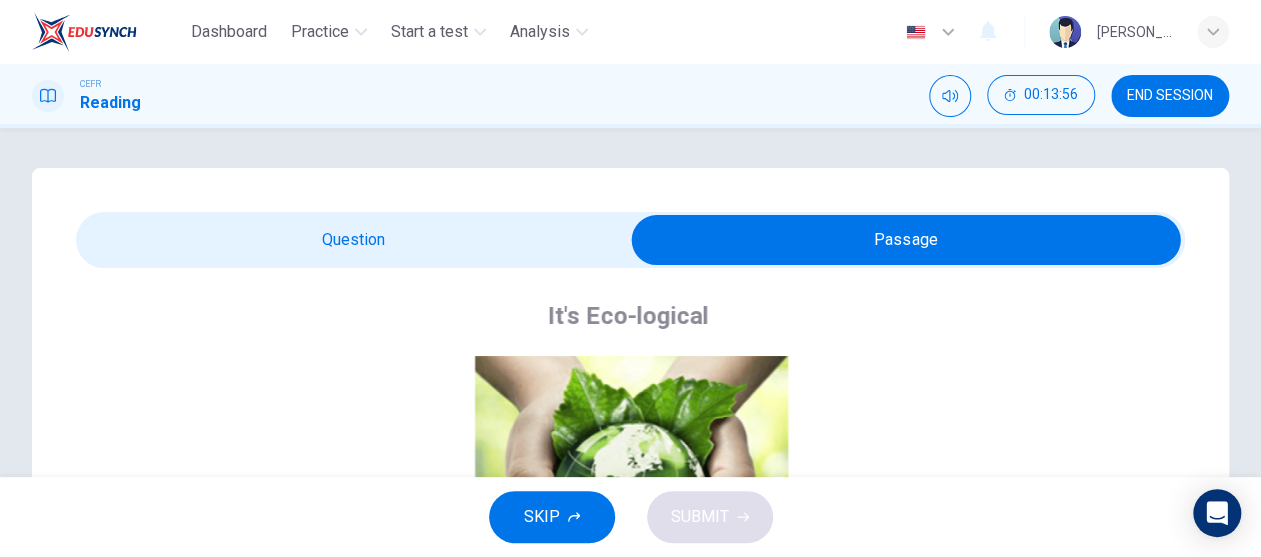 click at bounding box center [906, 240] 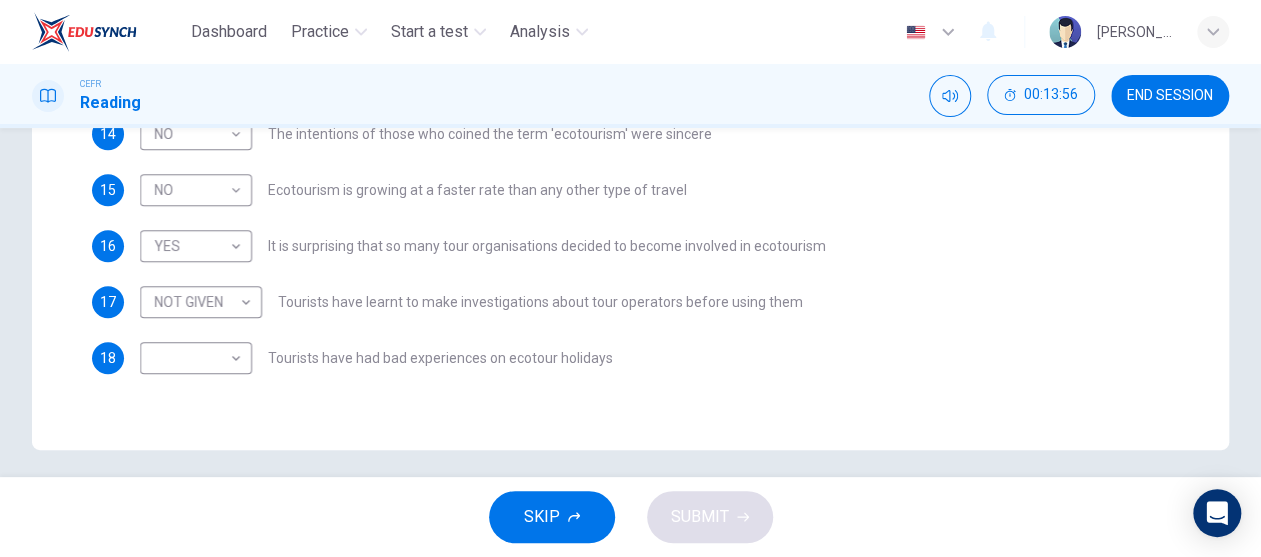 scroll, scrollTop: 600, scrollLeft: 0, axis: vertical 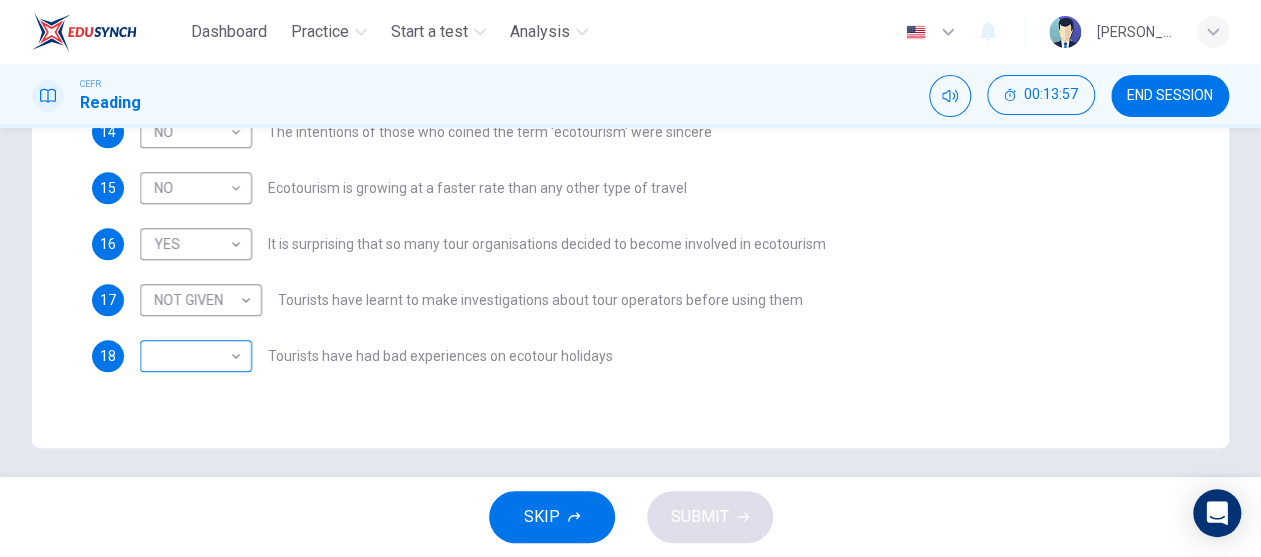 click on "Dashboard Practice Start a test Analysis English en ​ NUR [PERSON_NAME] CEFR Reading 00:13:57 END SESSION Question Passage Questions 13 - 18 Do the following statements agree with the information given in the Reading Passage ?
In the boxes below write YES if the statement agrees with the views of the writer NO if the statement contradicts the views of the writer NOT GIVEN if it is impossible to say what the writer thinks about this 13 YES YES ​ The term 'ecotourism' has become an advertising gimmick 14 NO NO ​ The intentions of those who coined the term 'ecotourism' were sincere 15 NO NO ​ Ecotourism is growing at a faster rate than any other type of travel 16 YES YES ​ It is surprising that so many tour organisations decided to become involved in ecotourism 17 NOT GIVEN NOT GIVEN ​ Tourists have learnt to make investigations about tour operators before using them 18 ​ ​ Tourists have had bad experiences on ecotour holidays It's Eco-logical CLICK TO ZOOM Click to Zoom 1 2 3 4 5 6" at bounding box center (630, 278) 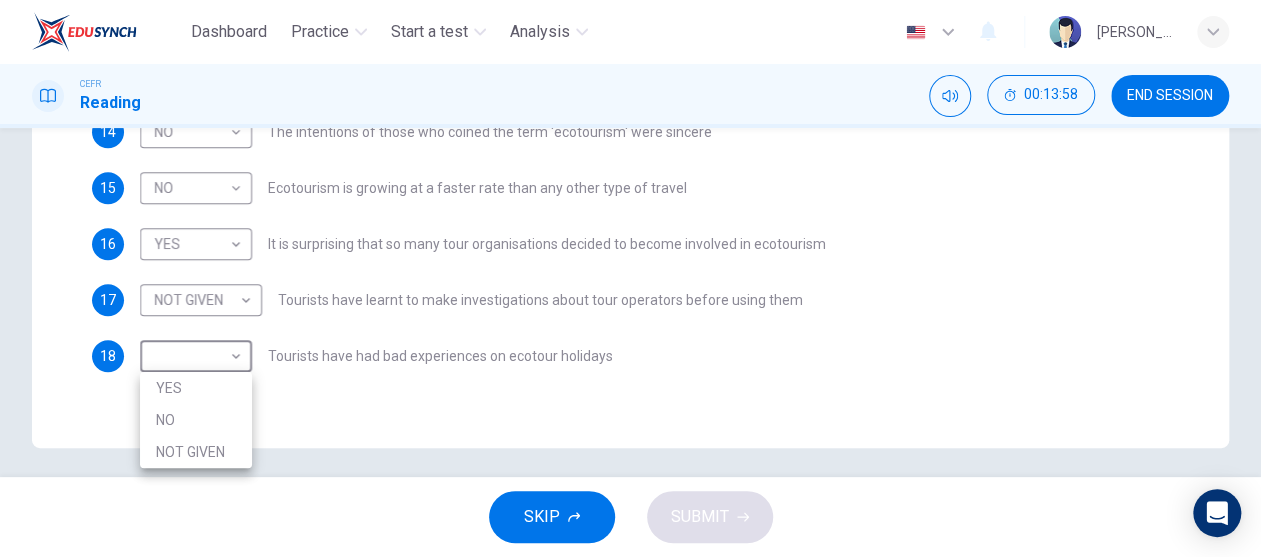 drag, startPoint x: 216, startPoint y: 444, endPoint x: 285, endPoint y: 428, distance: 70.83079 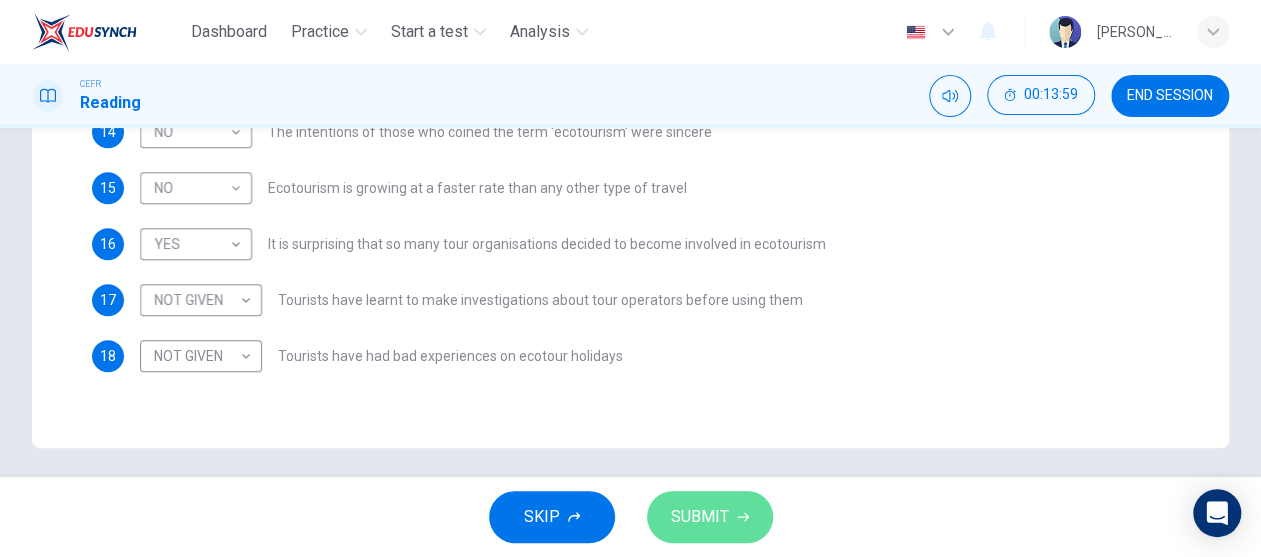 click on "SUBMIT" at bounding box center [710, 517] 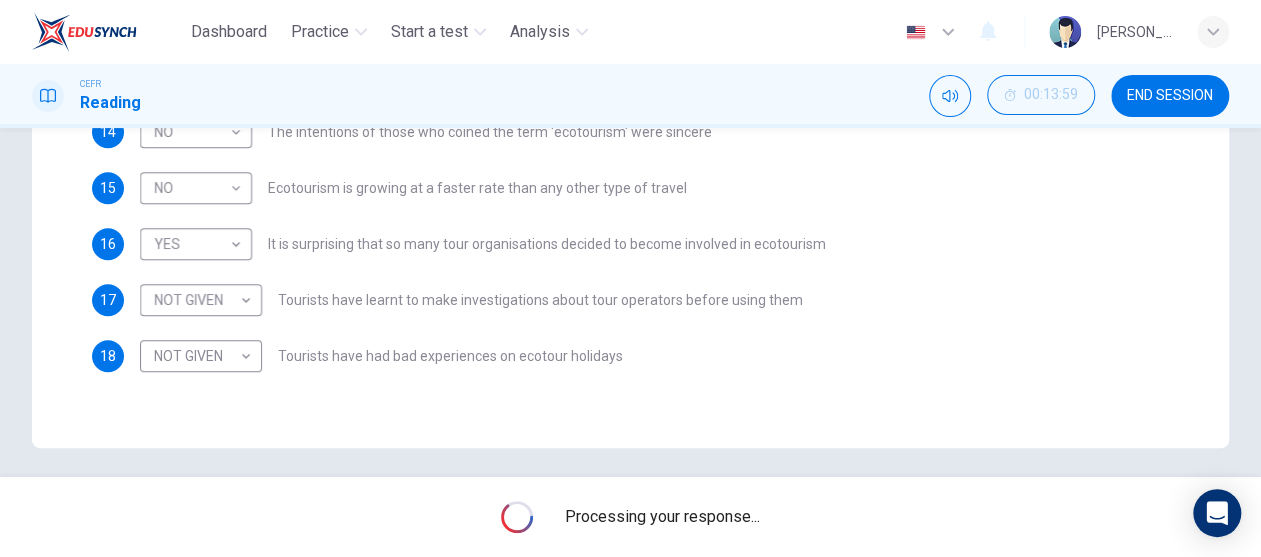 click on "Processing your response..." at bounding box center [662, 517] 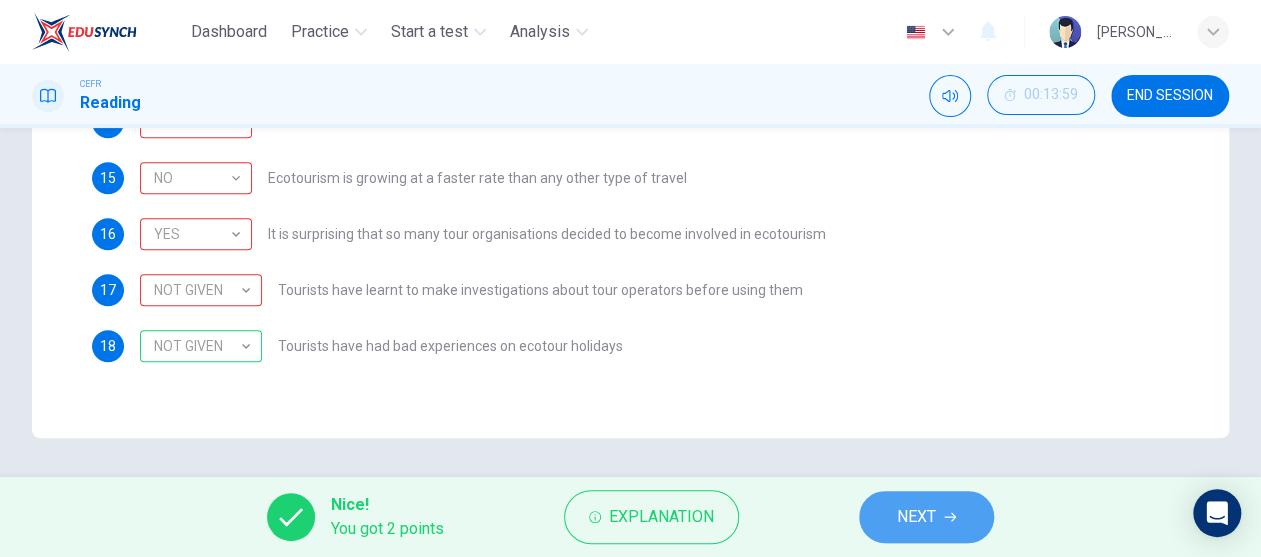 click on "NEXT" at bounding box center [916, 517] 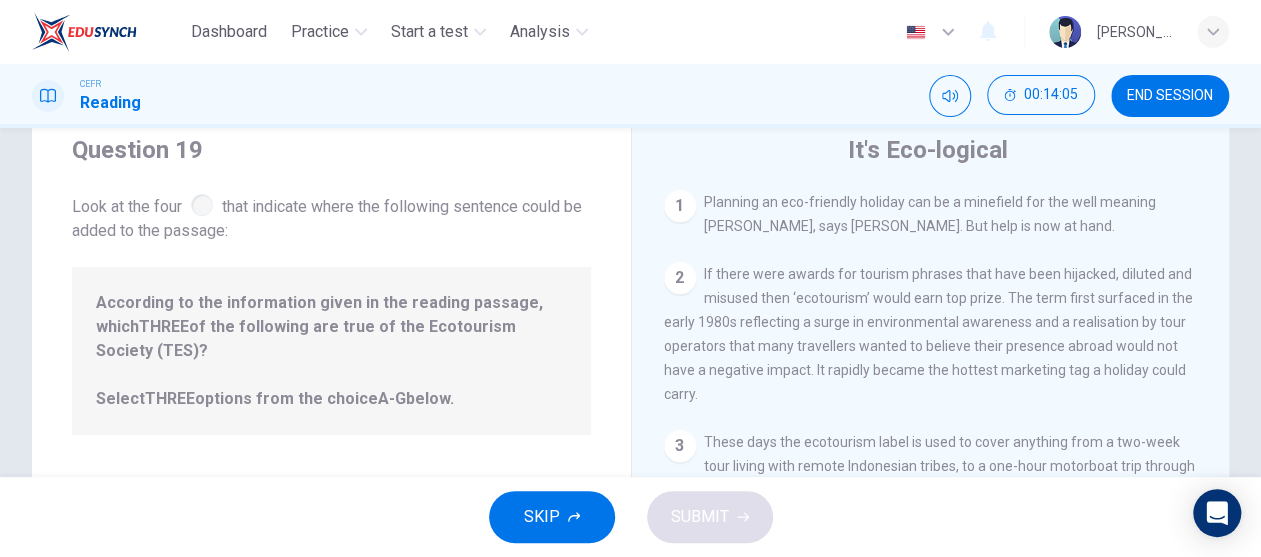 scroll, scrollTop: 100, scrollLeft: 0, axis: vertical 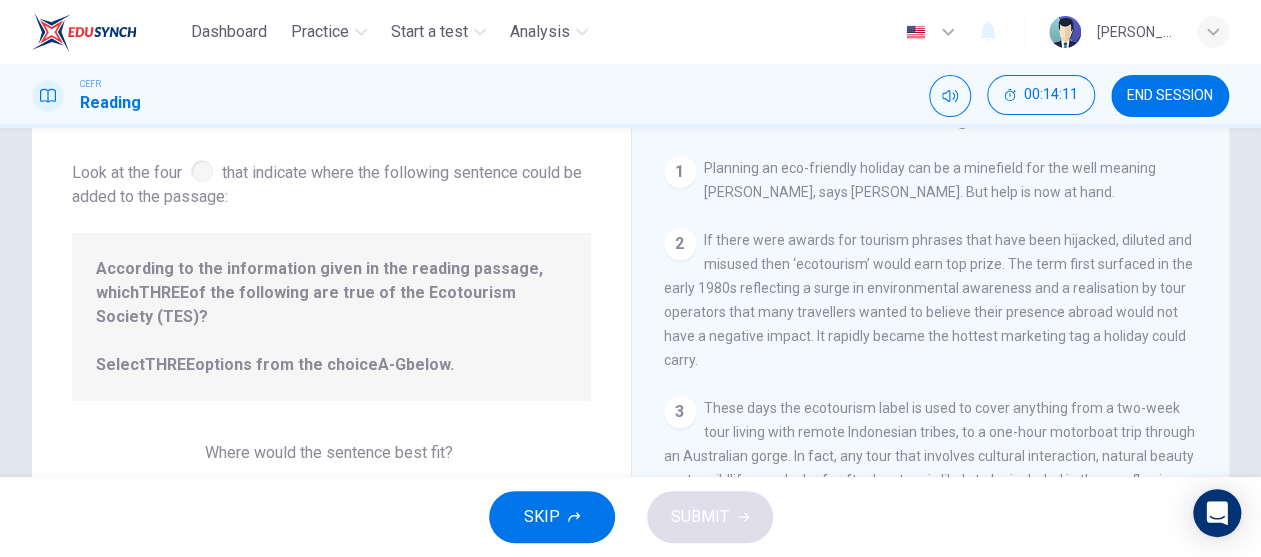click on "2" at bounding box center [680, 244] 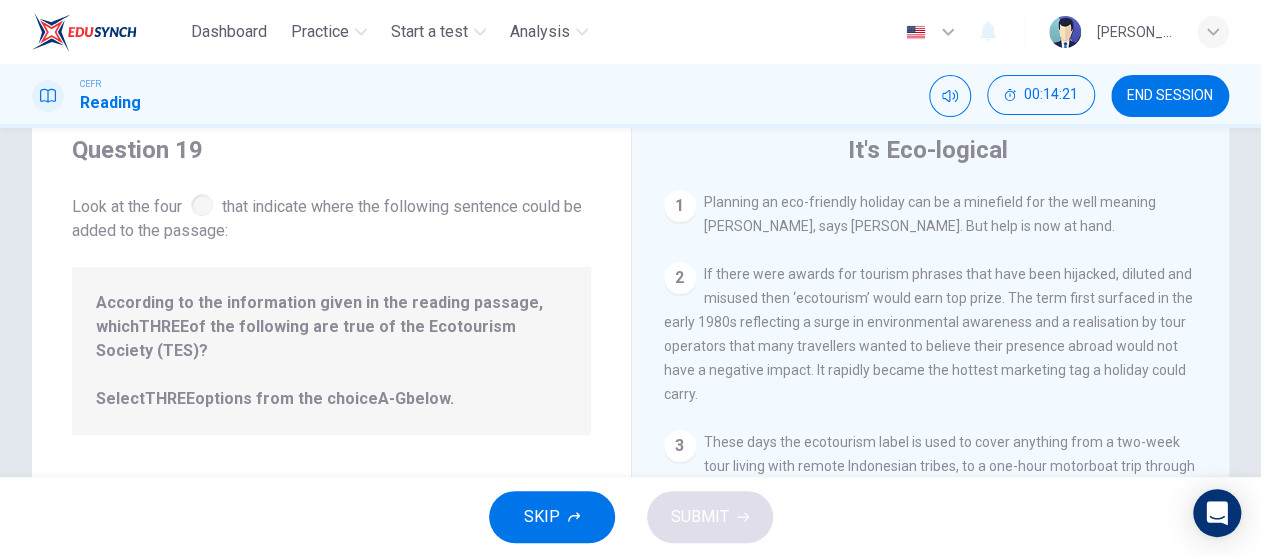 scroll, scrollTop: 100, scrollLeft: 0, axis: vertical 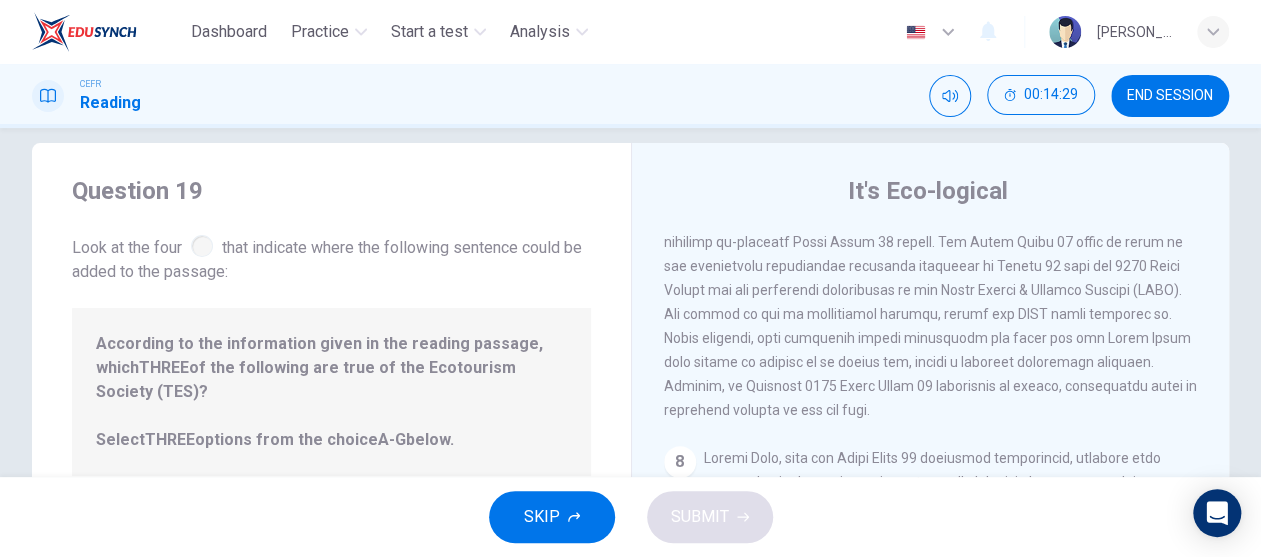 click on "8" at bounding box center [680, 462] 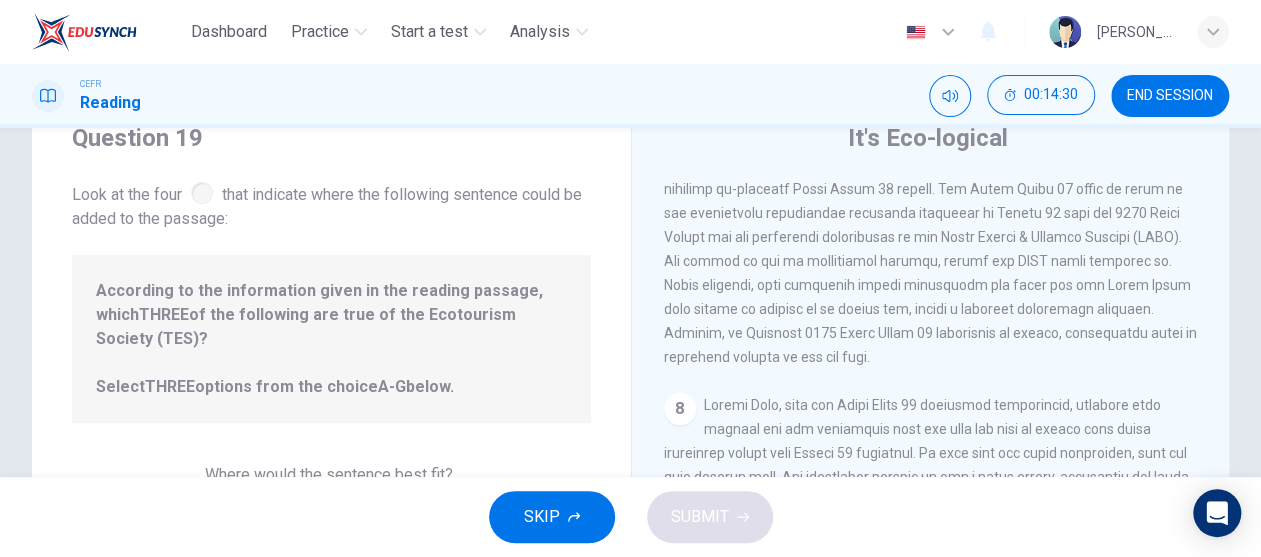 scroll, scrollTop: 125, scrollLeft: 0, axis: vertical 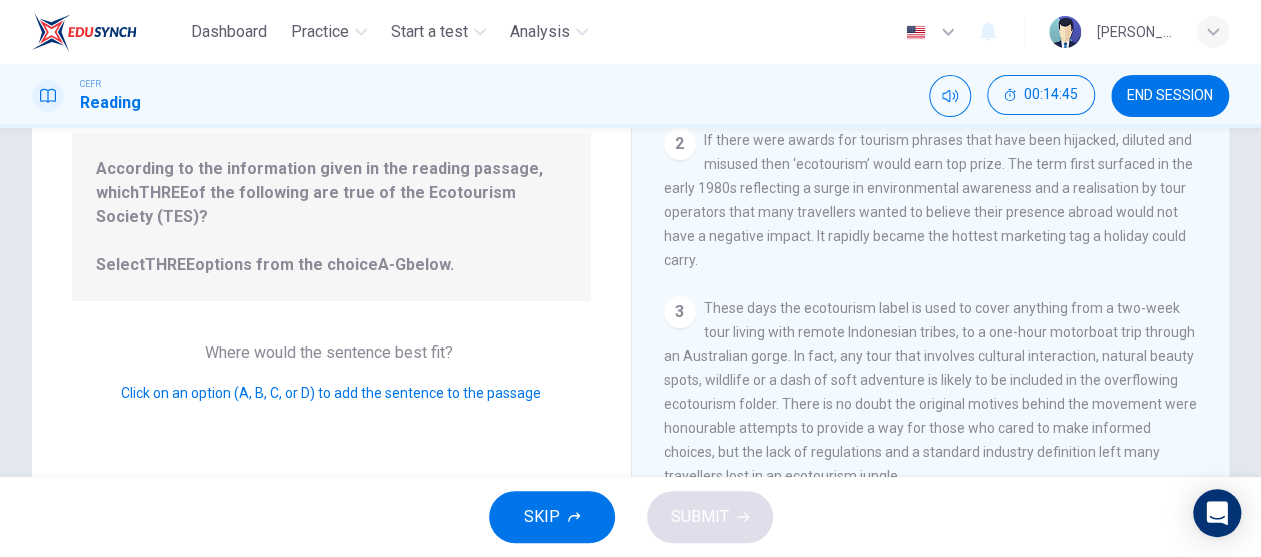 click on "According to the information given in the reading passage, which  THREE  of the following are true of the Ecotourism Society (TES)?
Select  THREE  options from the choice  A-G  below." at bounding box center (331, 217) 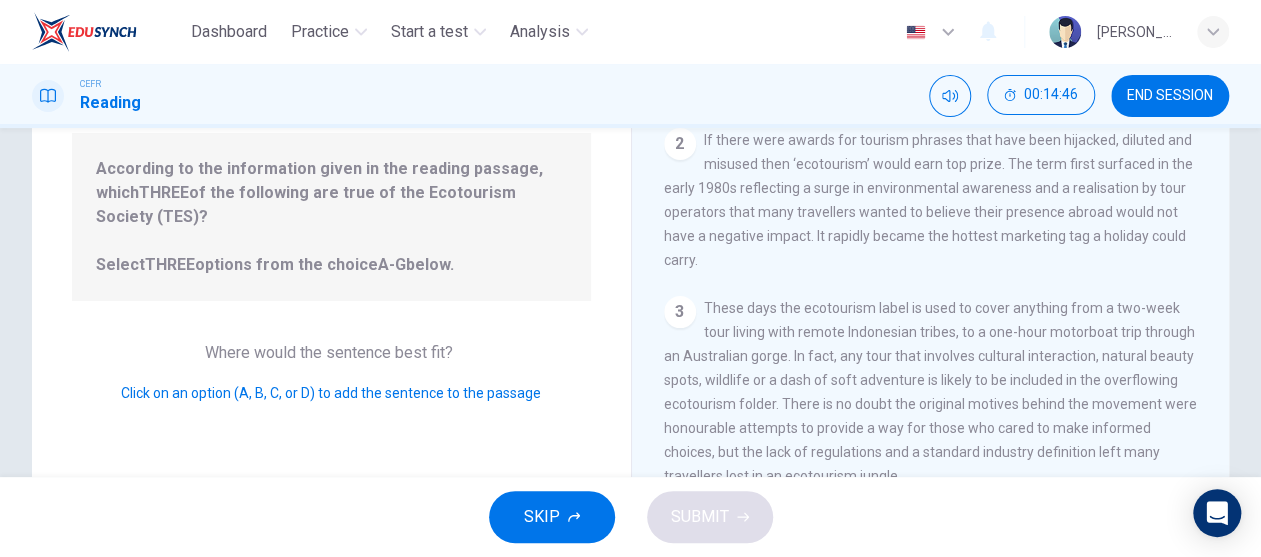 click on "SKIP" at bounding box center [552, 517] 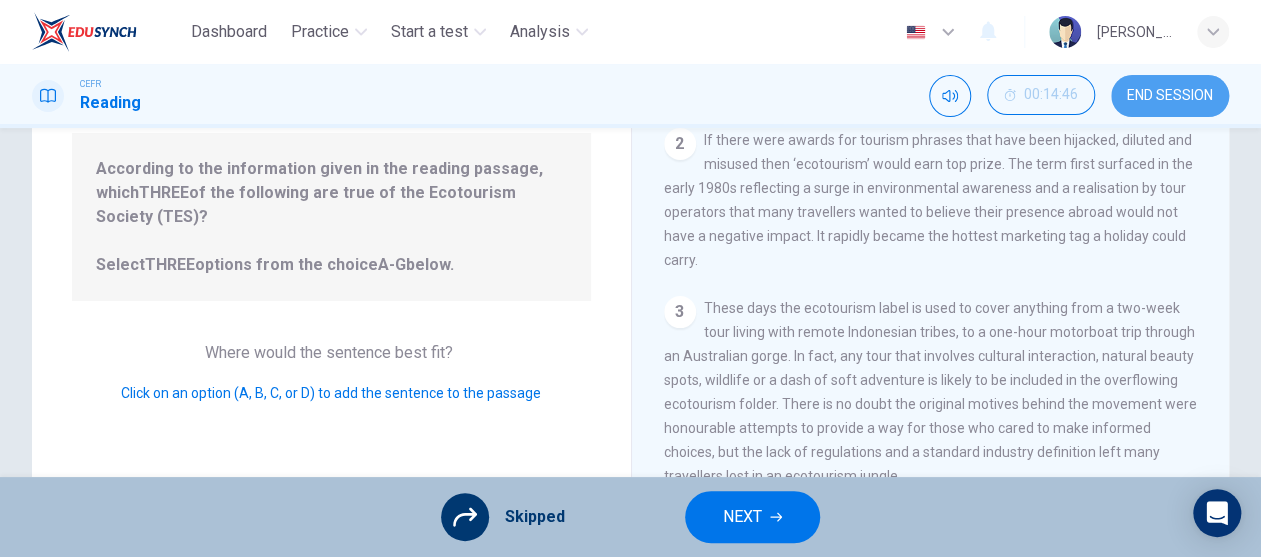 click on "END SESSION" at bounding box center [1170, 96] 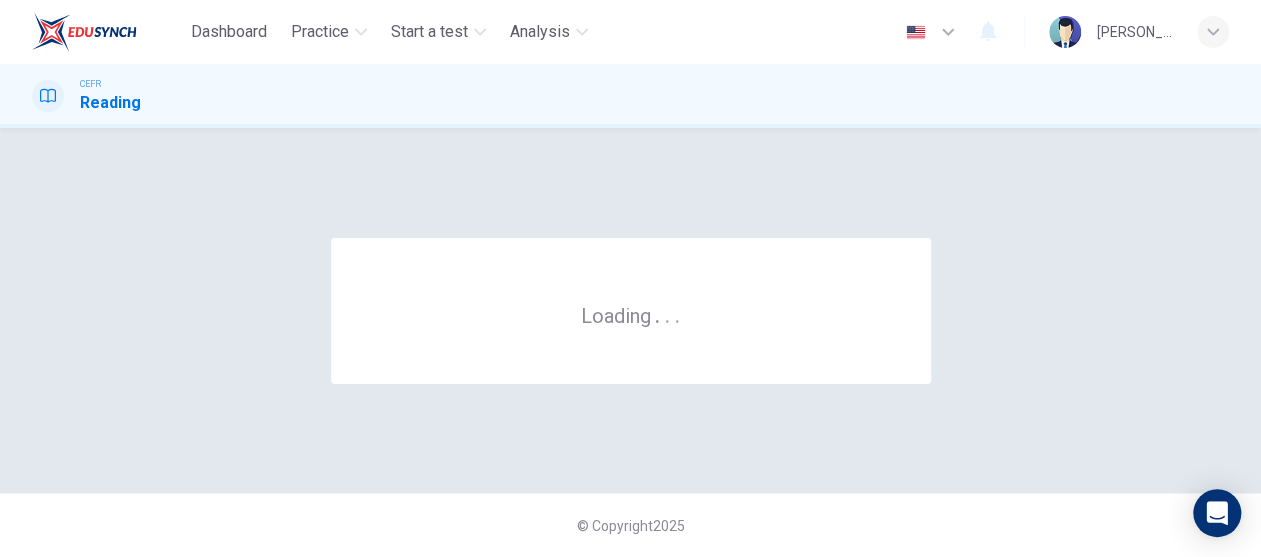 scroll, scrollTop: 0, scrollLeft: 0, axis: both 